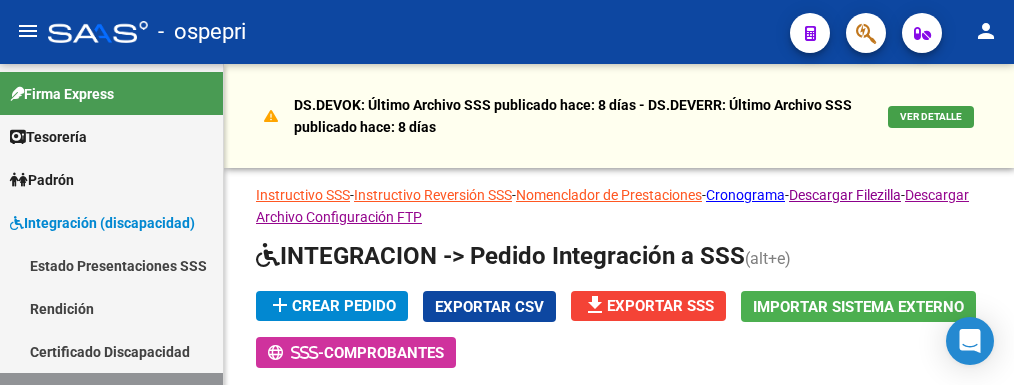 scroll, scrollTop: 0, scrollLeft: 0, axis: both 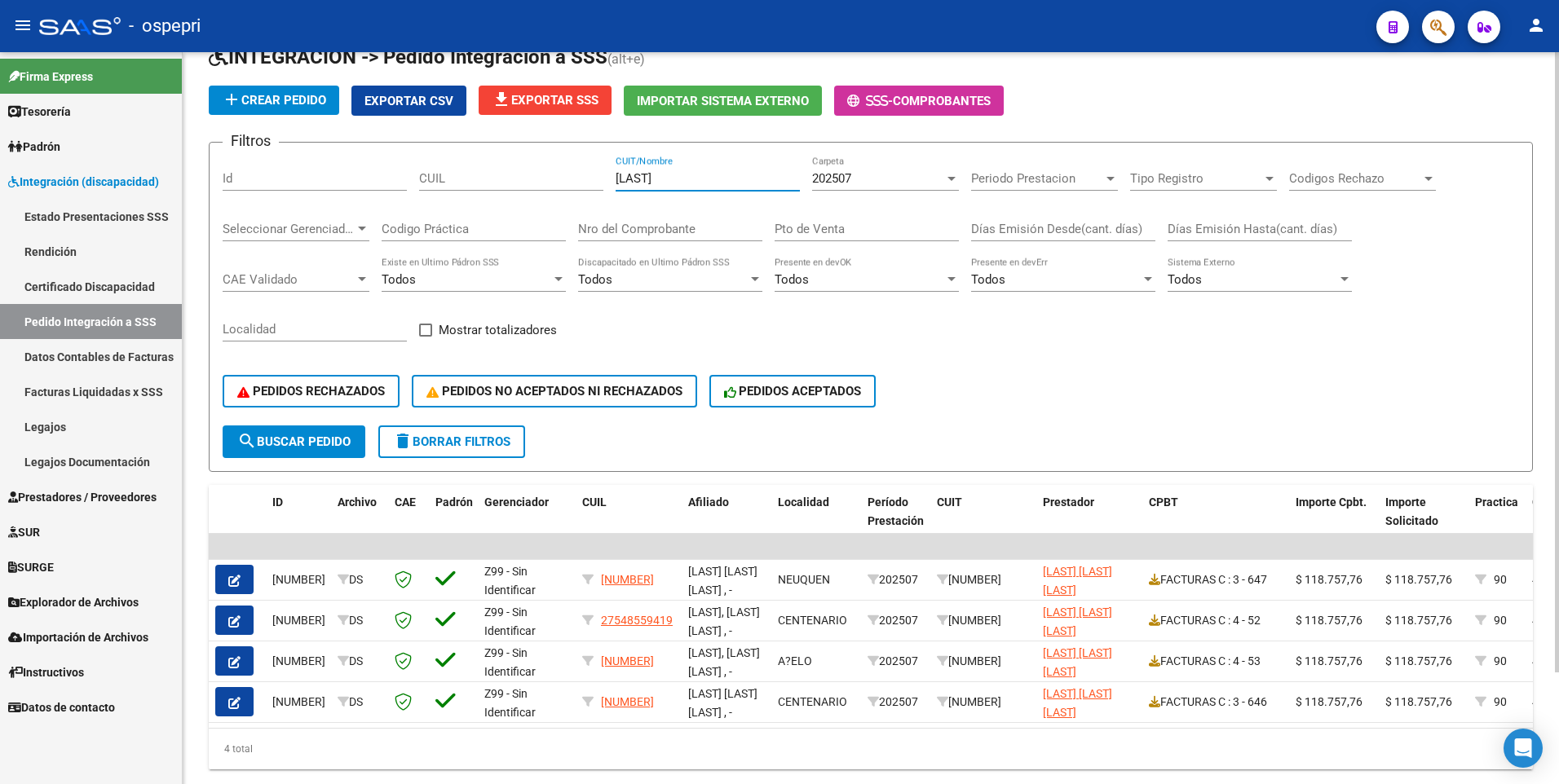click on "search  Buscar Pedido" 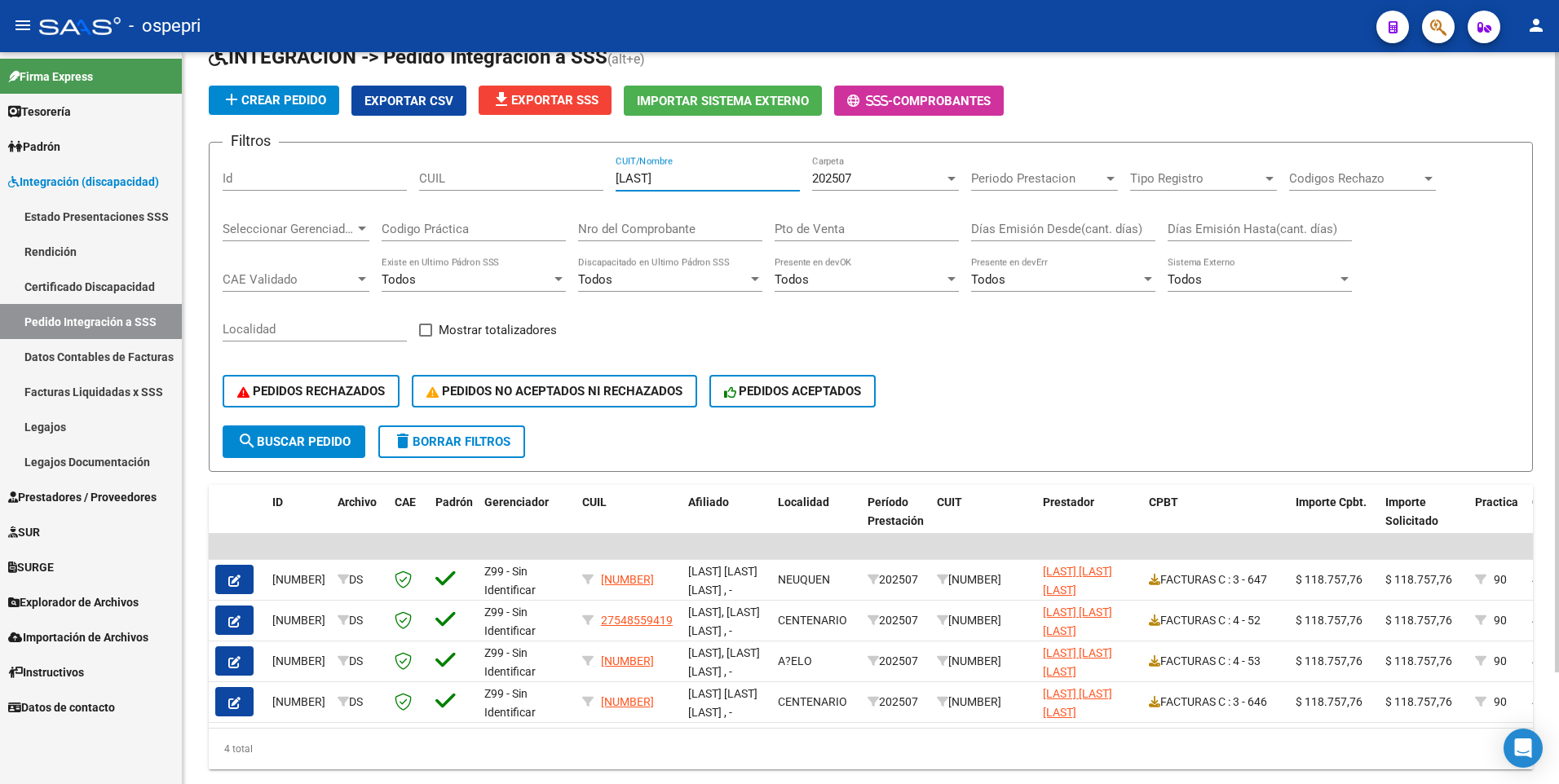drag, startPoint x: 647, startPoint y: 183, endPoint x: 612, endPoint y: 183, distance: 35 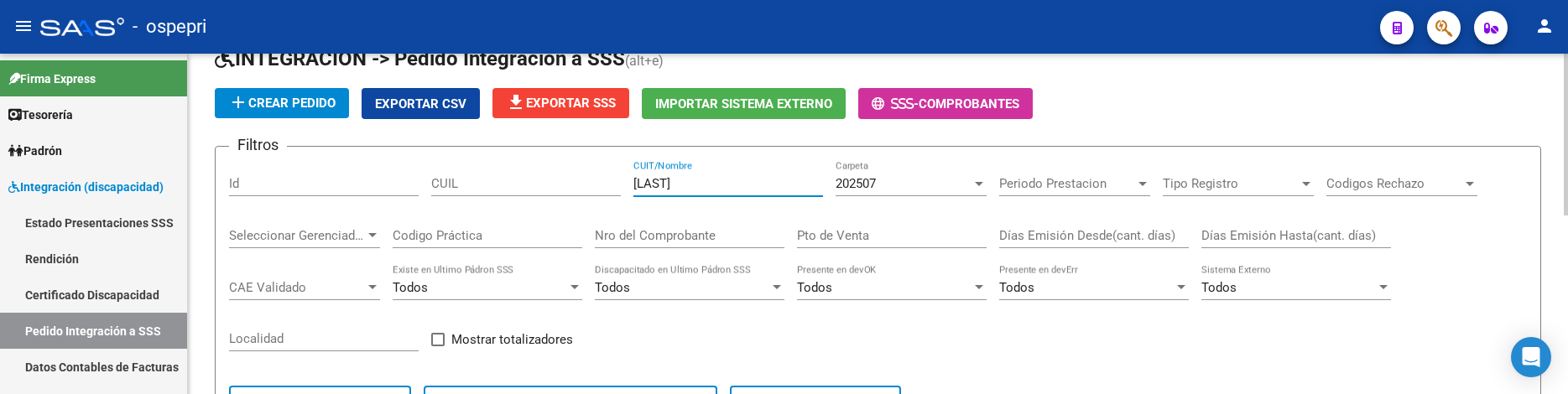 click on "Pto de Venta" 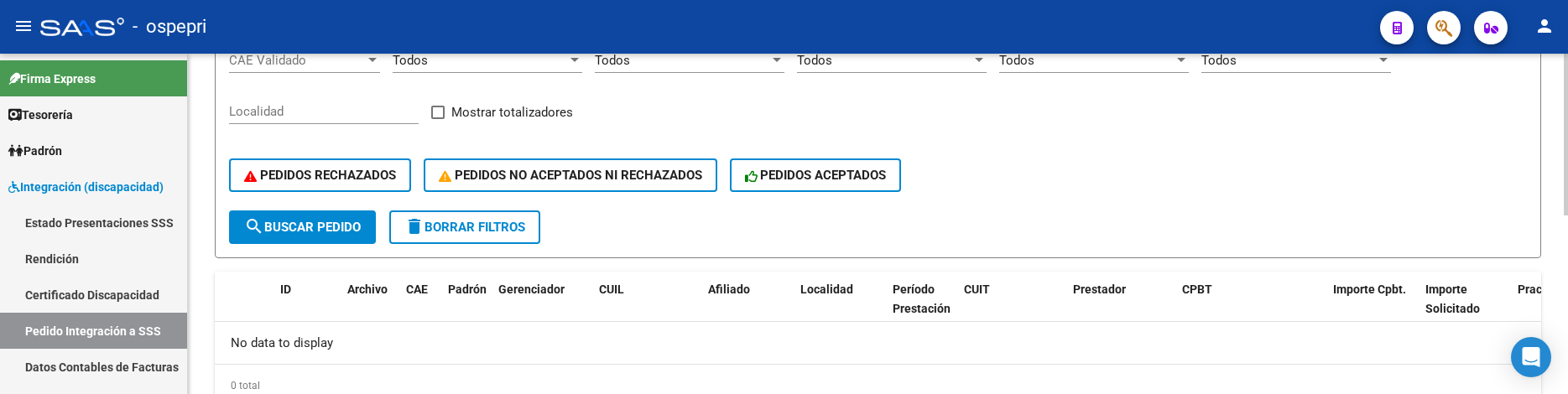 scroll, scrollTop: 335, scrollLeft: 0, axis: vertical 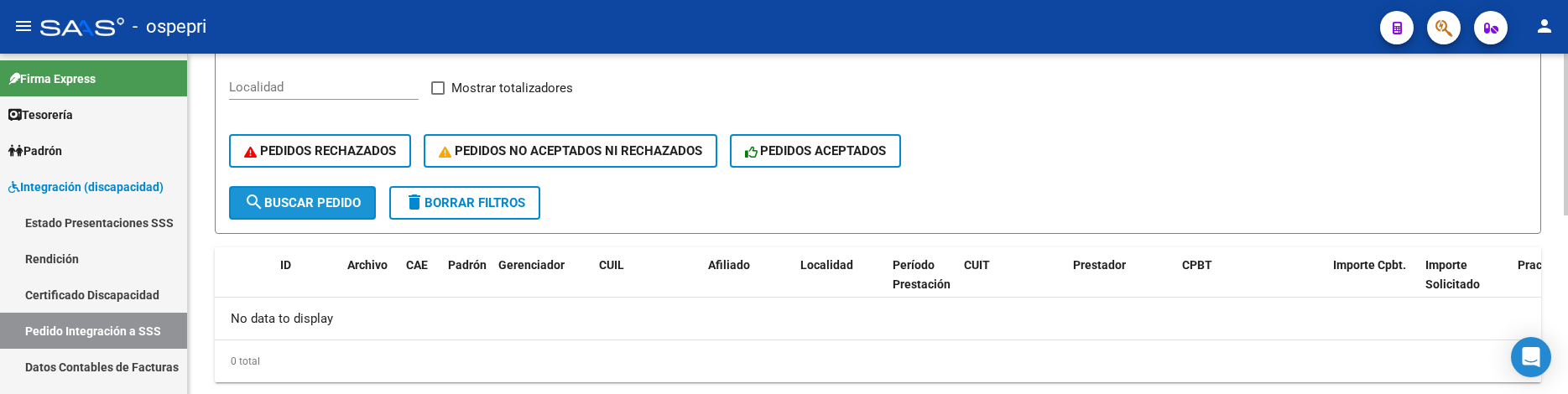 click on "search  Buscar Pedido" 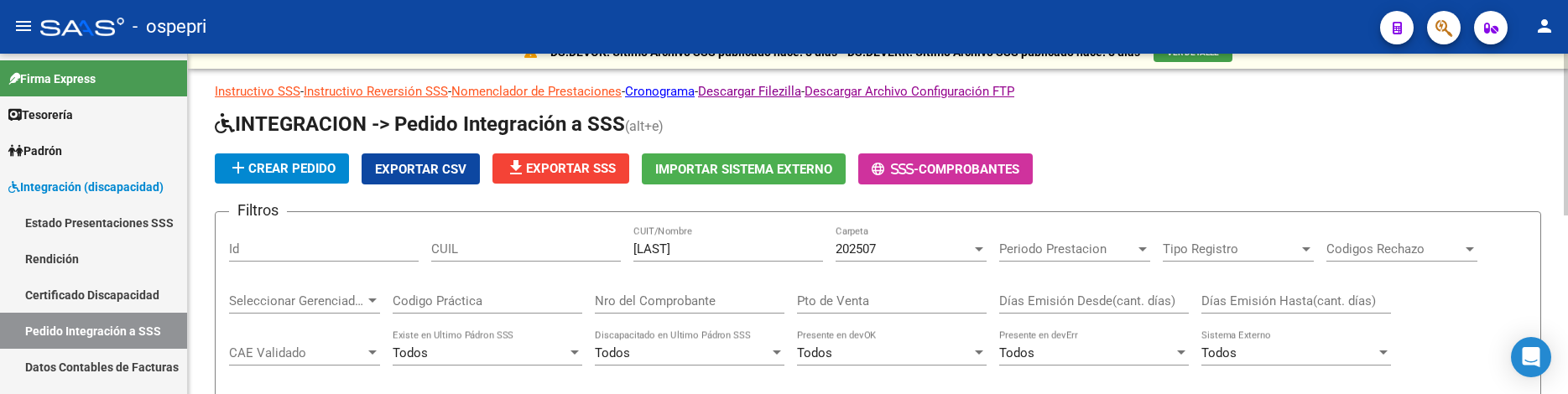 scroll, scrollTop: 0, scrollLeft: 0, axis: both 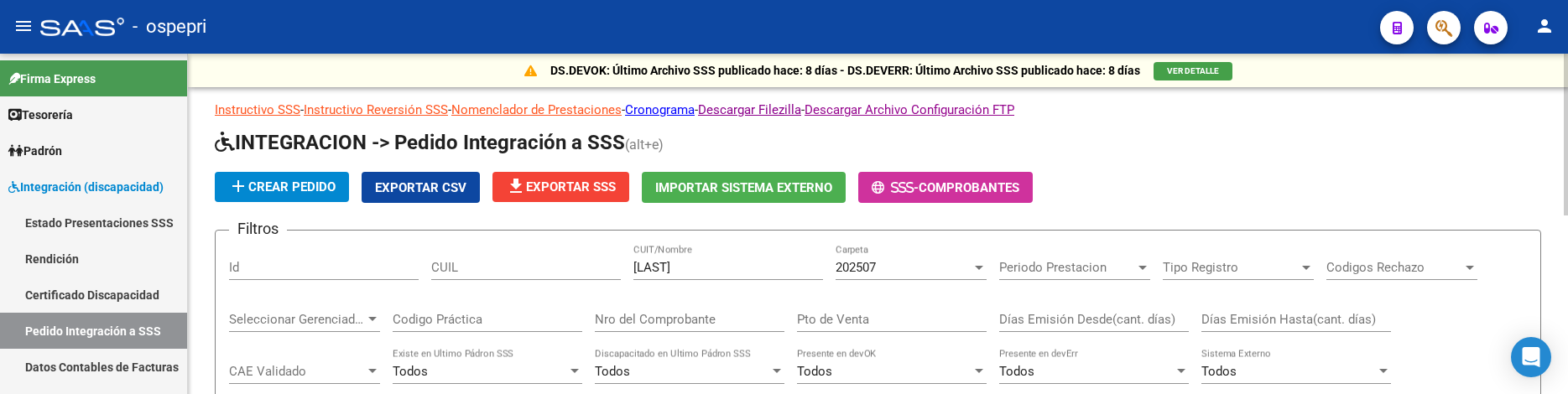 click on "CELLINOELIA" at bounding box center (728, 267) 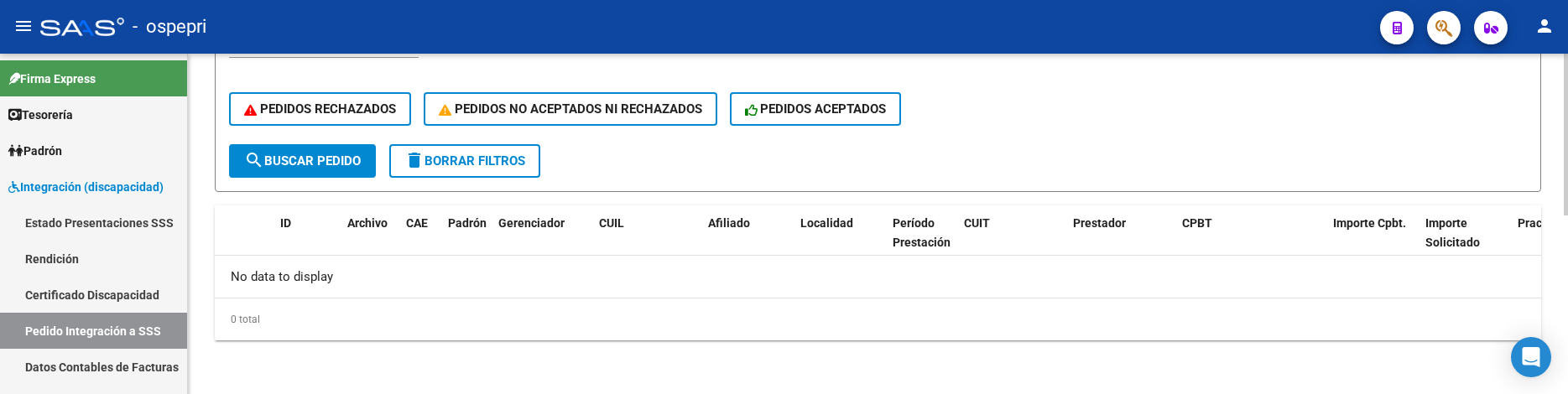 type on "CELLI NOELIA" 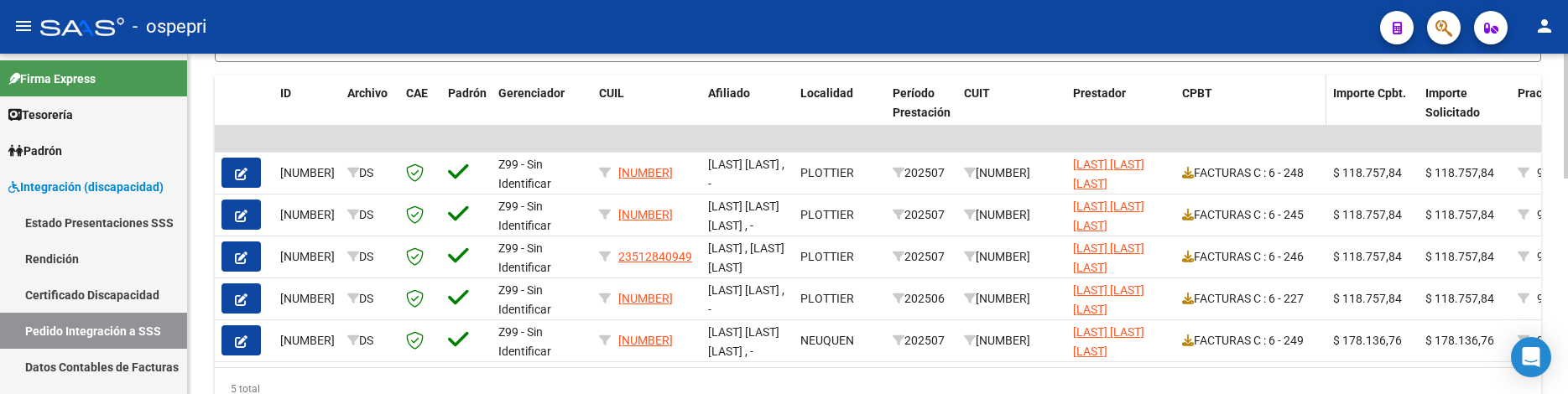 scroll, scrollTop: 545, scrollLeft: 0, axis: vertical 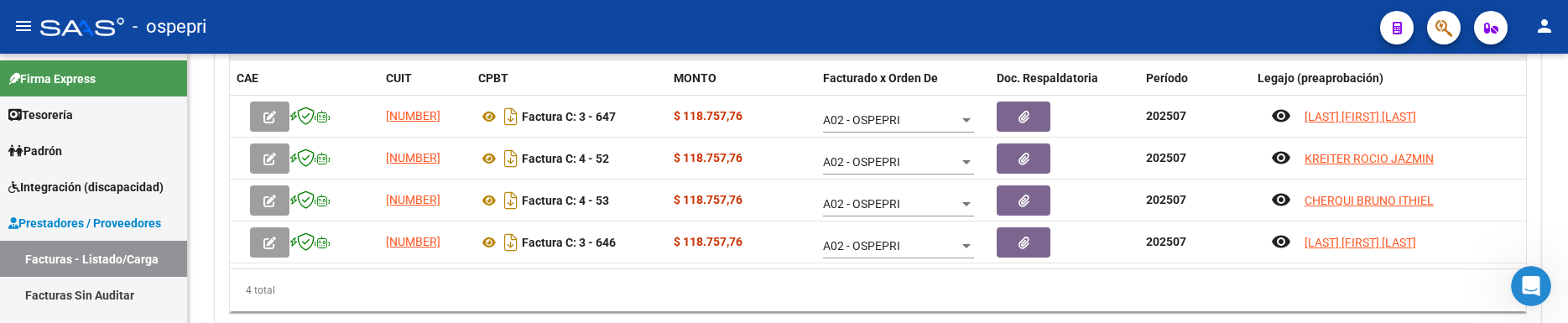 click on "-   ospepri" 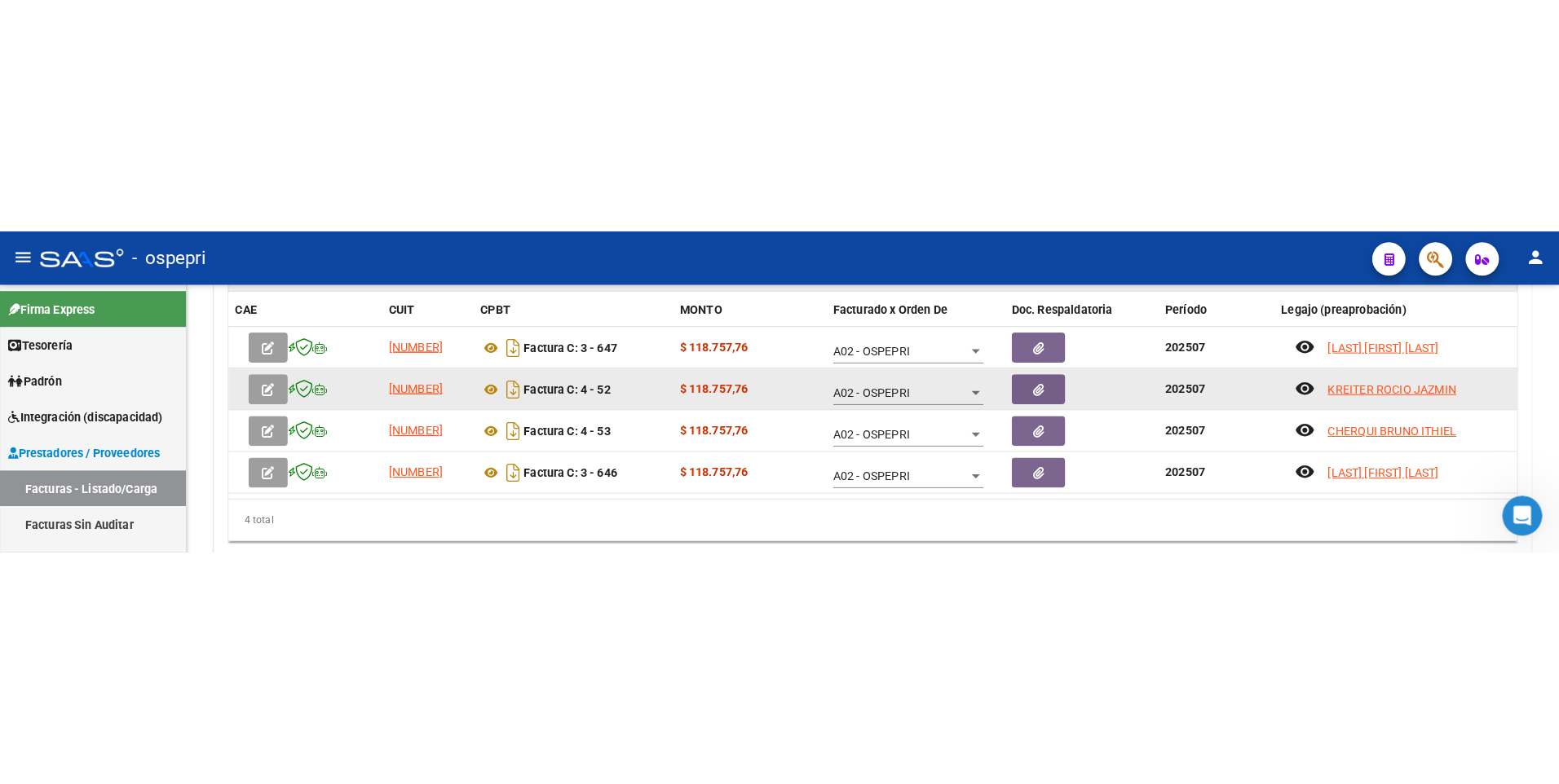 scroll, scrollTop: 0, scrollLeft: 0, axis: both 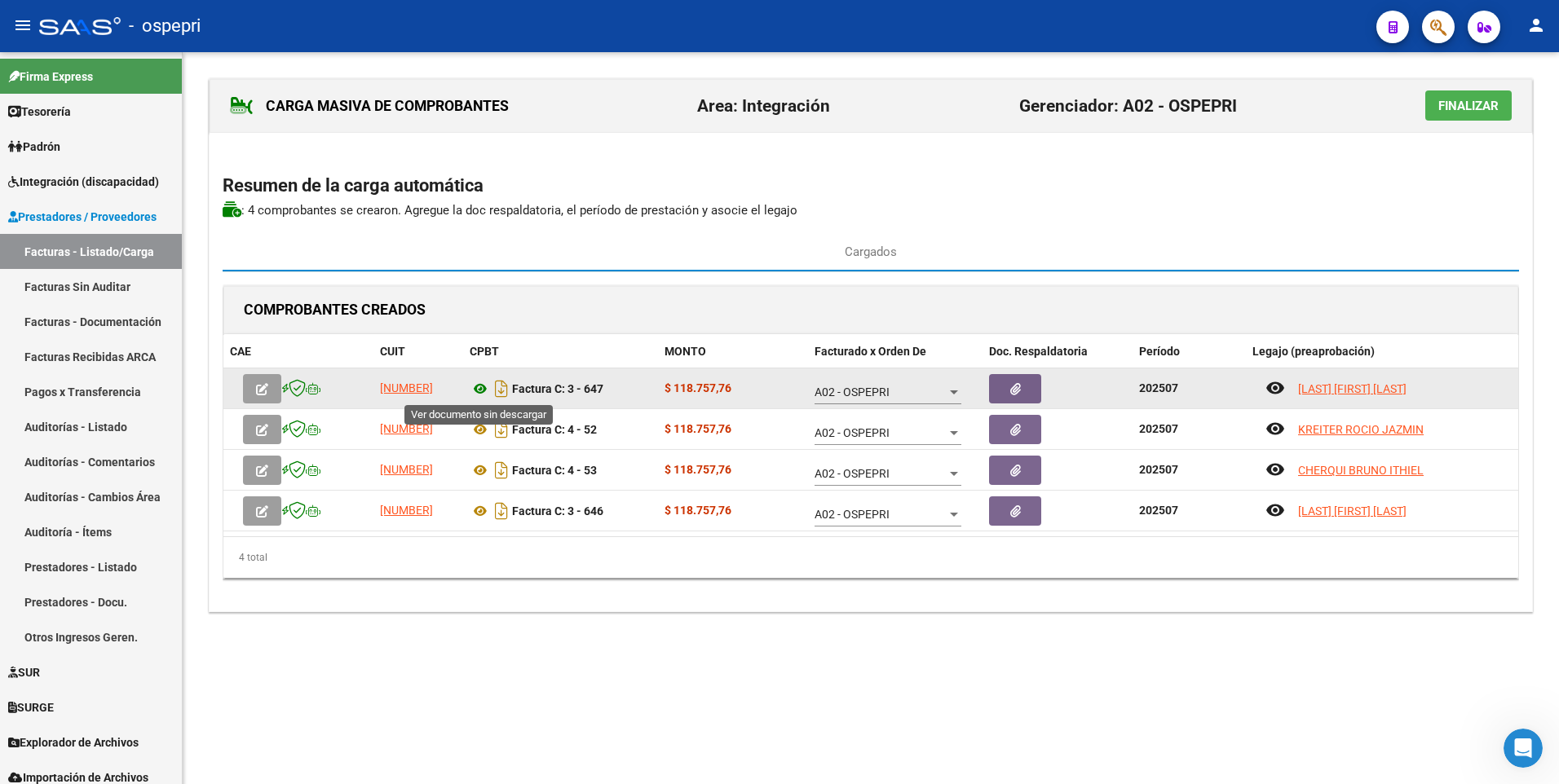 click 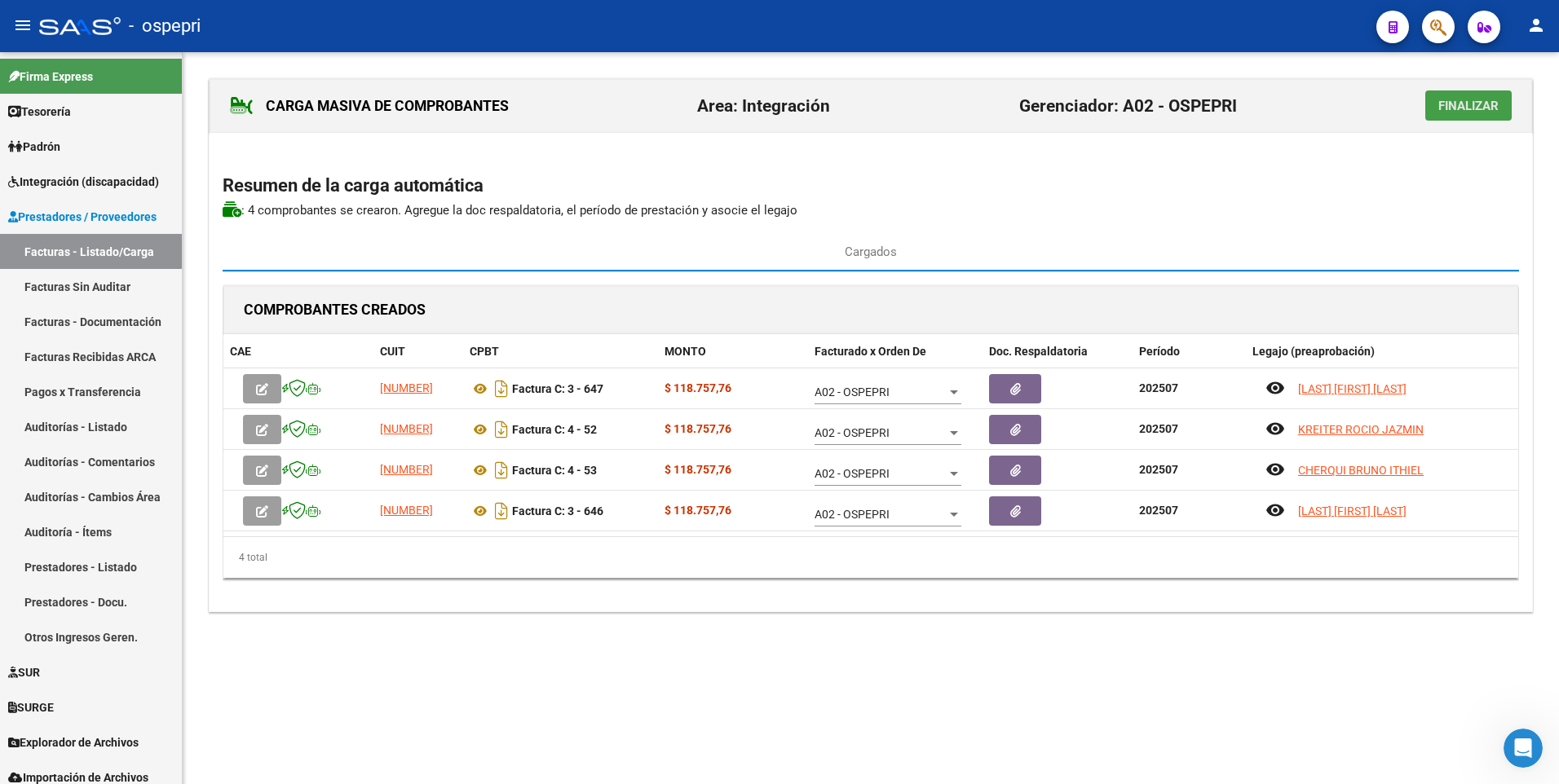 click on "Finalizar" 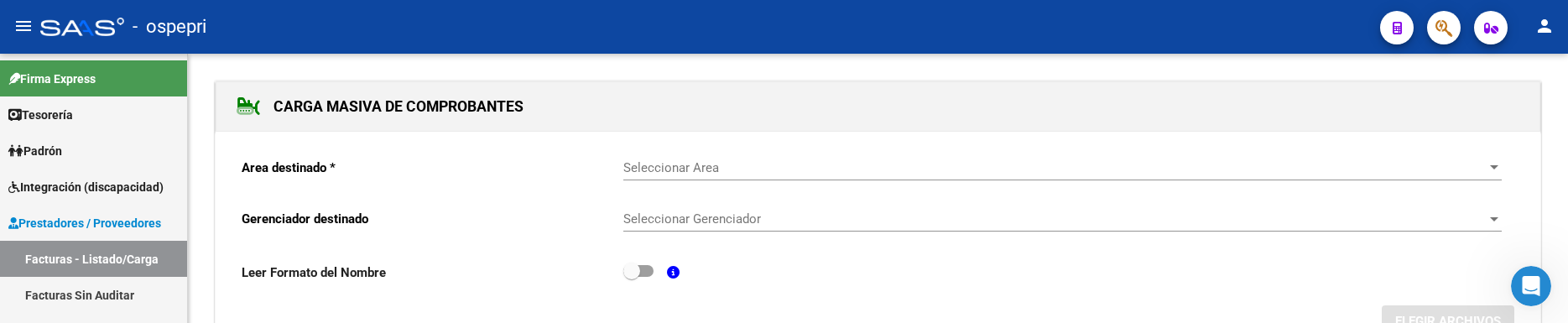 scroll, scrollTop: 831, scrollLeft: 0, axis: vertical 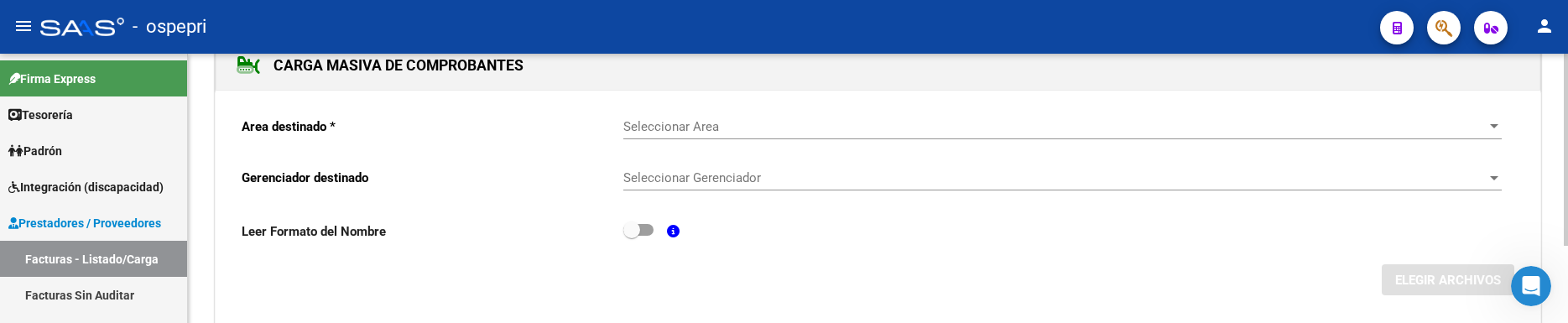 click 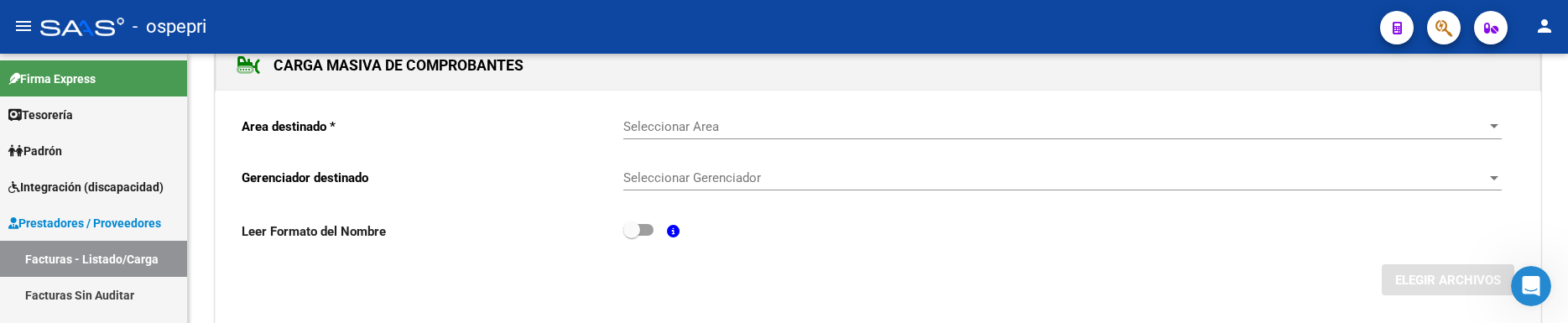 click on "Seleccionar Area" at bounding box center [1055, 127] 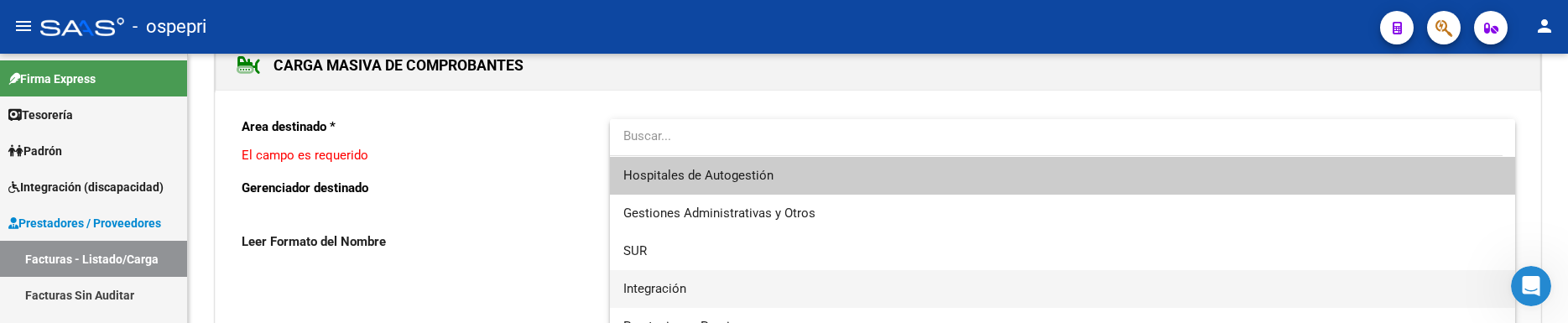 click on "Integración" at bounding box center [654, 289] 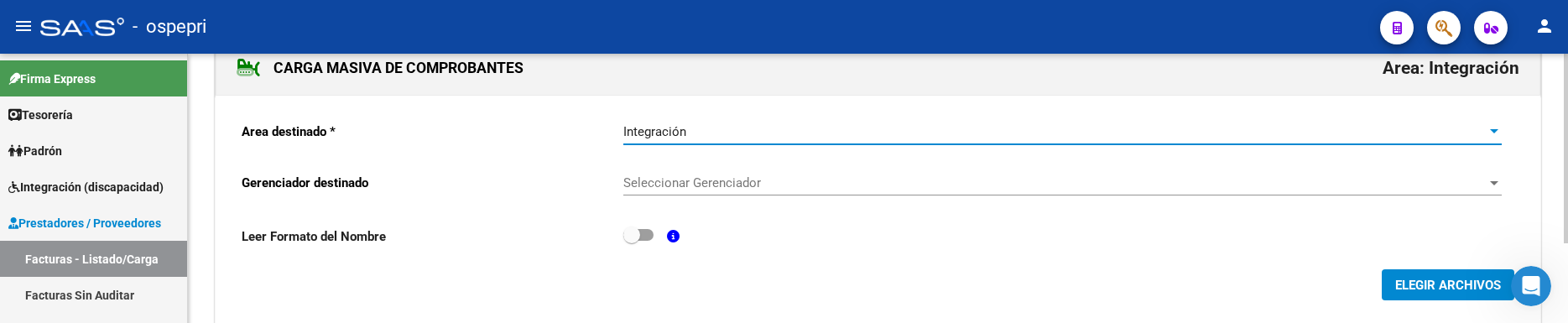 scroll, scrollTop: 44, scrollLeft: 0, axis: vertical 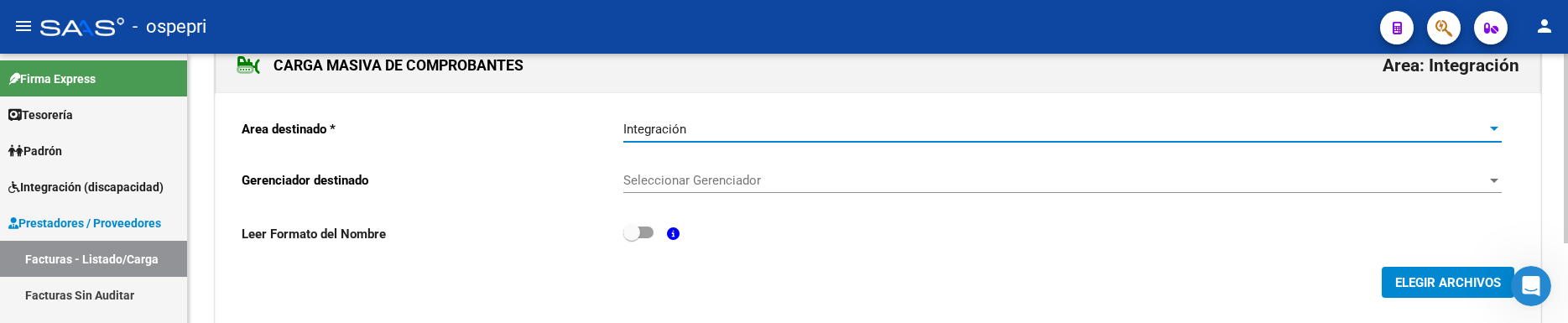 click on "Seleccionar Gerenciador" at bounding box center [1055, 180] 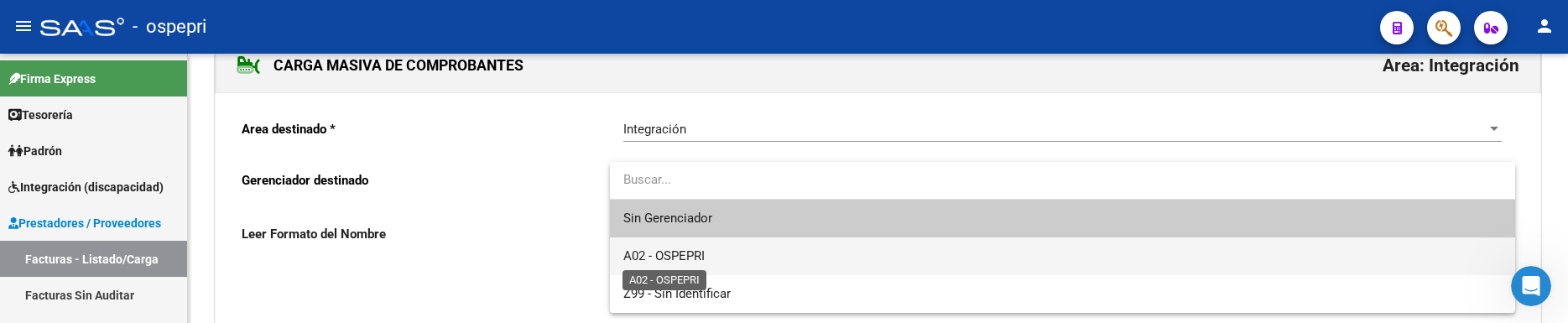 click on "A02 - OSPEPRI" at bounding box center [664, 256] 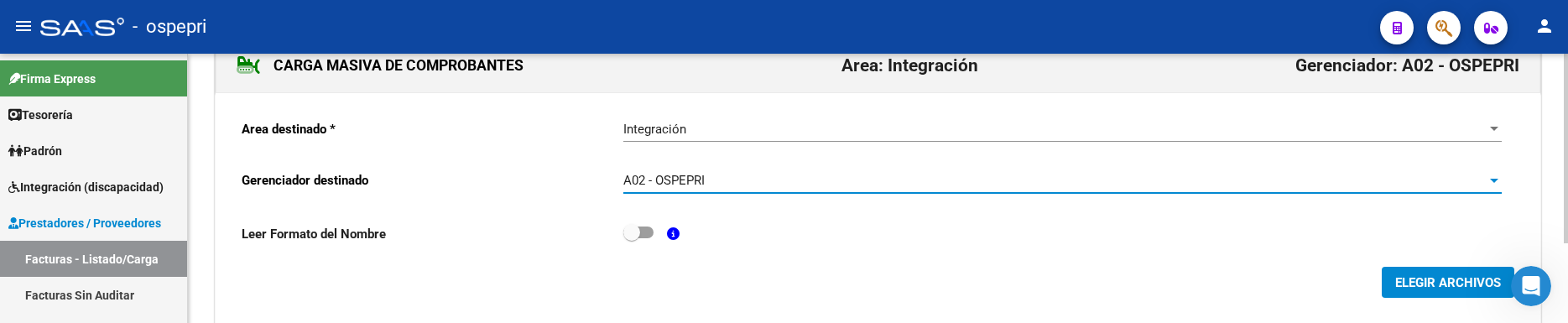 click on "ELEGIR ARCHIVOS" 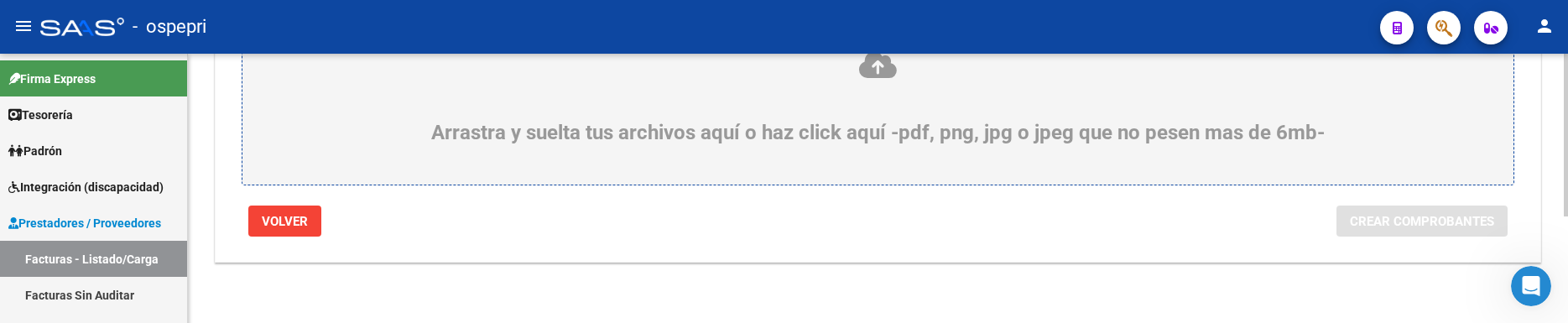 scroll, scrollTop: 91, scrollLeft: 0, axis: vertical 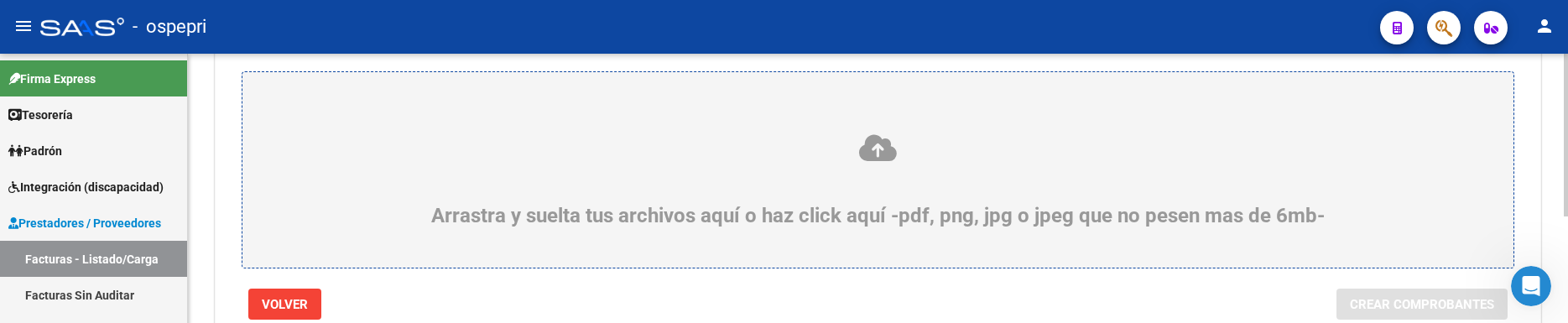 click 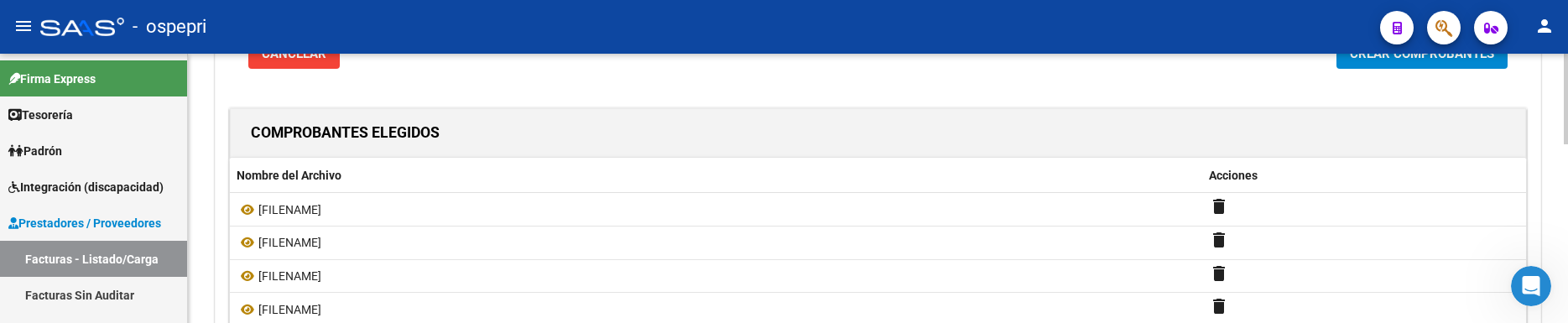 scroll, scrollTop: 357, scrollLeft: 0, axis: vertical 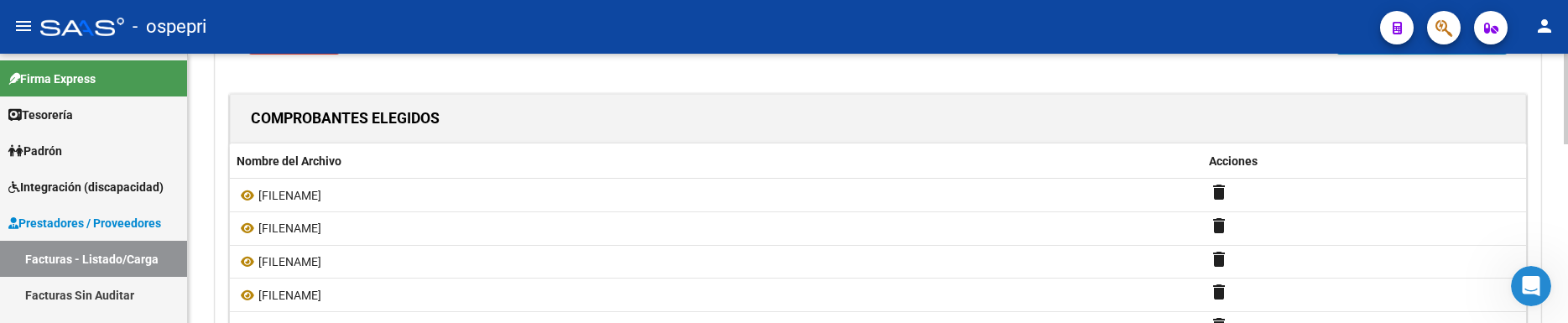 click on "menu -   ospepri  person    Firma Express     Tesorería Extractos Procesados (csv) Extractos Originales (pdf) Otros Ingresos Cheques Emitidos Pendientes de Depósito Cheques Depositados Histórico Auditorías Confirmadas    Padrón Afiliados Empadronados Movimientos de Afiliados Cambios de Gerenciador Padrón Ágil Análisis Afiliado Doc. Respaldatoria Categorías Última DDJJ Último Aporte MT/PD Familiares Monotributistas Altas Directas    Integración (discapacidad) Estado Presentaciones SSS Rendición Certificado Discapacidad Pedido Integración a SSS Datos Contables de Facturas Facturas Liquidadas x SSS Legajos Legajos Documentación    Prestadores / Proveedores Facturas - Listado/Carga Facturas Sin Auditar Facturas - Documentación Facturas Recibidas ARCA Pagos x Transferencia Auditorías - Listado Auditorías - Comentarios Auditorías - Cambios Área Auditoría - Ítems Prestadores - Listado Prestadores - Docu. Otros Ingresos Geren.    SUR Expedientes Internos Movimiento de Expte. SSS" at bounding box center [784, 161] 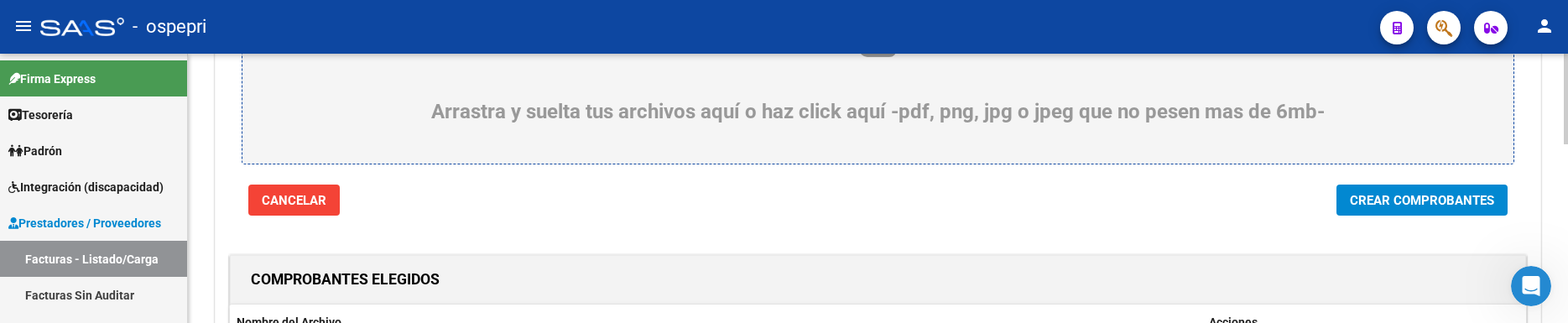 scroll, scrollTop: 189, scrollLeft: 0, axis: vertical 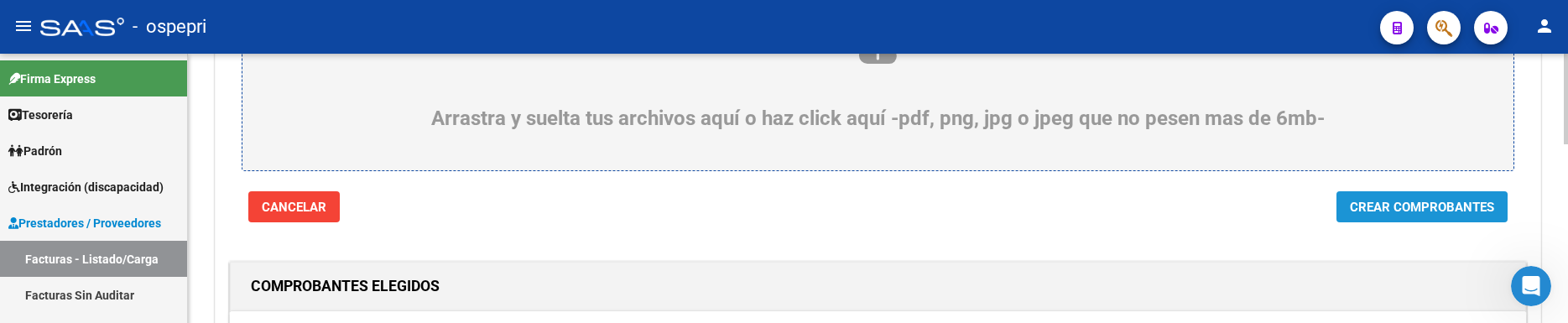 click on "Crear Comprobantes" 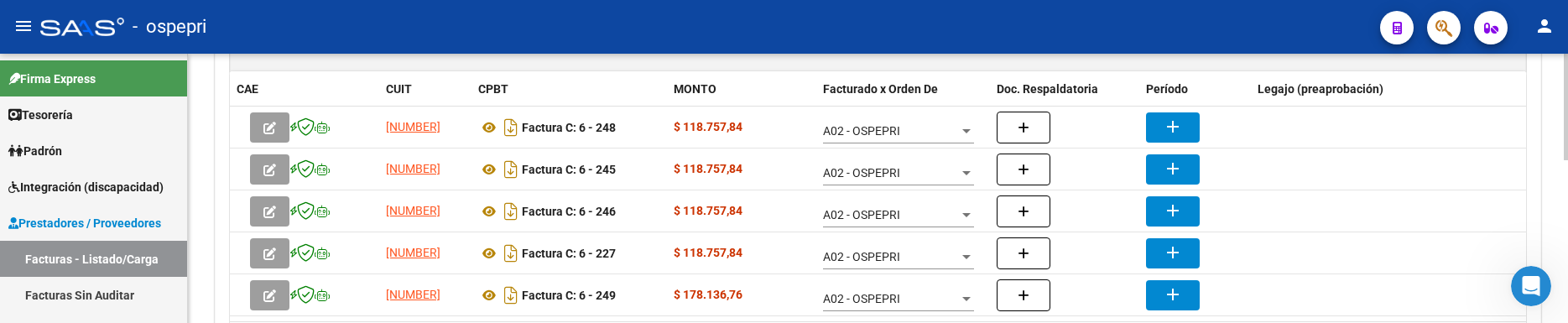 scroll, scrollTop: 275, scrollLeft: 0, axis: vertical 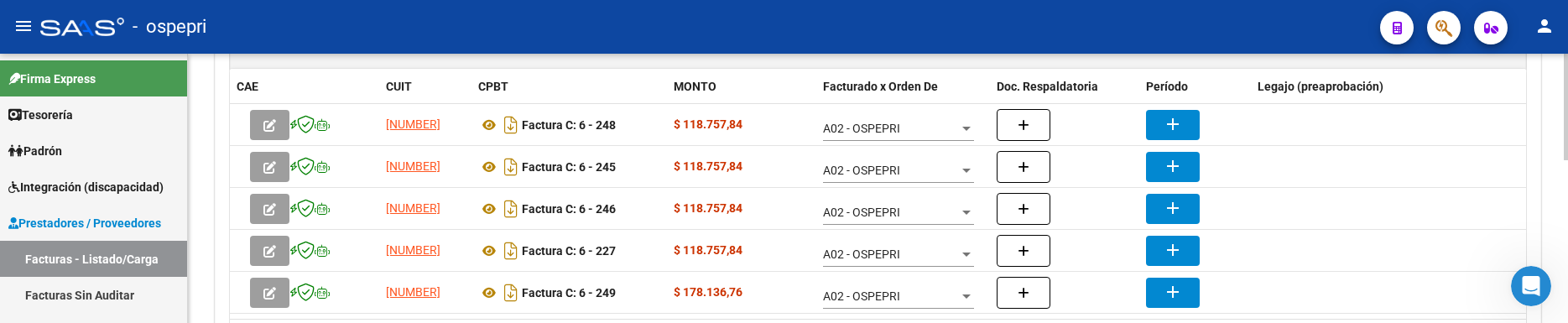 click on "menu -   ospepri  person    Firma Express     Tesorería Extractos Procesados (csv) Extractos Originales (pdf) Otros Ingresos Cheques Emitidos Pendientes de Depósito Cheques Depositados Histórico Auditorías Confirmadas    Padrón Afiliados Empadronados Movimientos de Afiliados Cambios de Gerenciador Padrón Ágil Análisis Afiliado Doc. Respaldatoria Categorías Última DDJJ Último Aporte MT/PD Familiares Monotributistas Altas Directas    Integración (discapacidad) Estado Presentaciones SSS Rendición Certificado Discapacidad Pedido Integración a SSS Datos Contables de Facturas Facturas Liquidadas x SSS Legajos Legajos Documentación    Prestadores / Proveedores Facturas - Listado/Carga Facturas Sin Auditar Facturas - Documentación Facturas Recibidas ARCA Pagos x Transferencia Auditorías - Listado Auditorías - Comentarios Auditorías - Cambios Área Auditoría - Ítems Prestadores - Listado Prestadores - Docu. Otros Ingresos Geren.    SUR Expedientes Internos Movimiento de Expte. SSS" at bounding box center [784, 161] 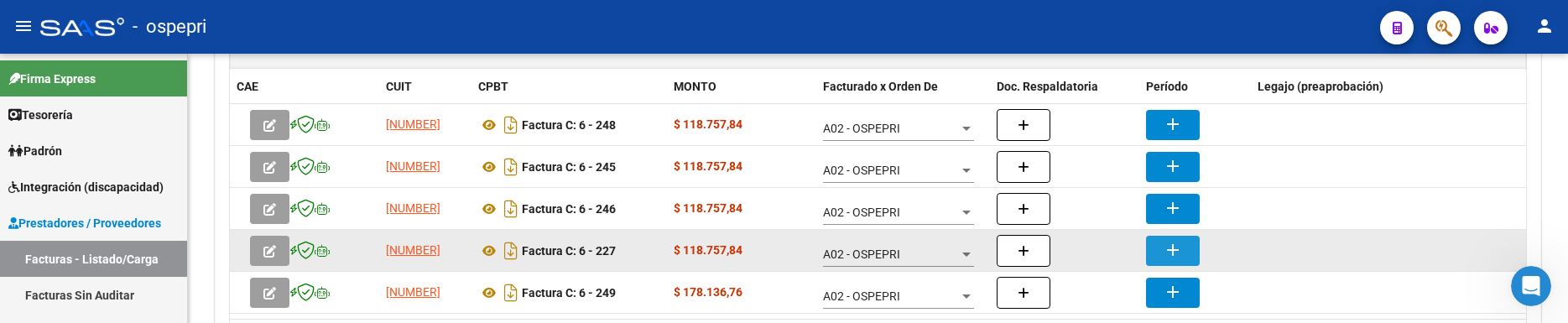 click on "add" 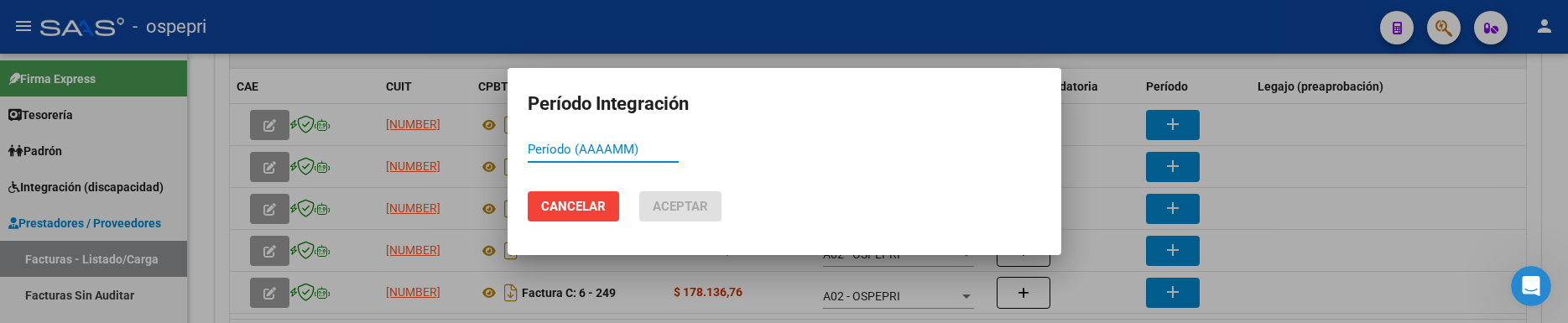 click on "Período (AAAAMM)" at bounding box center (603, 149) 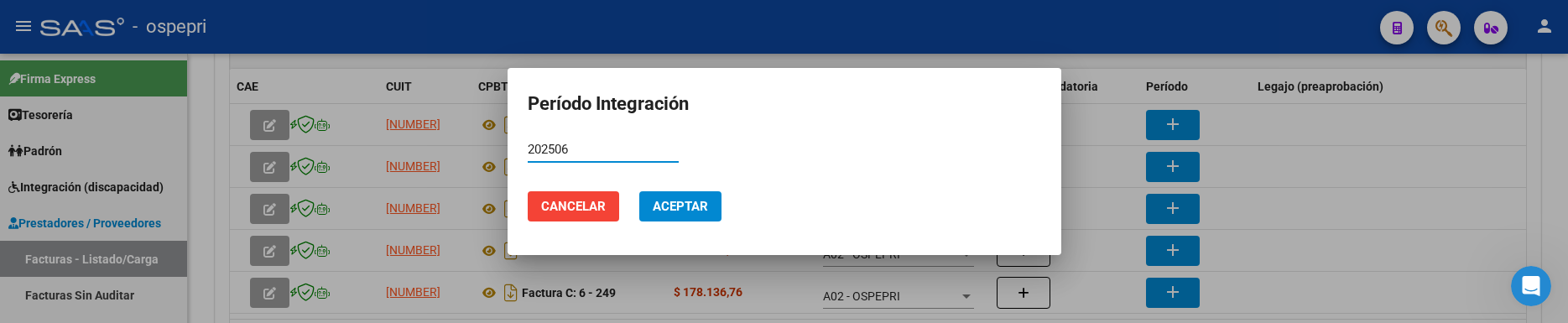 type on "202506" 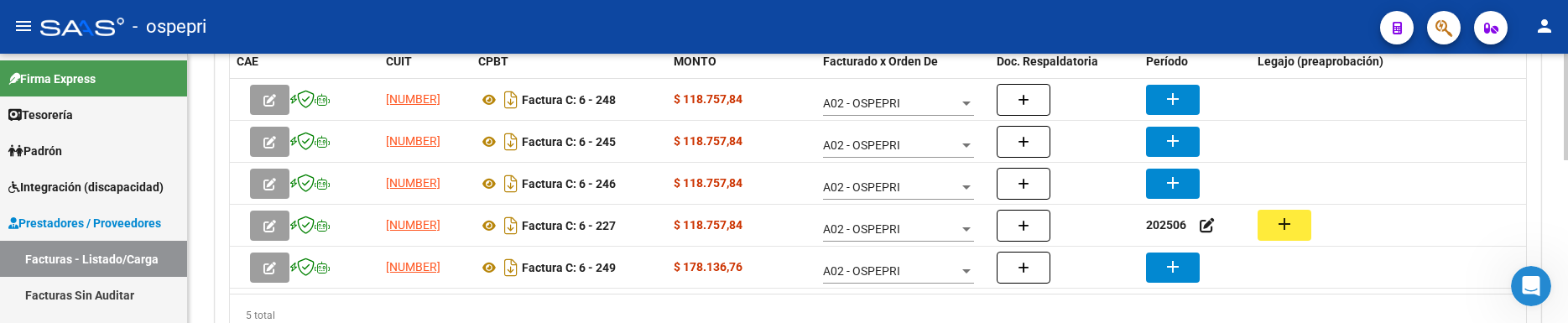 scroll, scrollTop: 311, scrollLeft: 0, axis: vertical 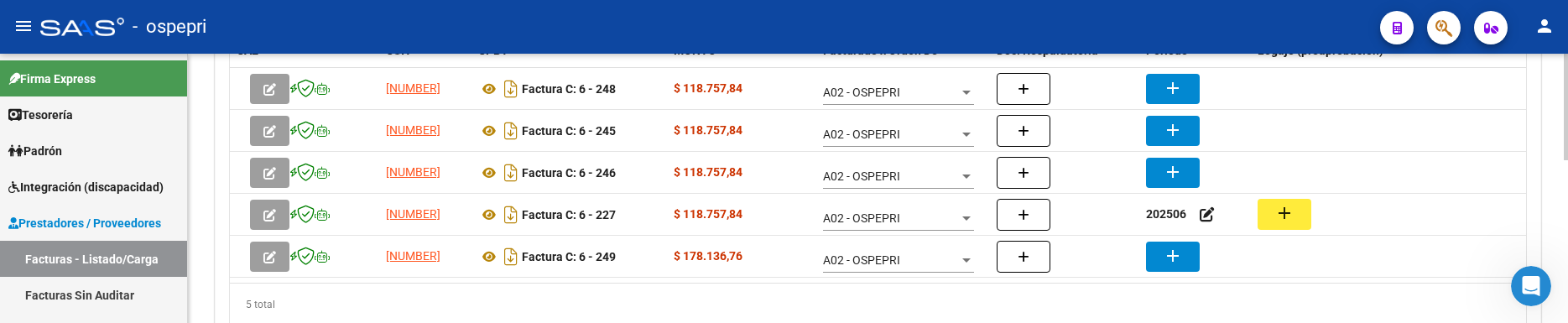 click 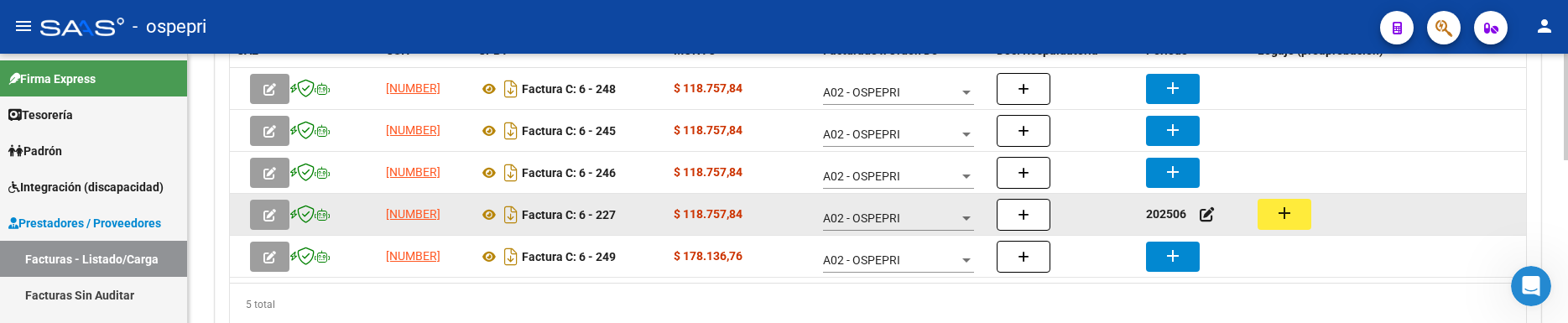 click on "add" 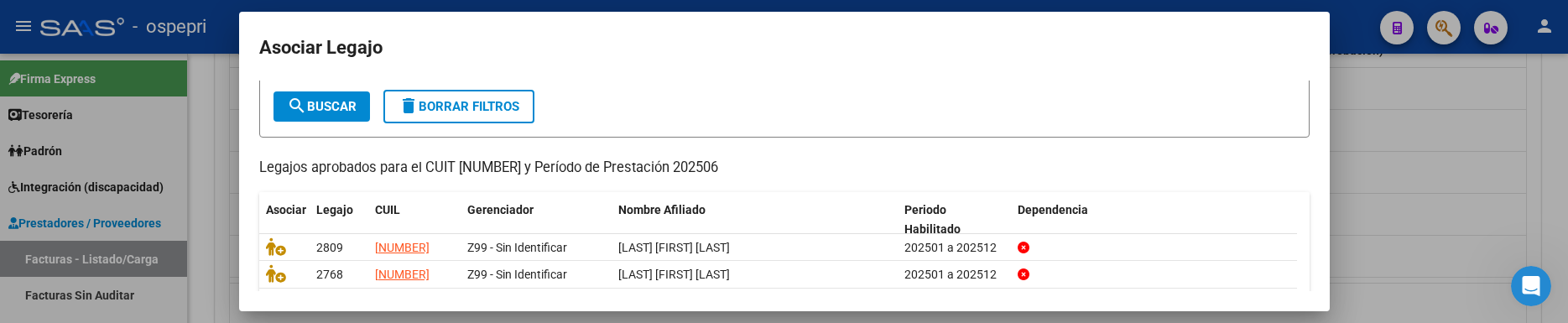 scroll, scrollTop: 168, scrollLeft: 0, axis: vertical 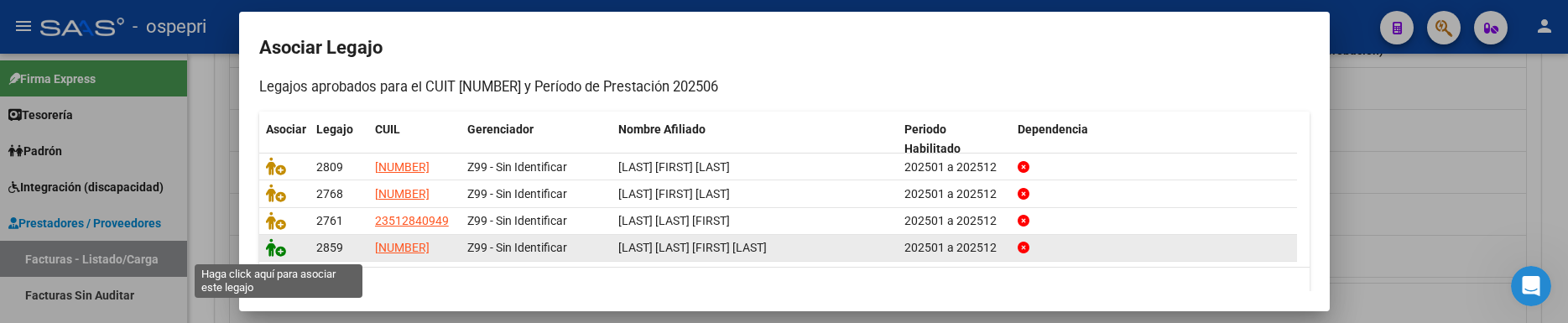 click 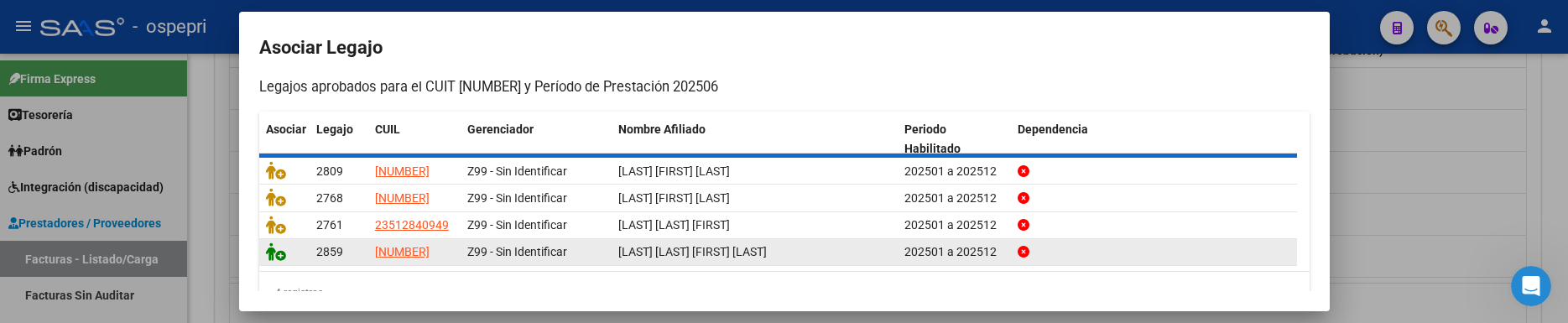 scroll, scrollTop: 0, scrollLeft: 0, axis: both 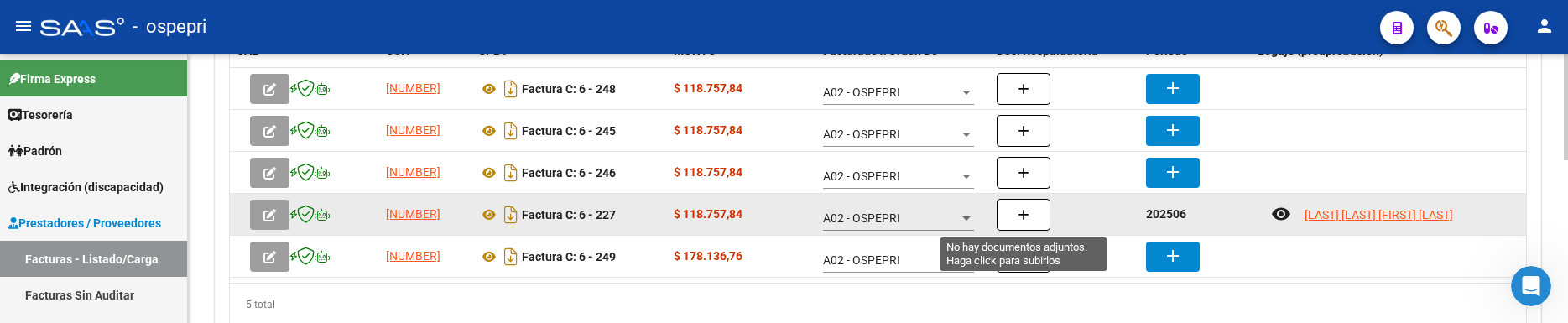 click 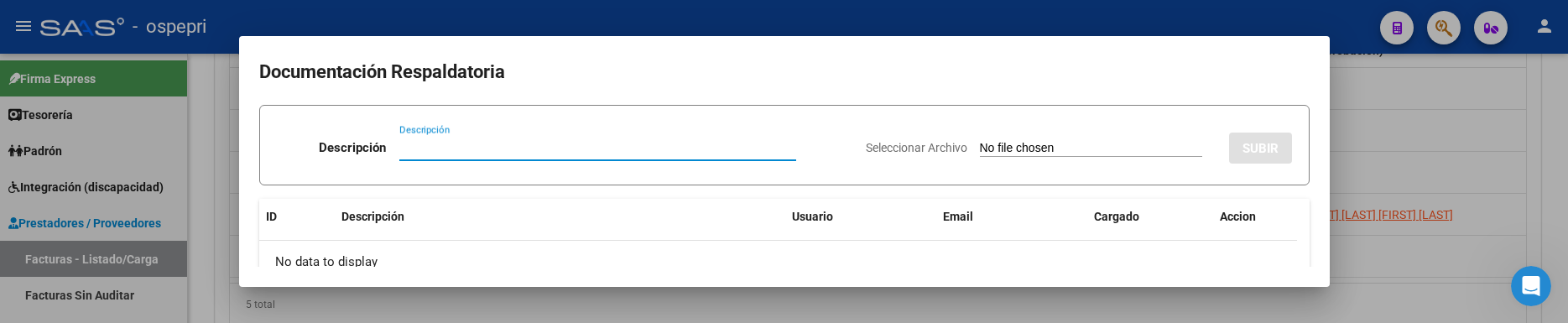 click on "Descripción" at bounding box center (597, 148) 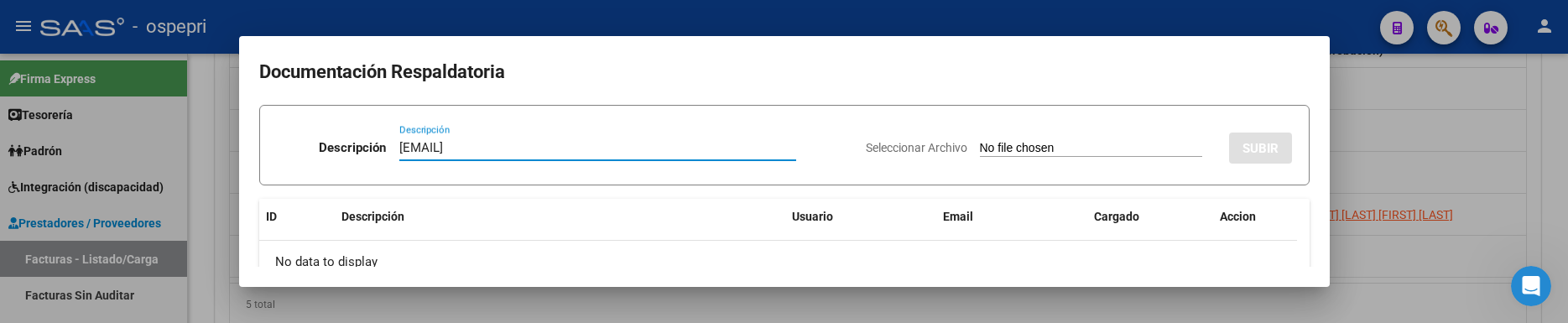 drag, startPoint x: 576, startPoint y: 145, endPoint x: 380, endPoint y: 148, distance: 196.02296 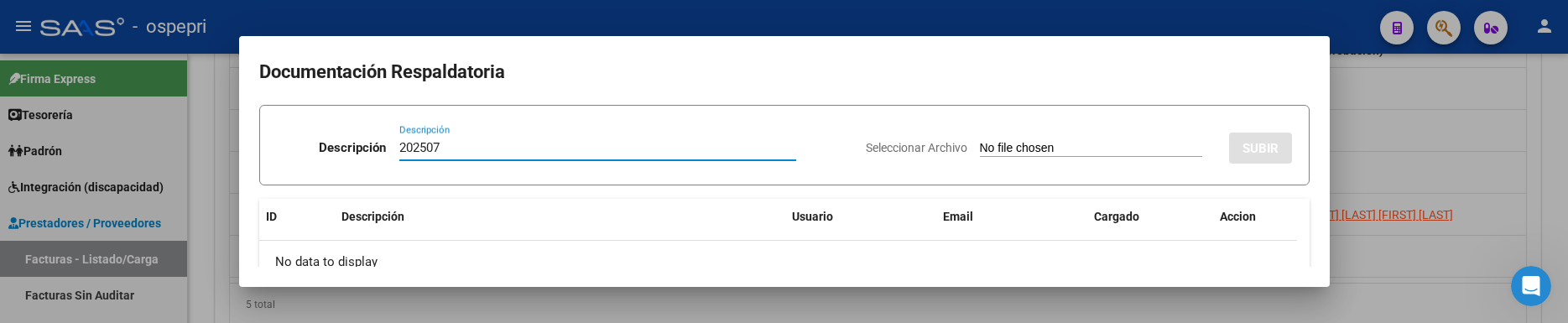 type on "202507" 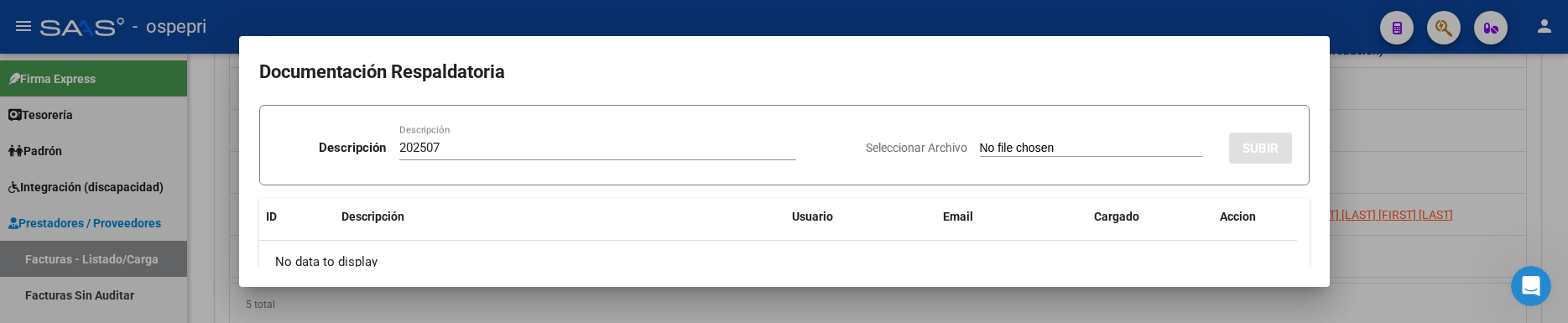 type on "C:\fakepath\PLANILLAS MOSCOSO JUNIO.pdf" 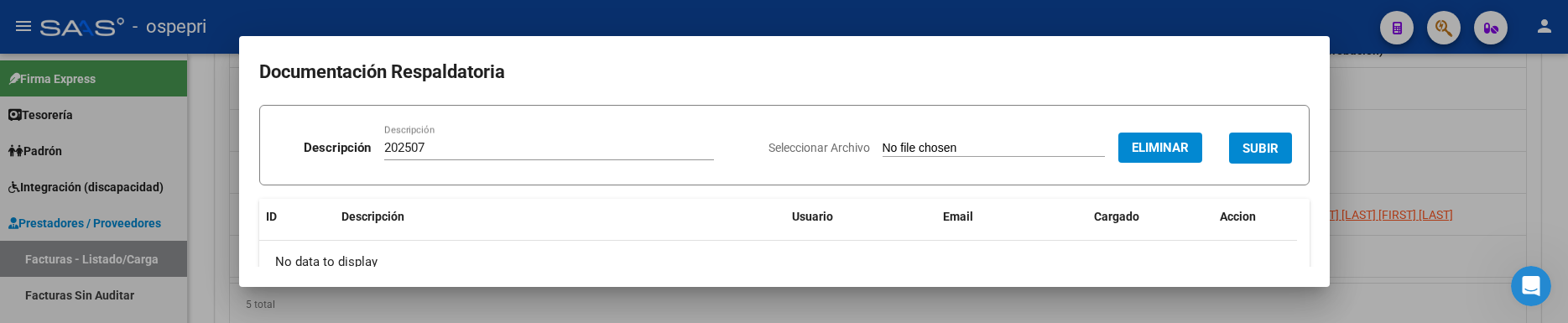 click on "202507" at bounding box center [549, 148] 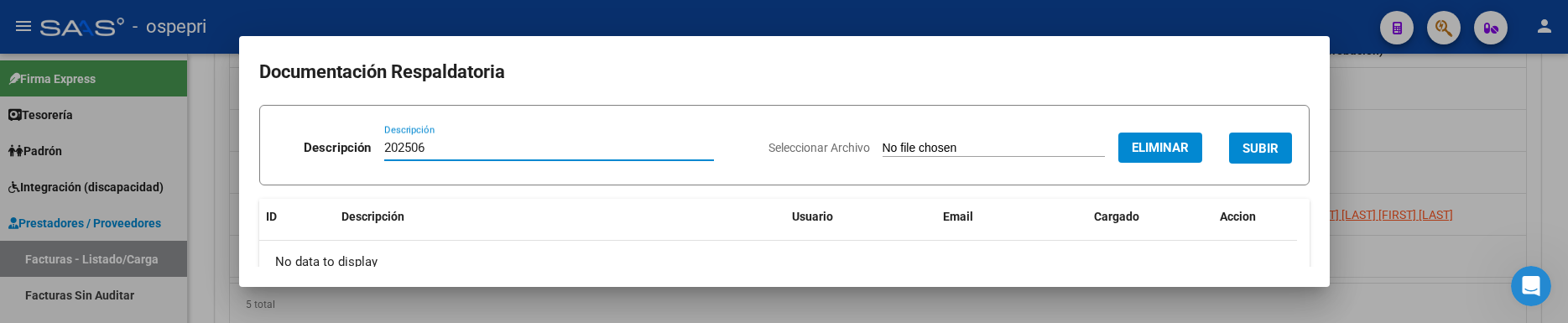 type on "202506" 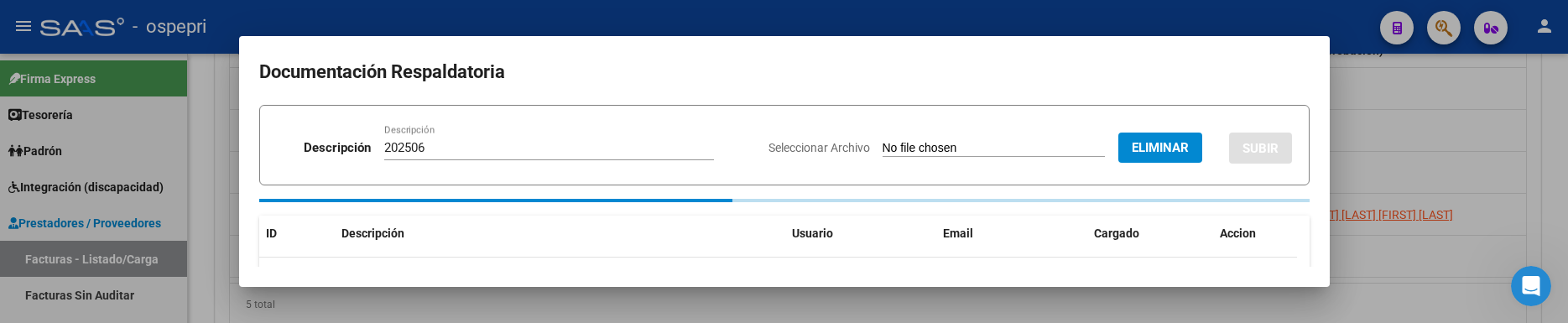 type 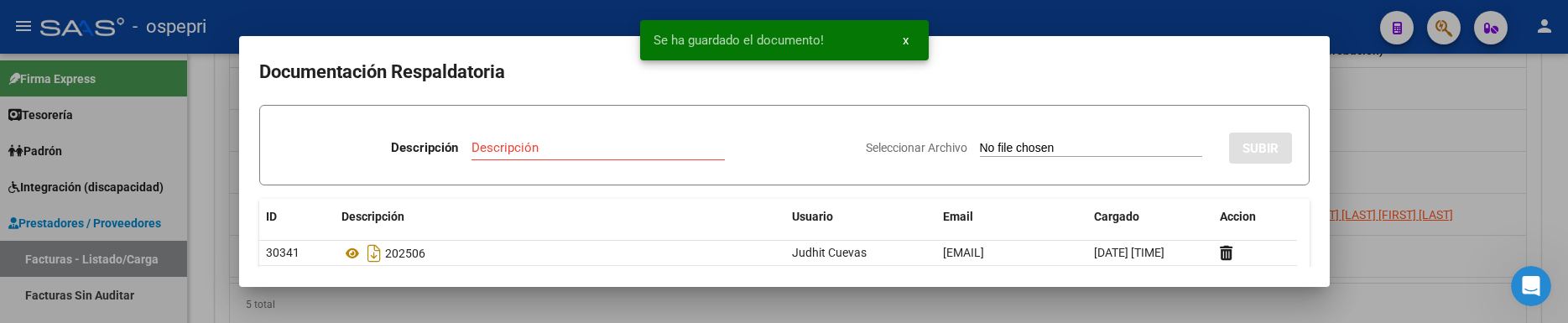click at bounding box center [784, 161] 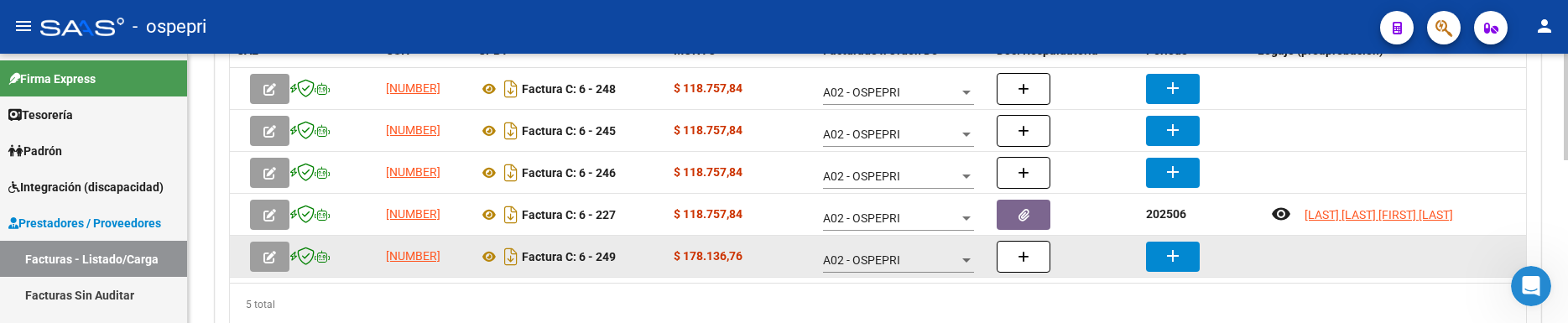 click on "add" 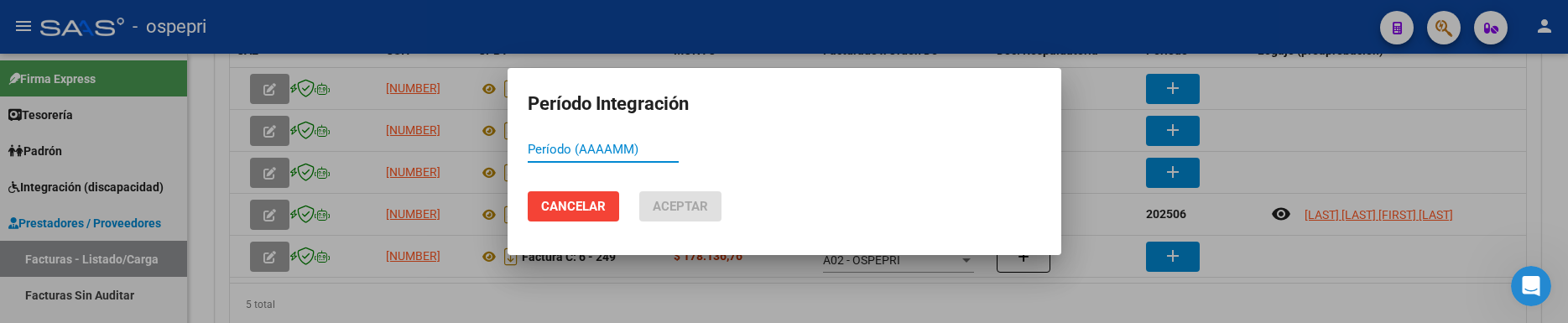 click on "Período (AAAAMM)" at bounding box center (603, 149) 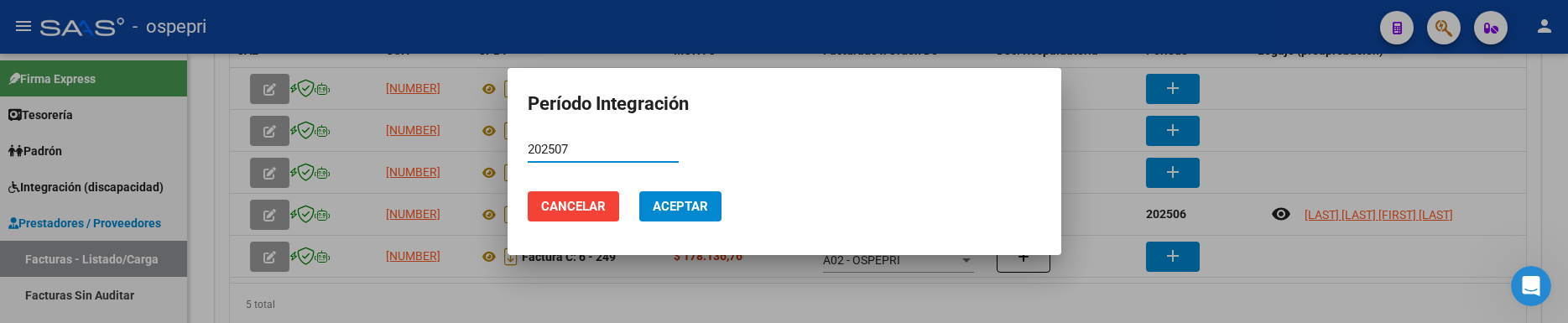 type on "202507" 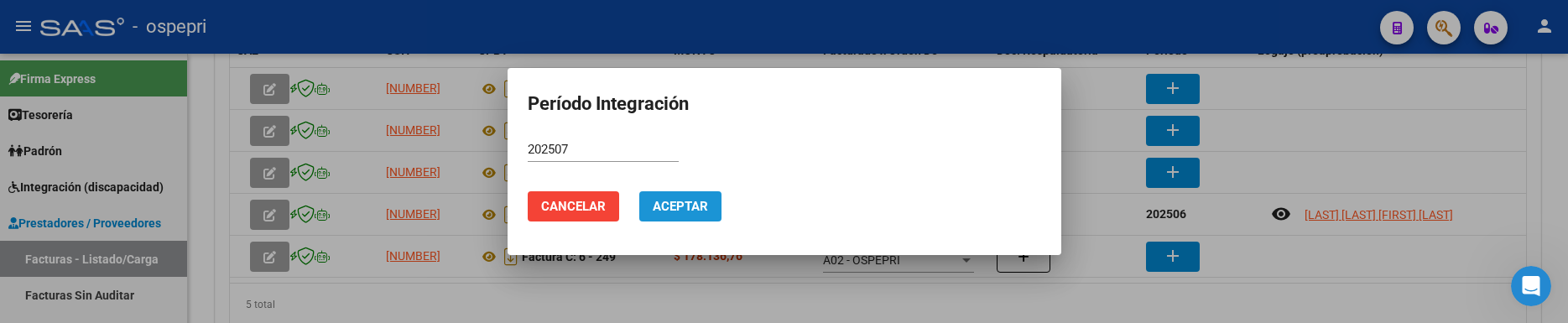 click on "Aceptar" 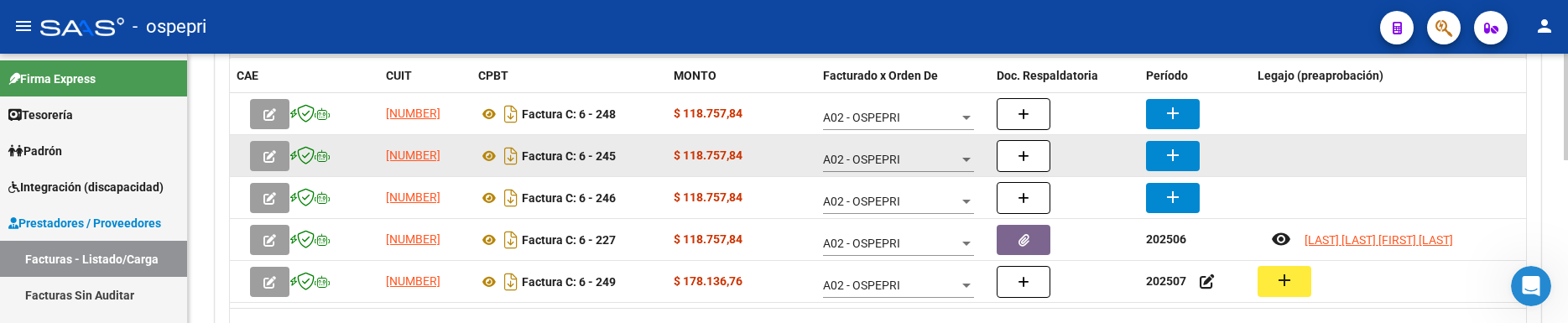scroll, scrollTop: 311, scrollLeft: 0, axis: vertical 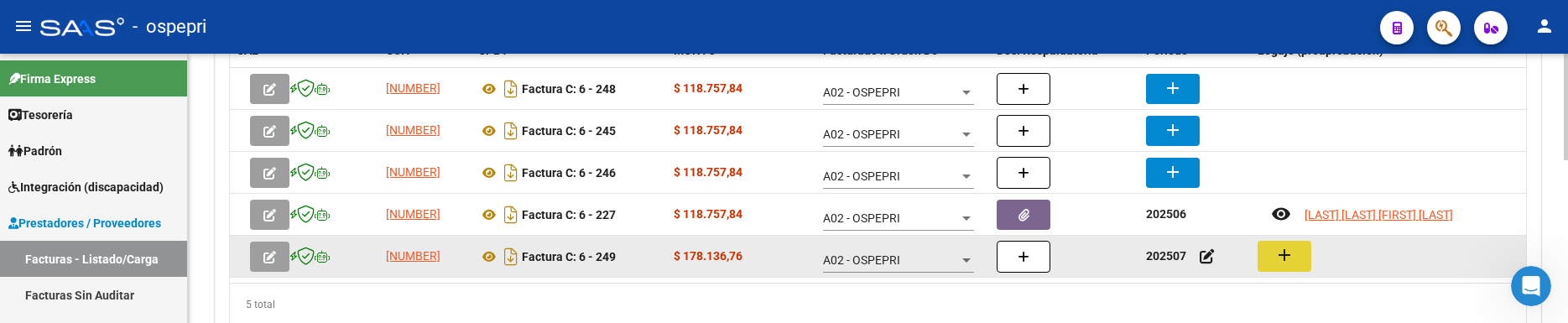 click on "add" 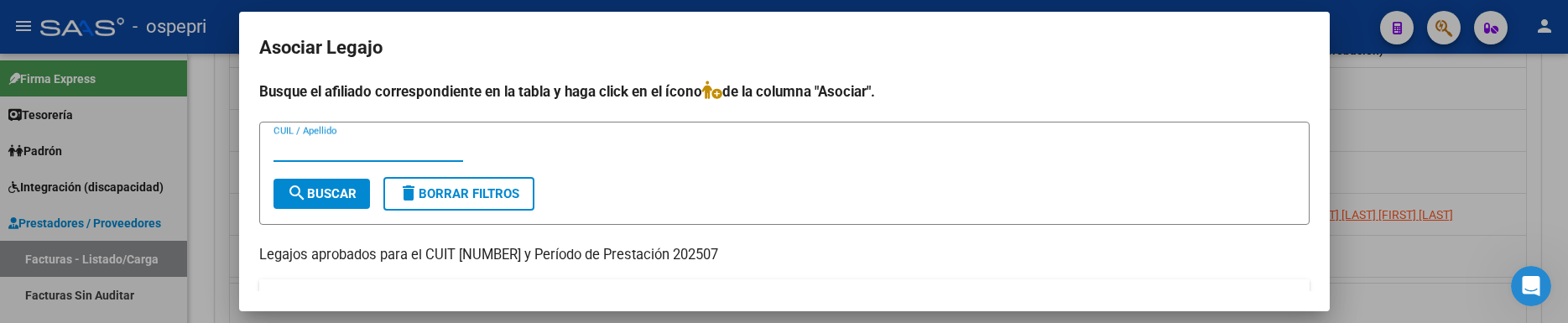 click on "CUIL / Apellido" at bounding box center (368, 148) 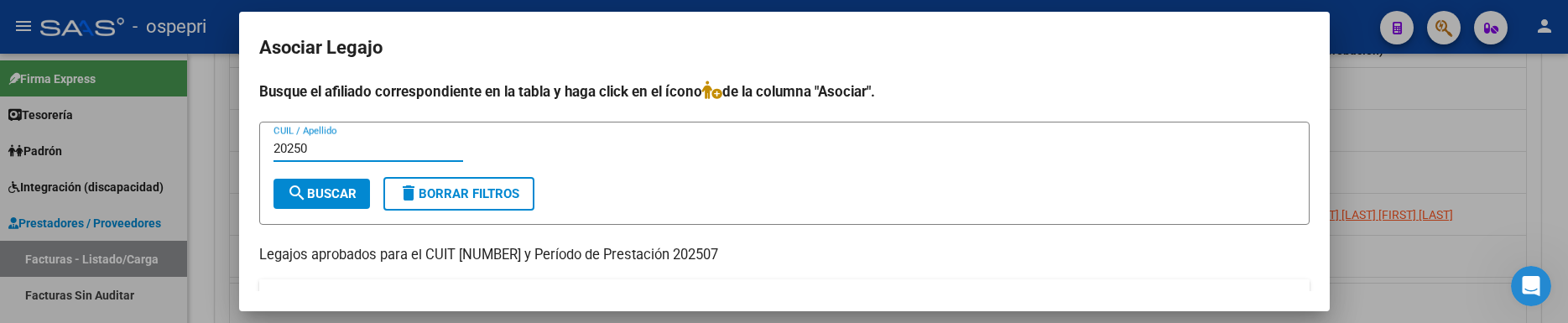type on "202507" 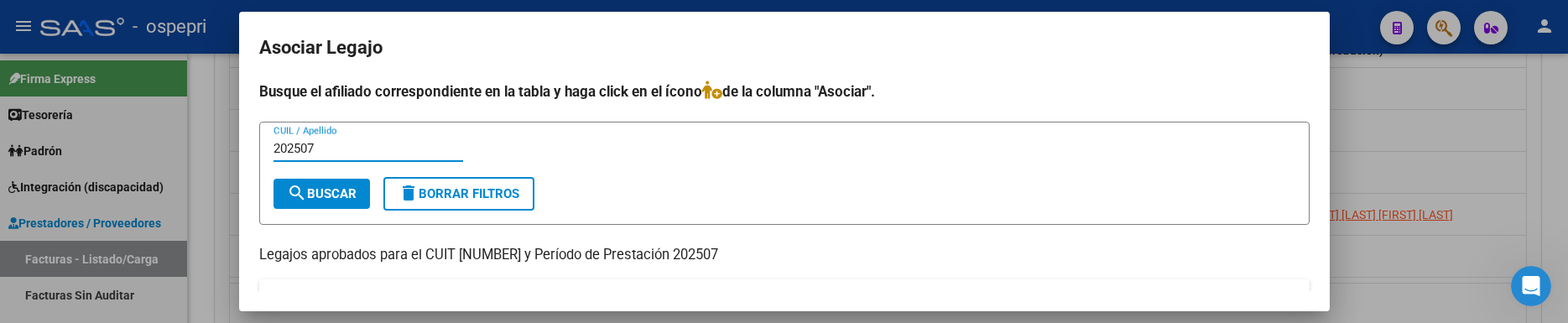drag, startPoint x: 353, startPoint y: 153, endPoint x: 265, endPoint y: 149, distance: 88.090862 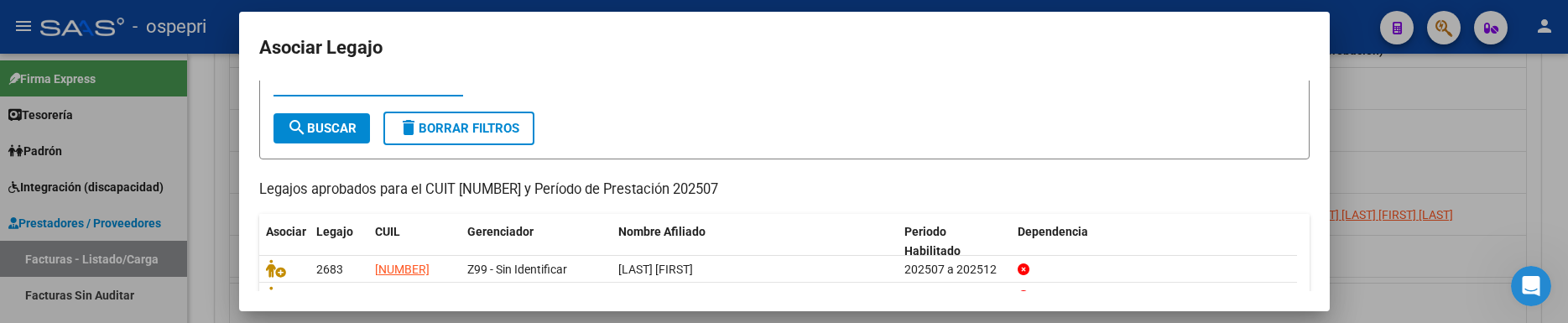 scroll, scrollTop: 168, scrollLeft: 0, axis: vertical 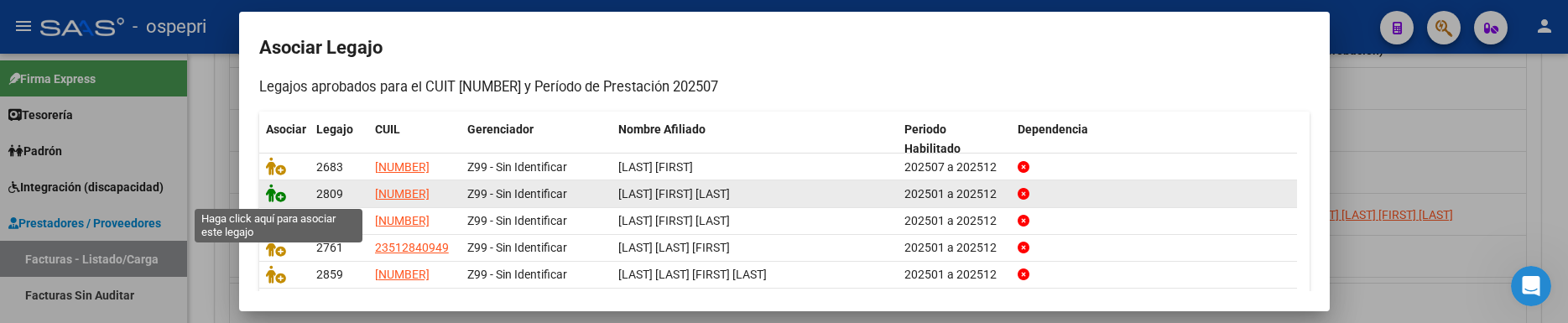 click 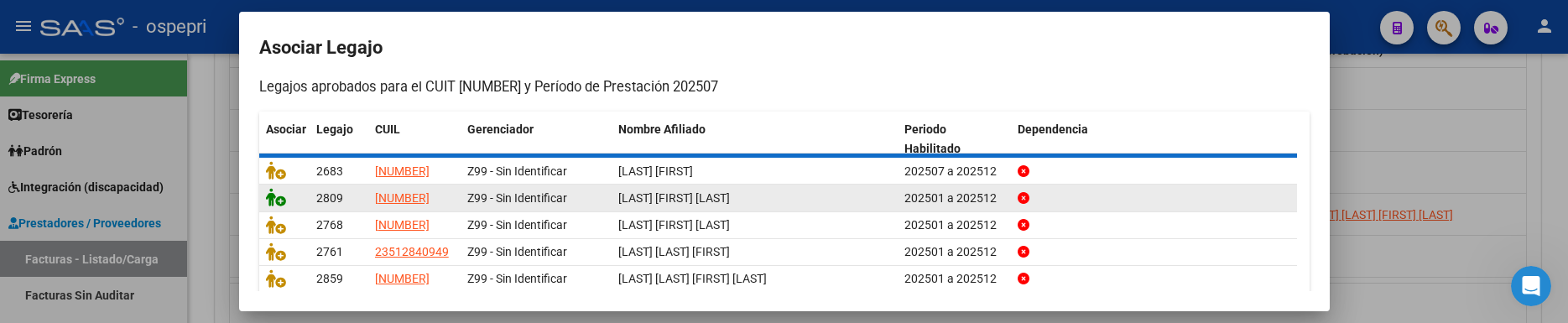 scroll, scrollTop: 0, scrollLeft: 0, axis: both 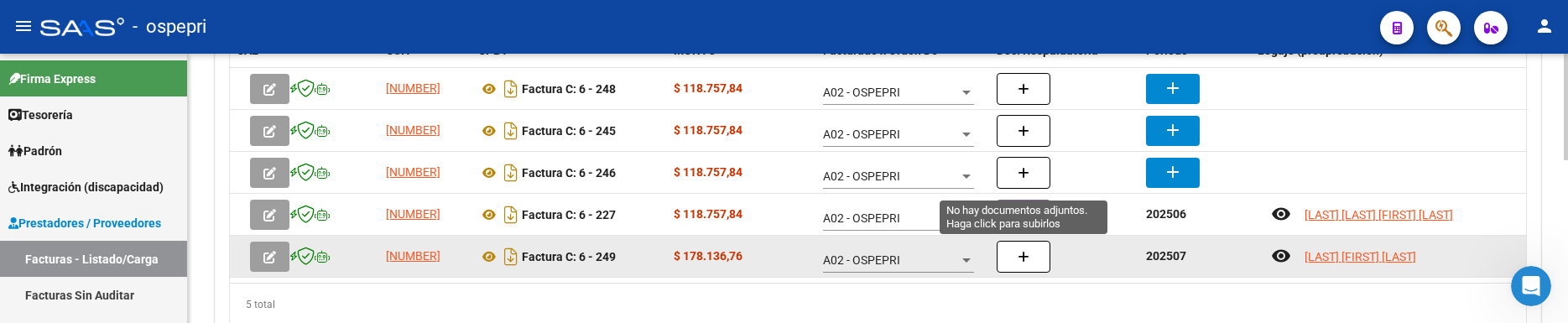 click 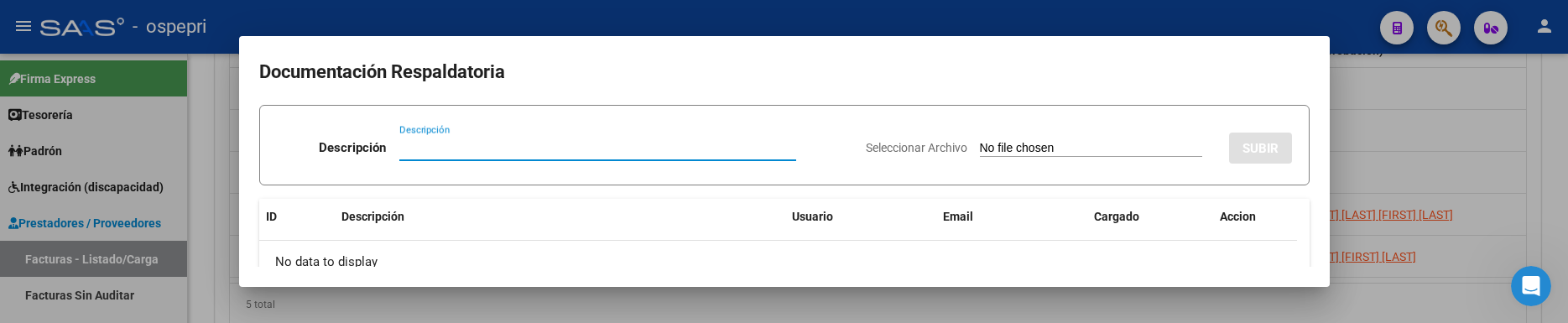 click on "Descripción" at bounding box center [597, 148] 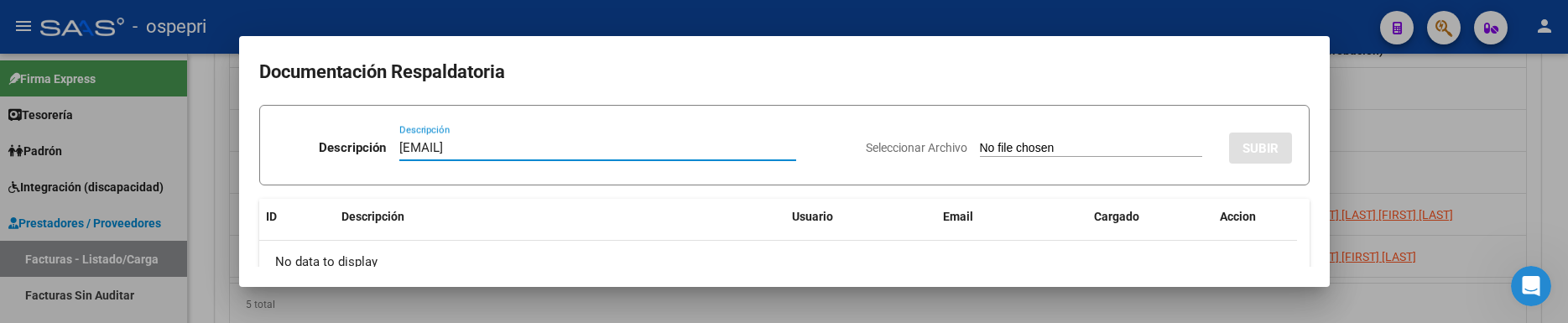 drag, startPoint x: 571, startPoint y: 154, endPoint x: 388, endPoint y: 153, distance: 183.00273 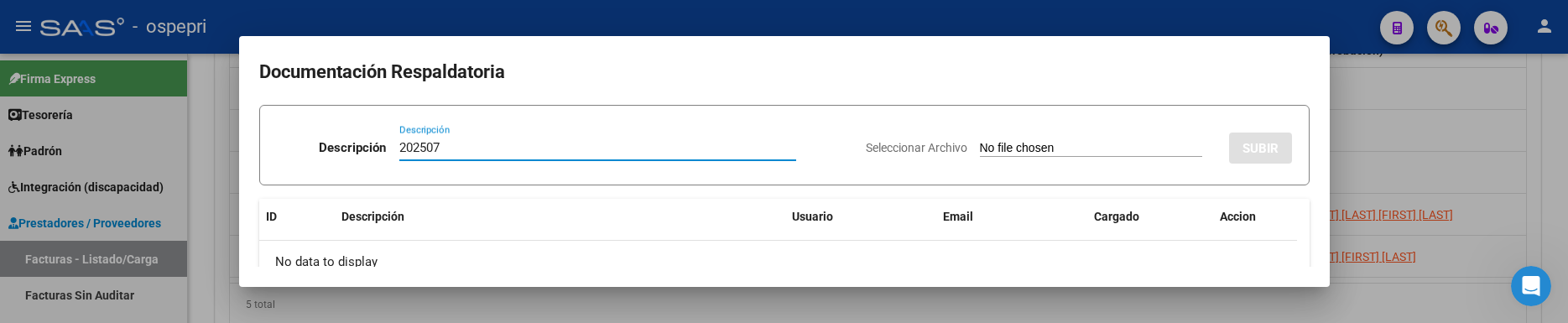 type on "202507" 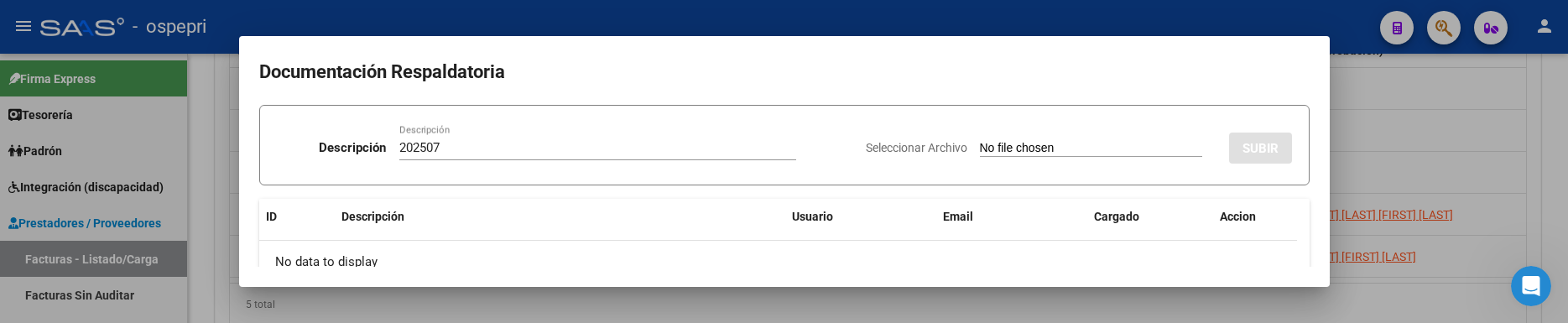 click on "Seleccionar Archivo" at bounding box center (1091, 148) 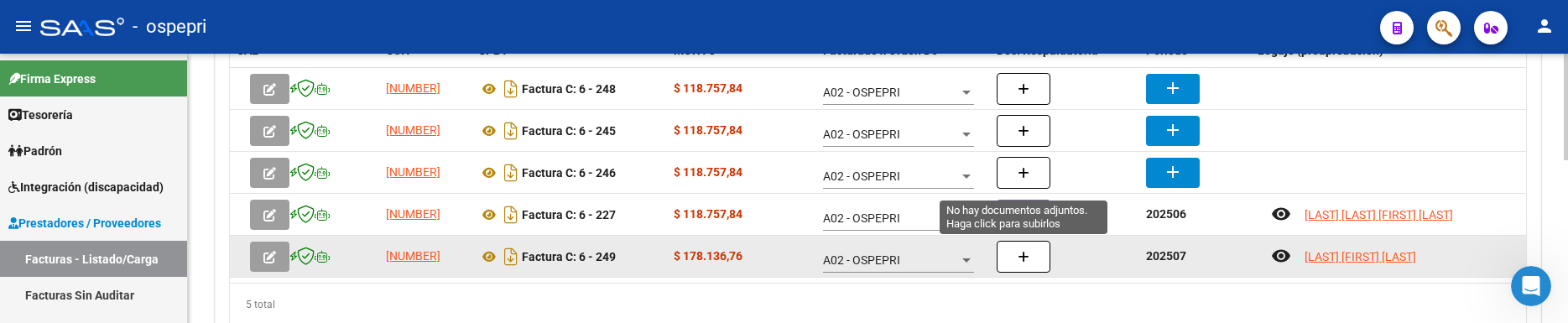 click 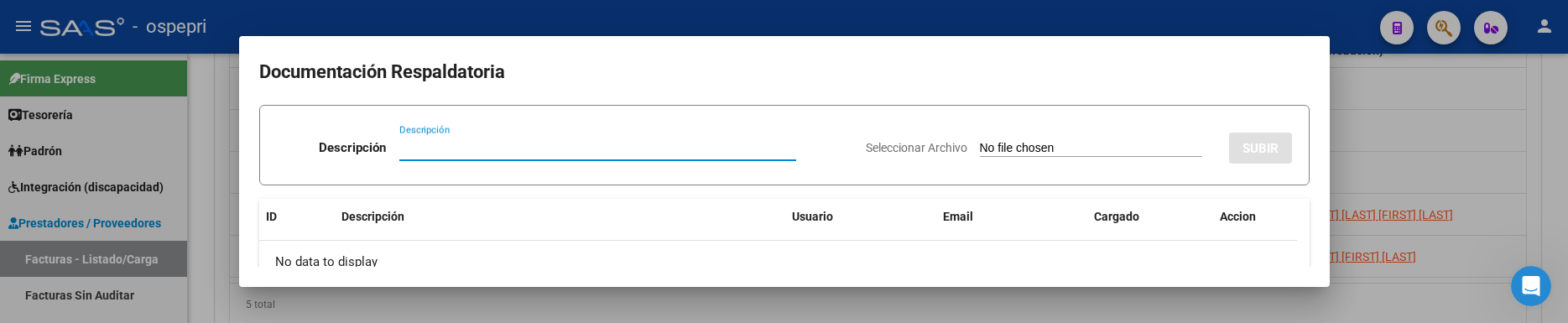 click on "Descripción" at bounding box center (597, 148) 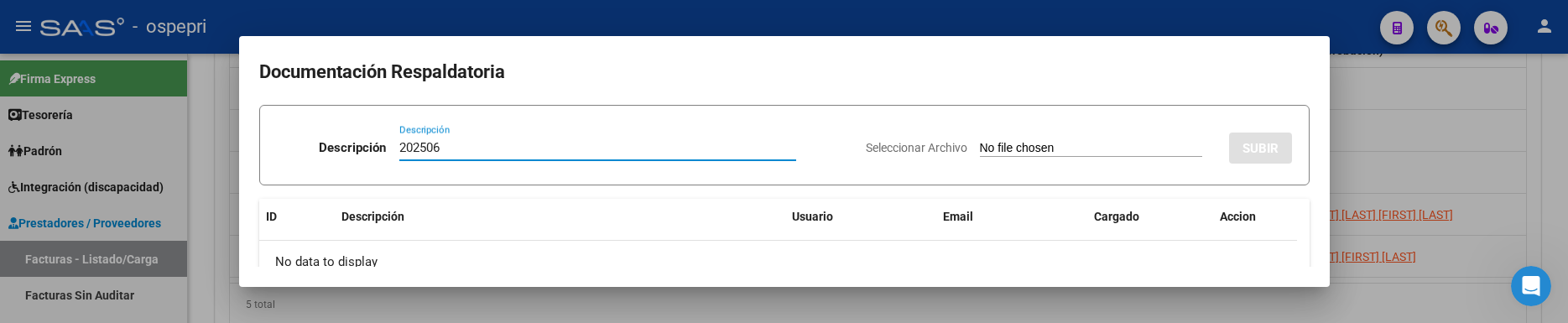 type on "202506" 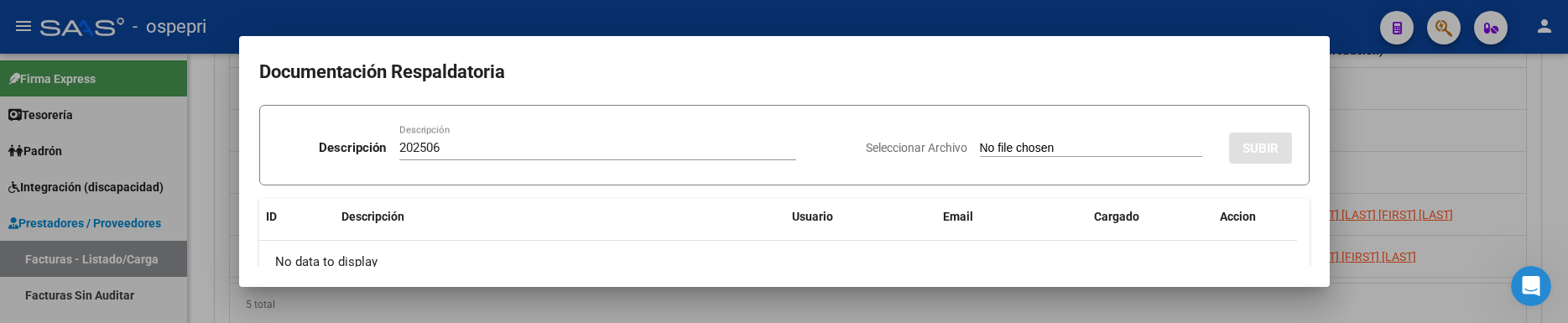 type on "C:\fakepath\Planilla GAVRON Junio.pdf" 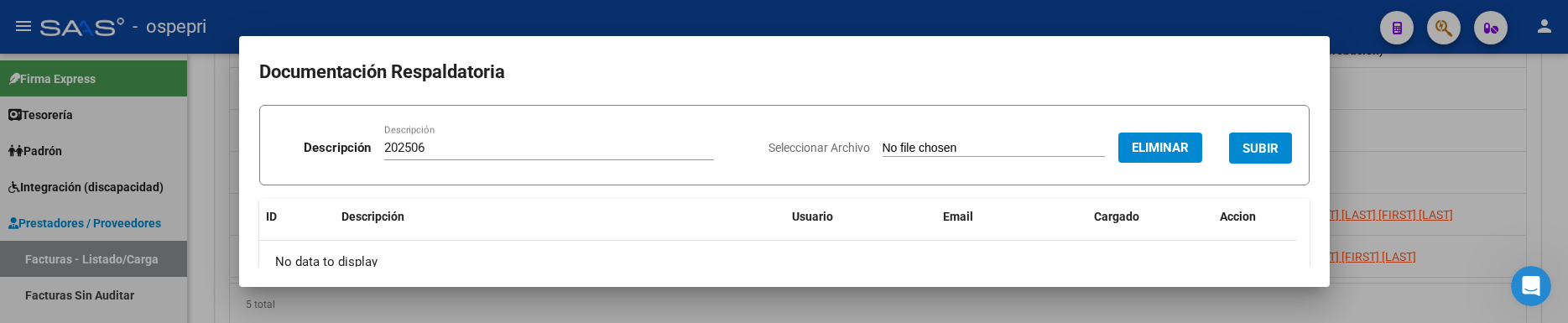 click on "SUBIR" at bounding box center (1260, 148) 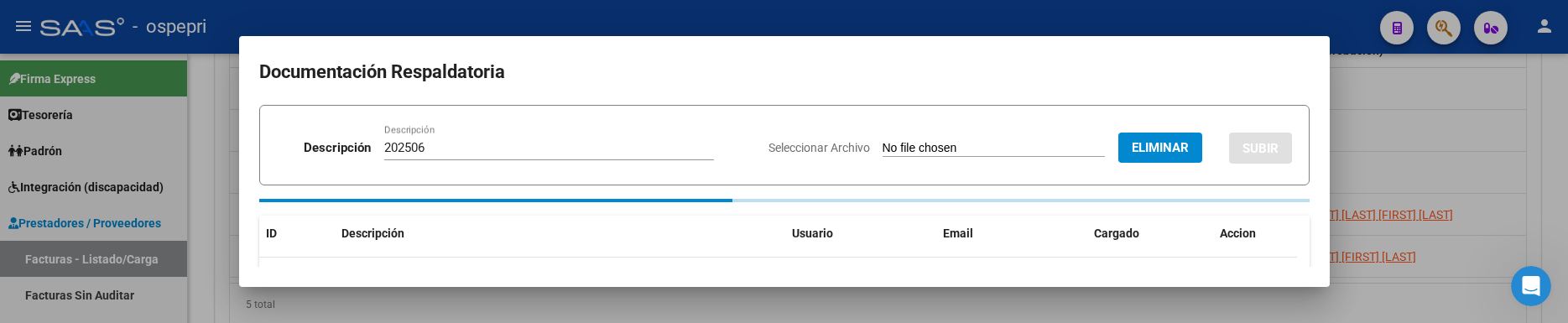 type 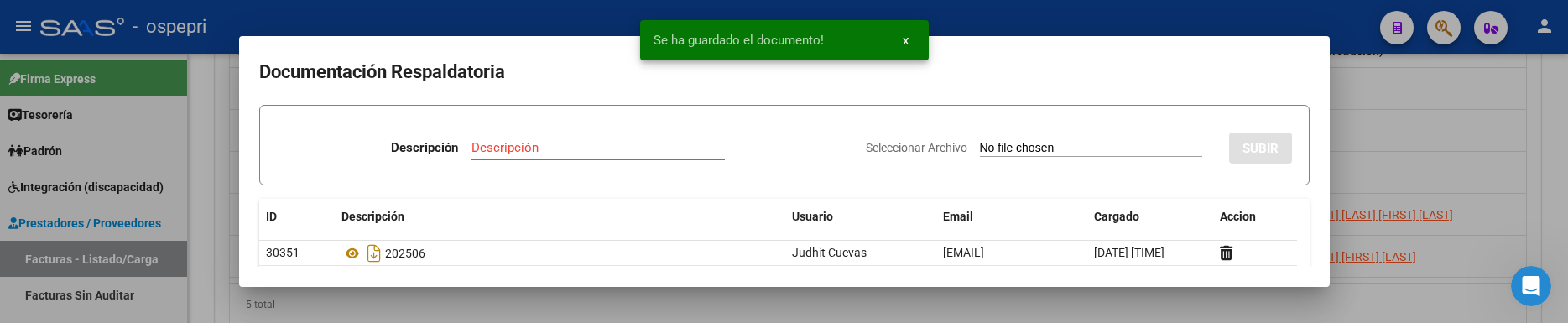 click at bounding box center (784, 161) 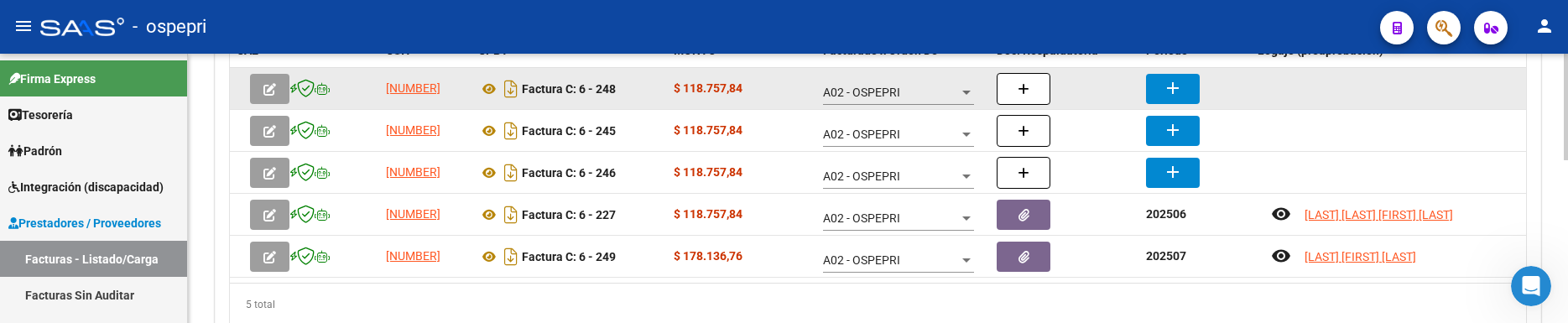 click on "add" 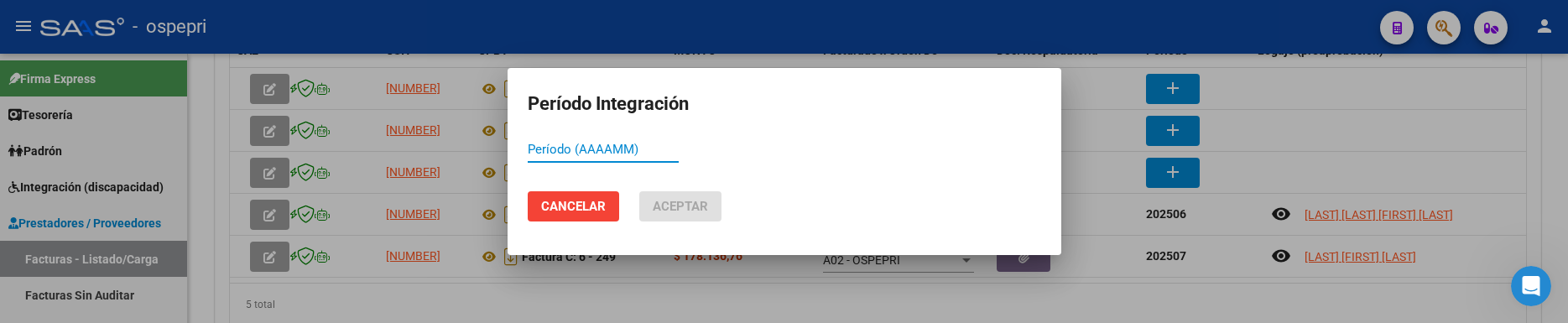 click on "Período (AAAAMM)" at bounding box center (603, 149) 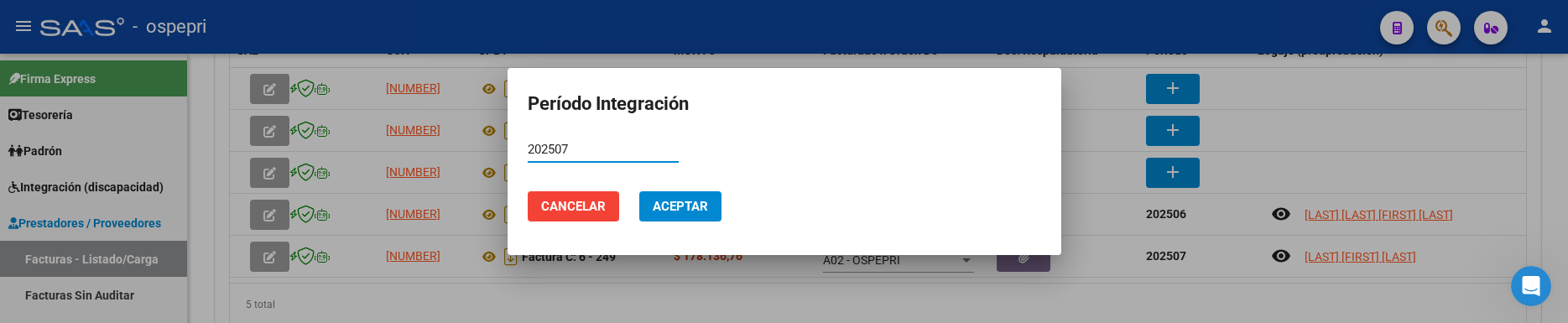type on "202507" 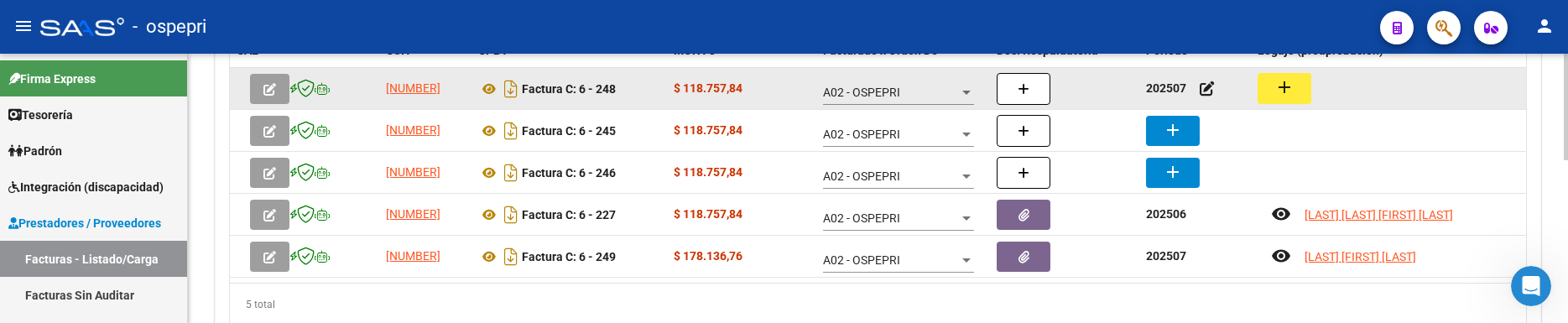 click on "add" 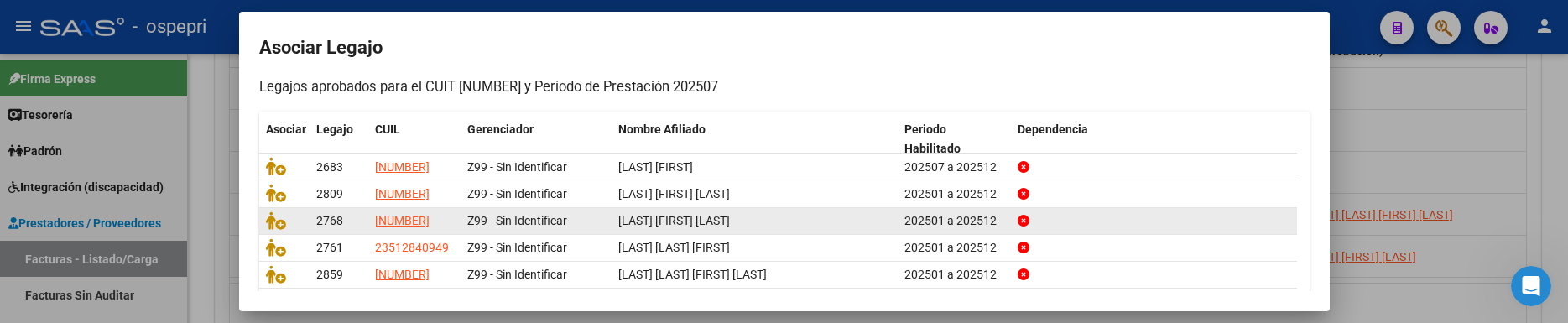 scroll, scrollTop: 231, scrollLeft: 0, axis: vertical 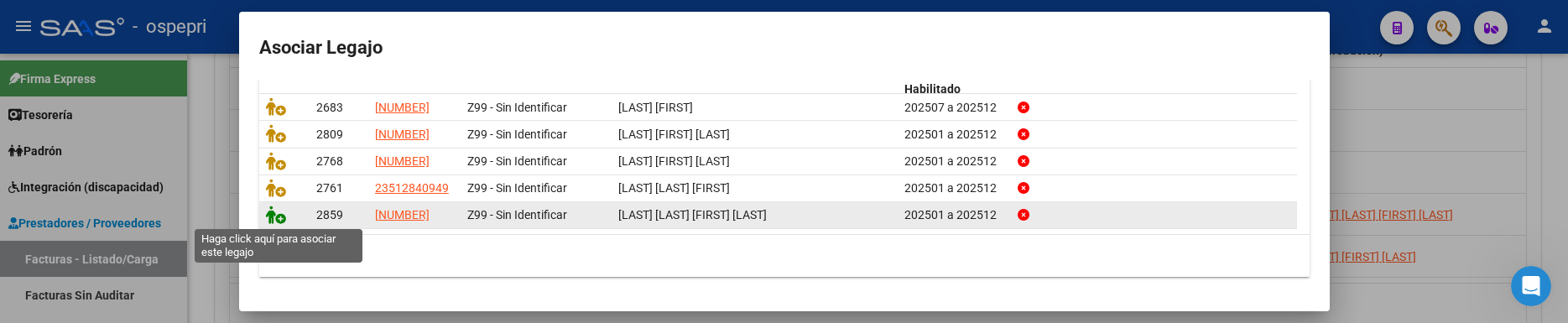 click 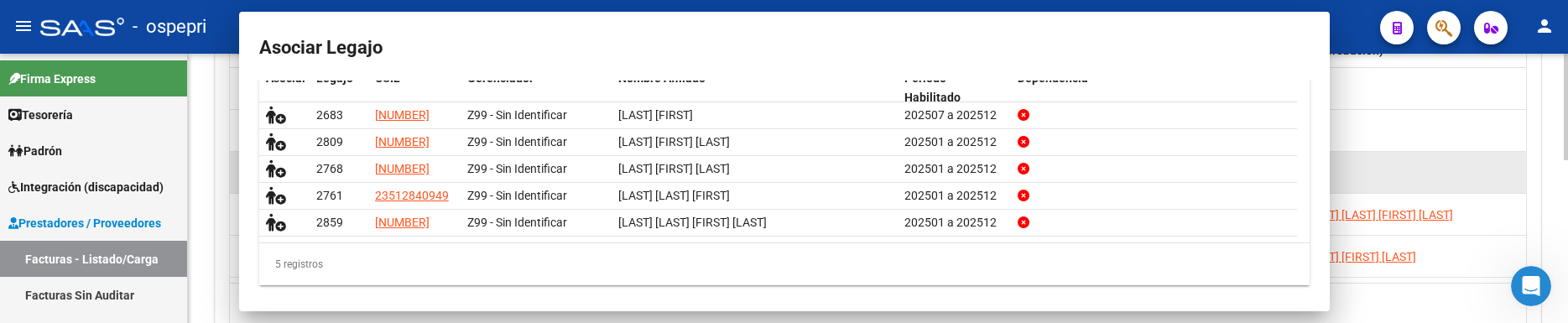 scroll, scrollTop: 0, scrollLeft: 0, axis: both 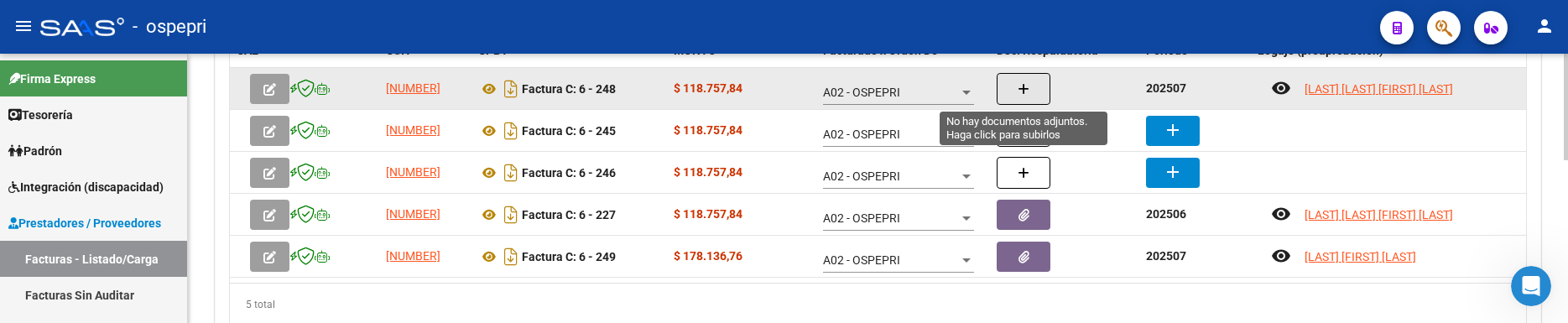 click 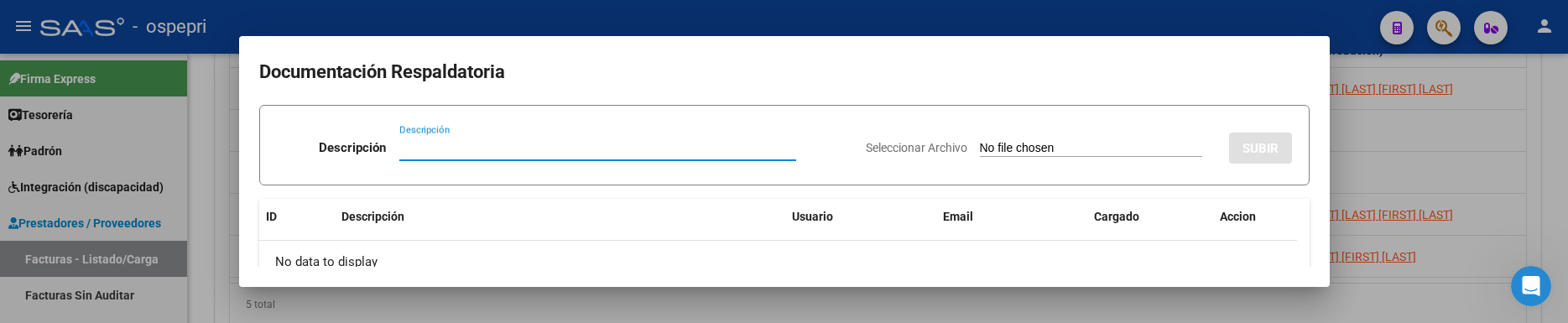 click on "Descripción" at bounding box center (597, 148) 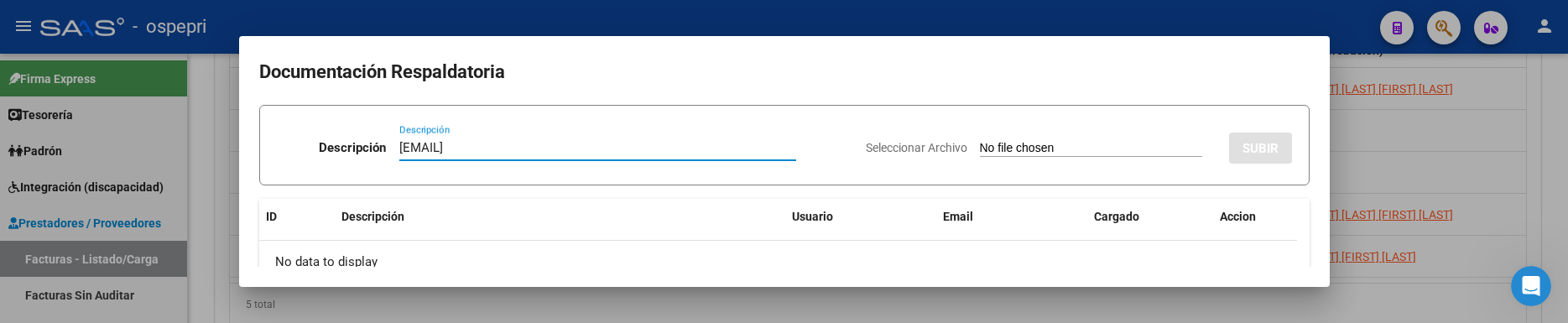 drag, startPoint x: 584, startPoint y: 149, endPoint x: 378, endPoint y: 148, distance: 206.00243 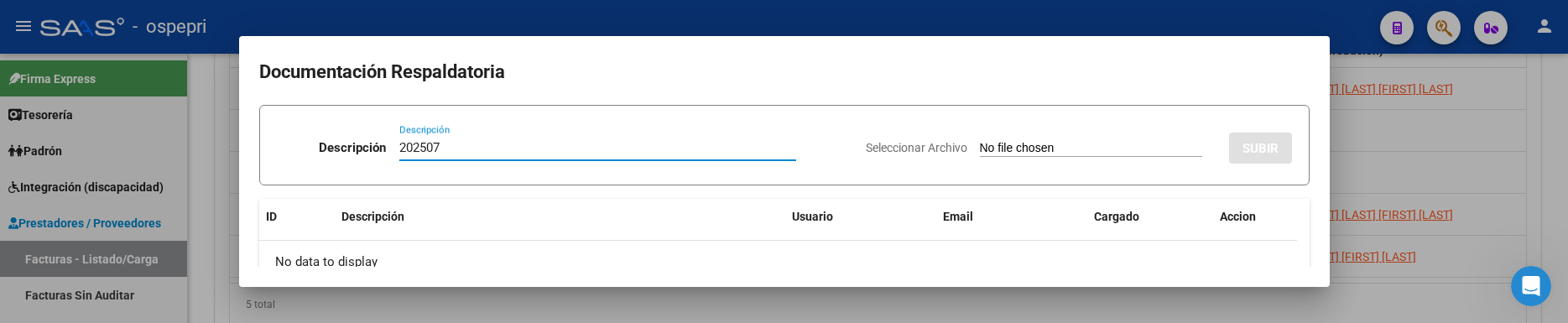 drag, startPoint x: 446, startPoint y: 146, endPoint x: 383, endPoint y: 148, distance: 63.031738 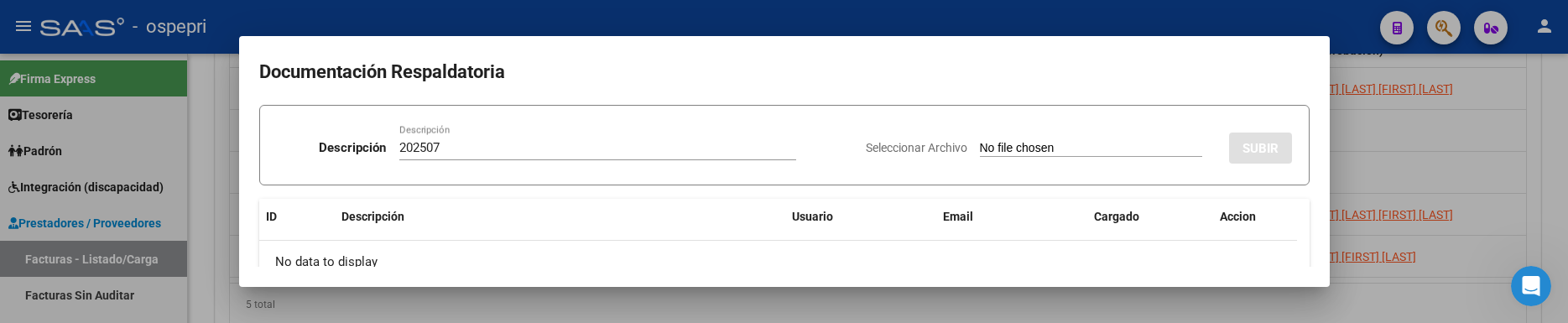 type on "C:\fakepath\planilla MOSCOSO Julio.pdf" 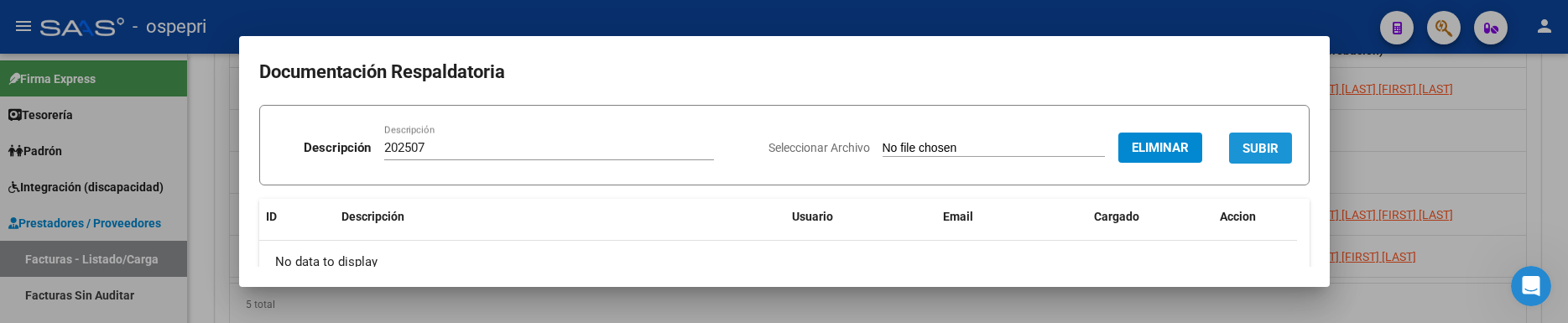 click on "SUBIR" at bounding box center [1260, 148] 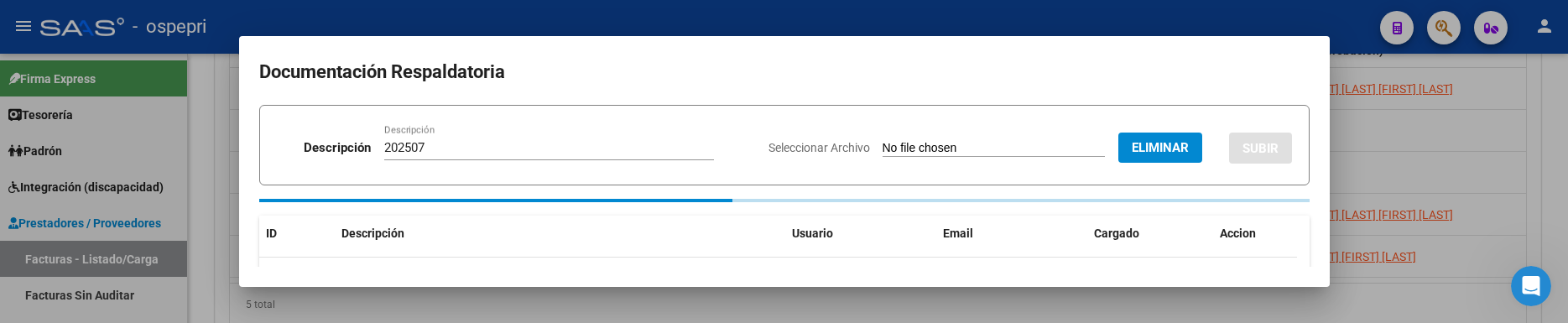 type 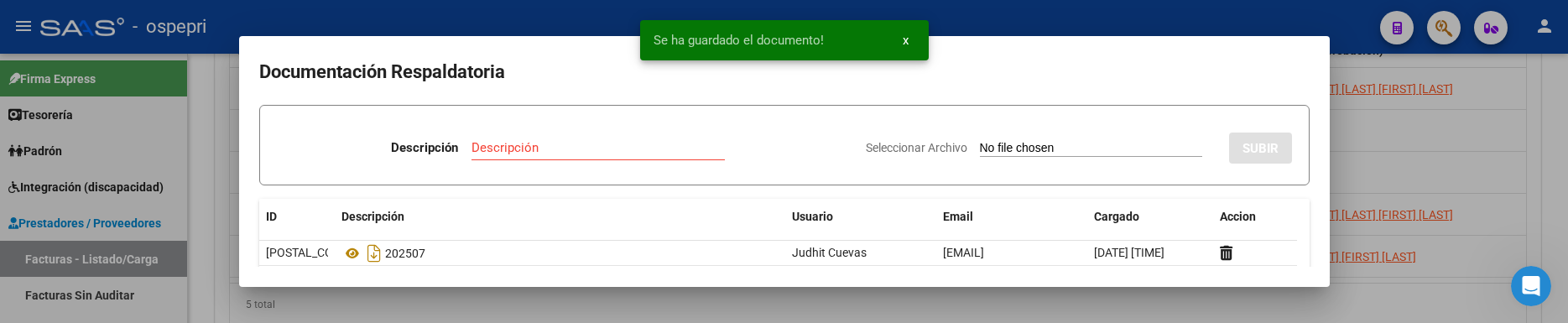 click at bounding box center [784, 161] 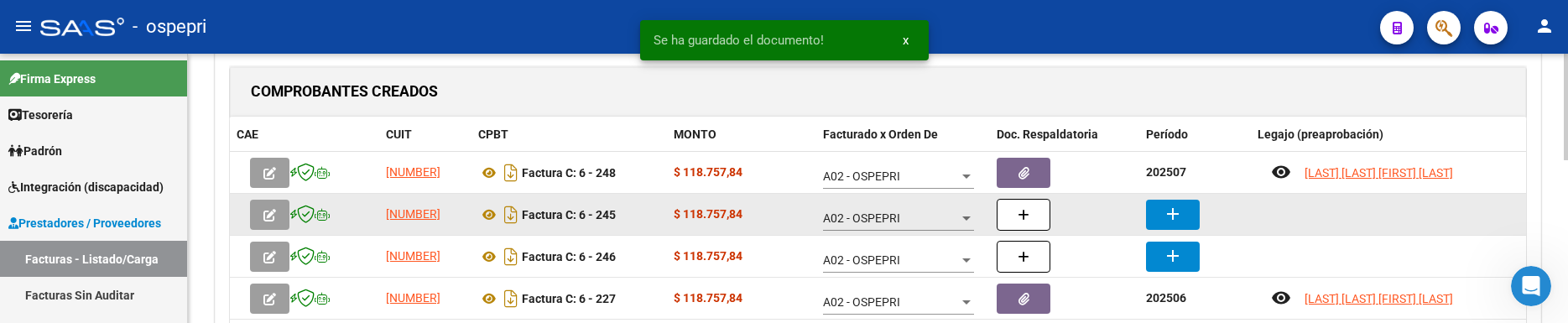 scroll, scrollTop: 311, scrollLeft: 0, axis: vertical 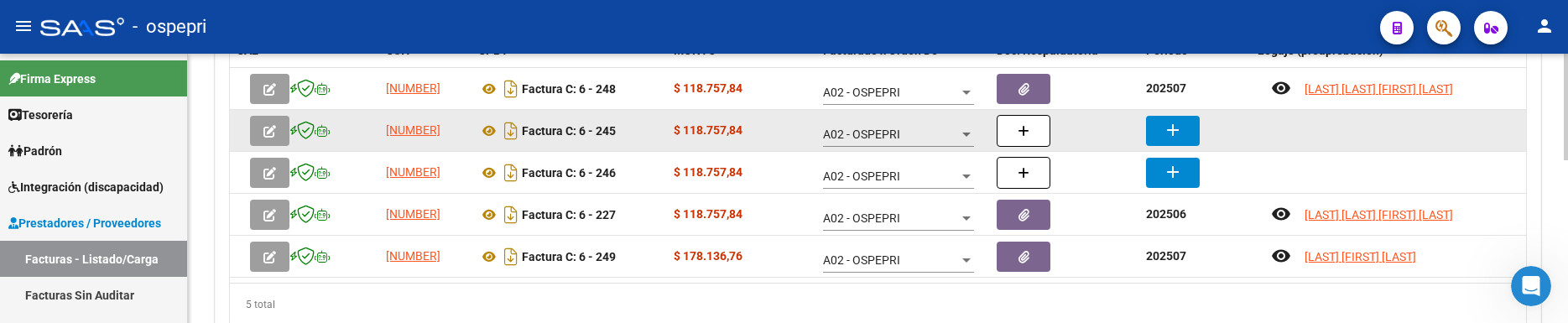 click on "add" 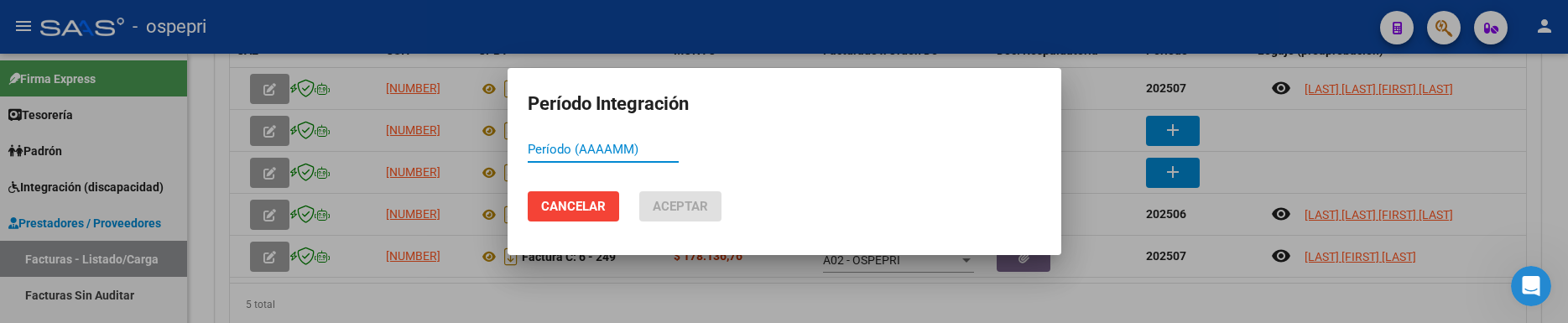 click on "Período (AAAAMM)" at bounding box center [603, 149] 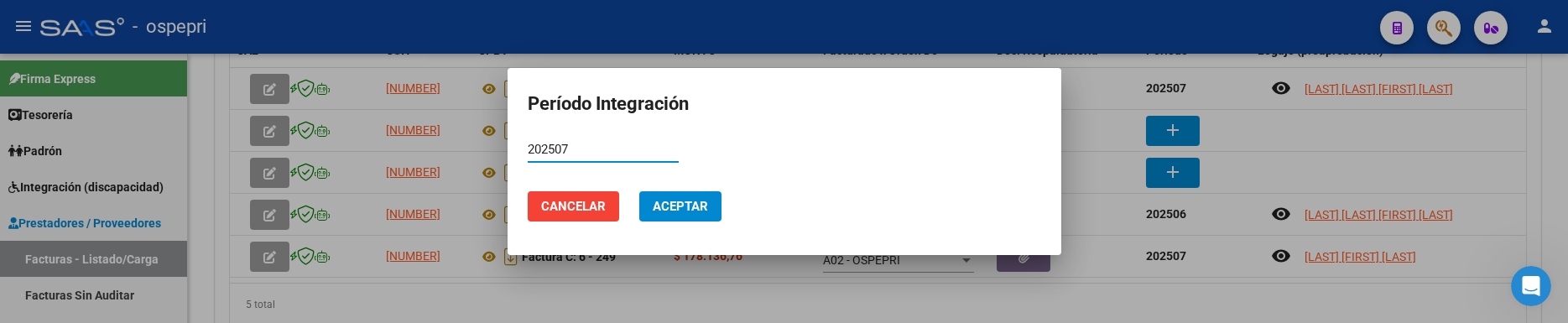 type on "202507" 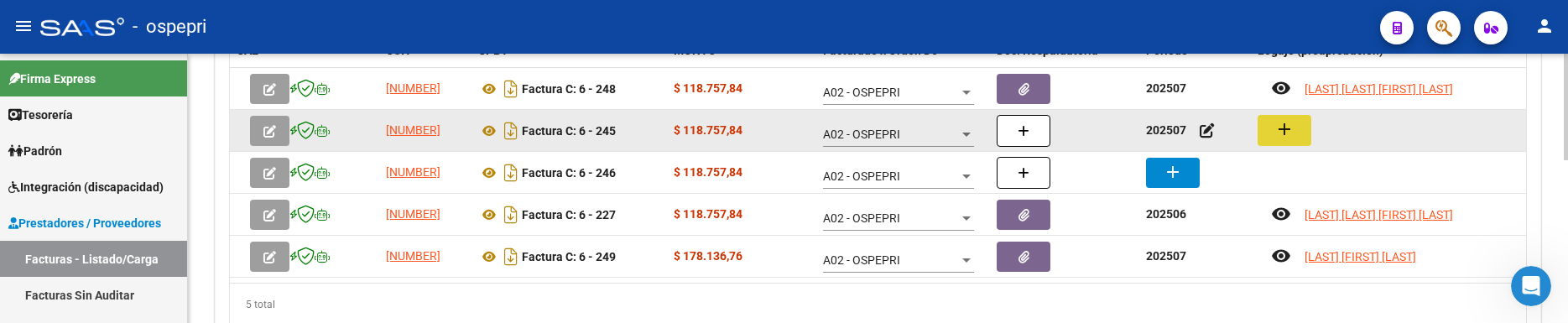 click on "add" 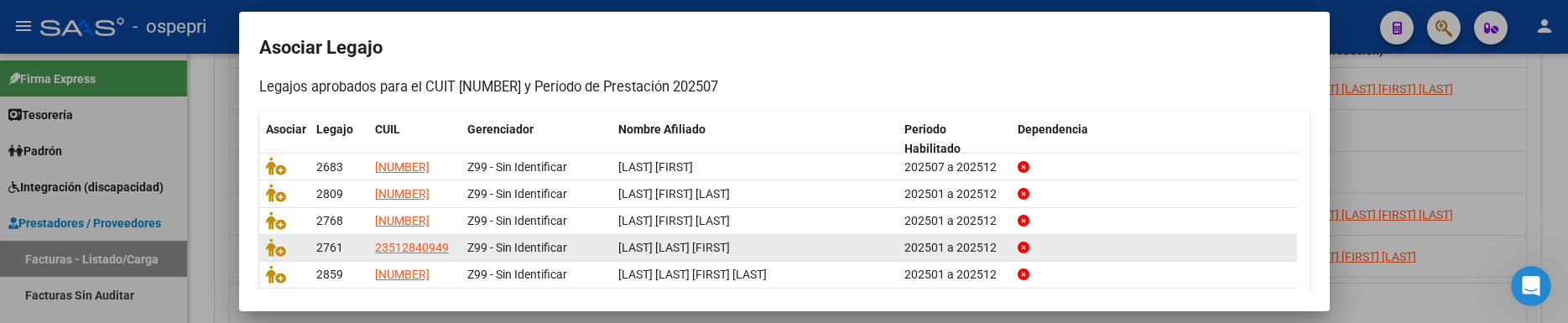 scroll, scrollTop: 231, scrollLeft: 0, axis: vertical 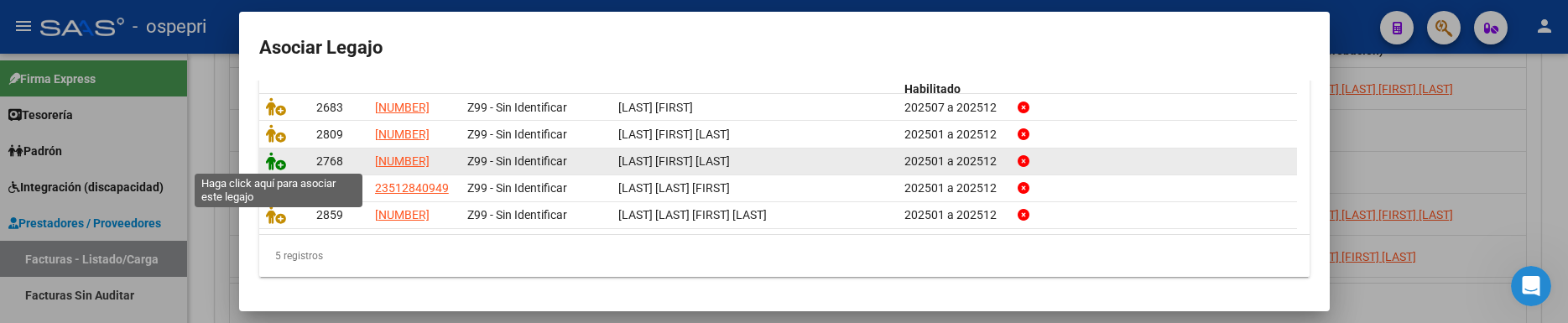 click 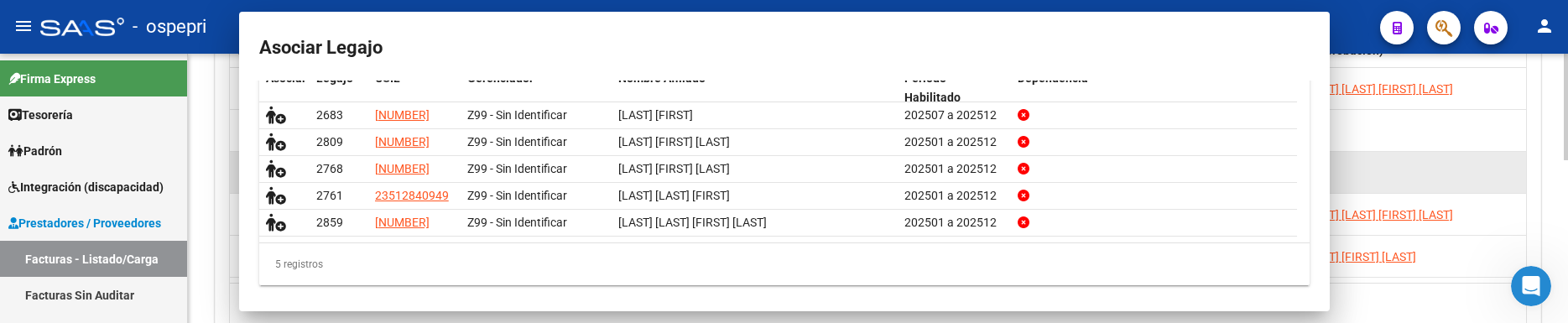 scroll, scrollTop: 0, scrollLeft: 0, axis: both 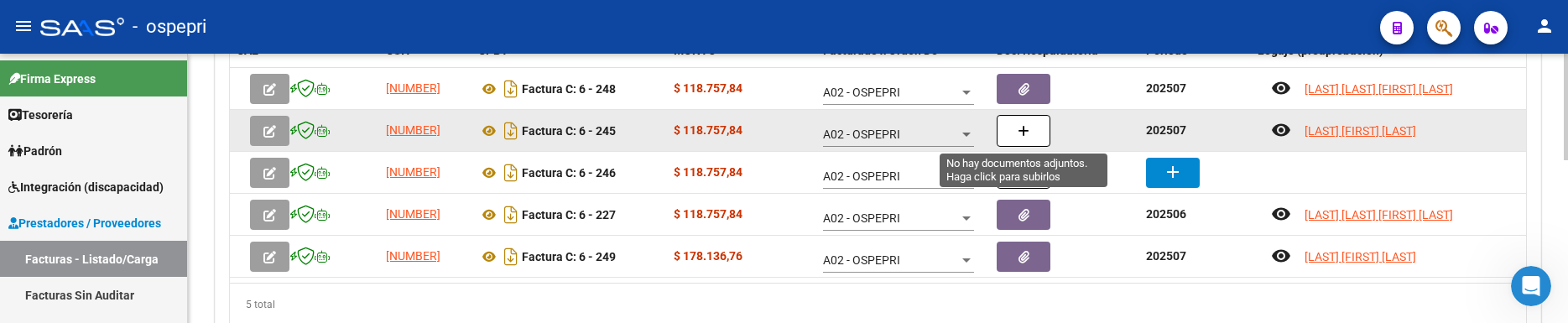 click 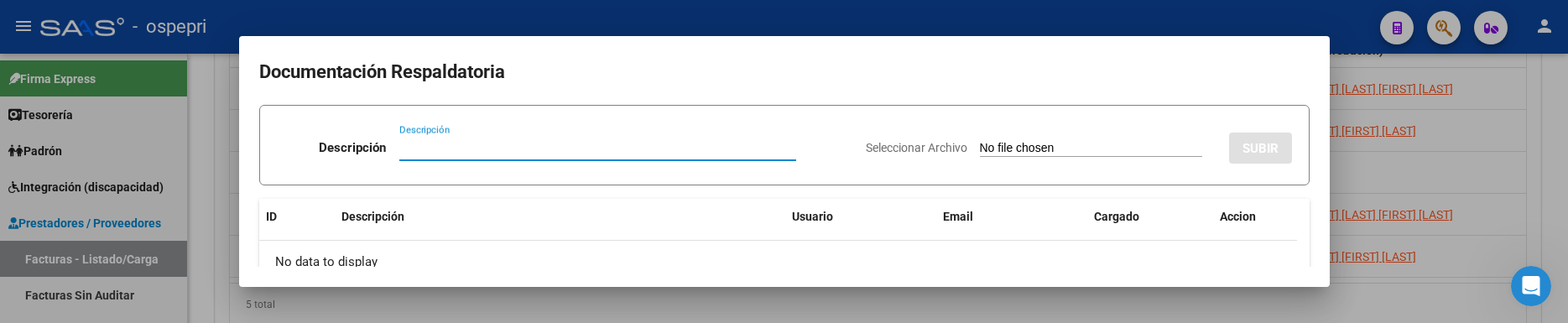 click on "Descripción" at bounding box center (597, 148) 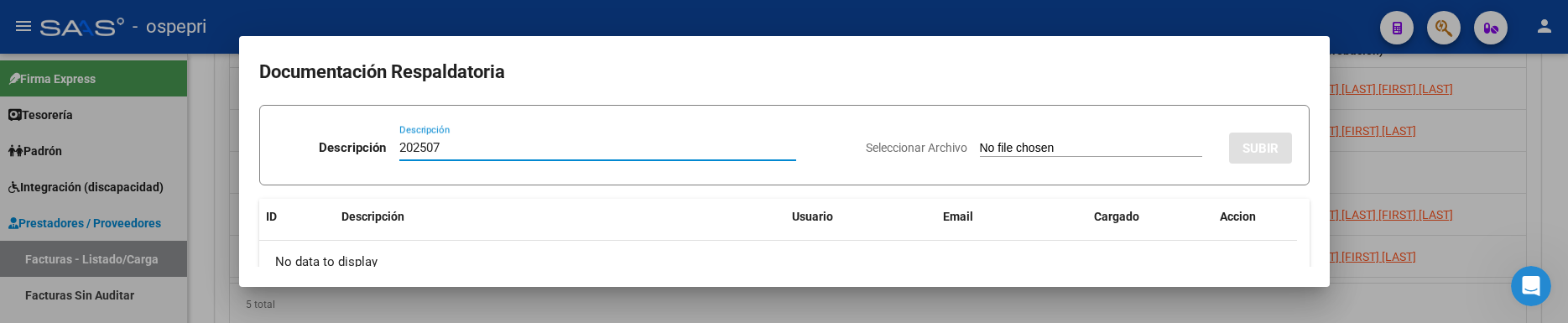 type on "202507" 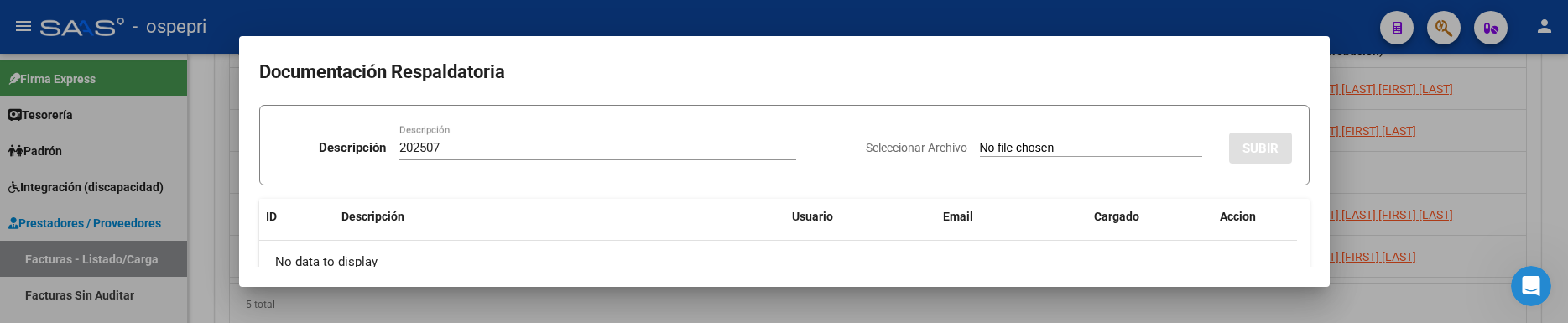 type on "C:\fakepath\planilla BRIZ julio.pdf" 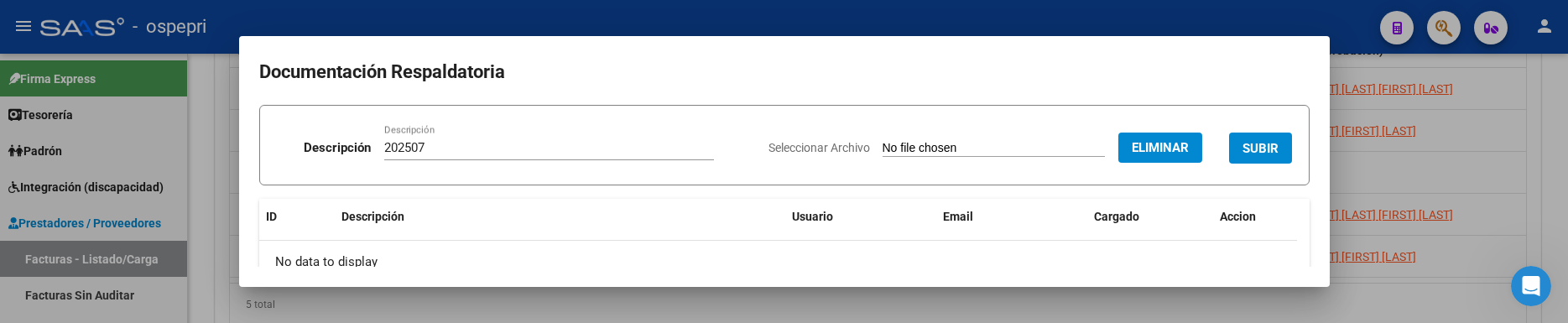 click on "SUBIR" at bounding box center (1260, 148) 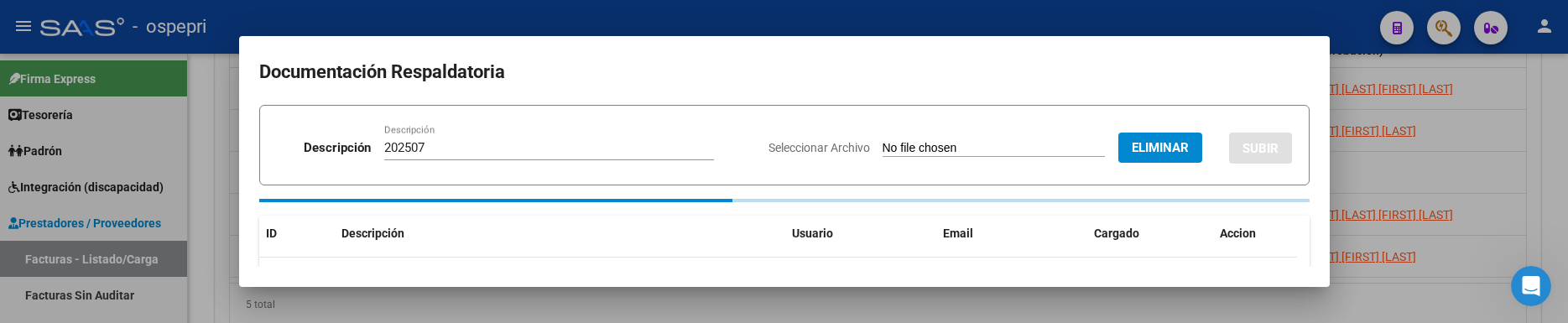 type 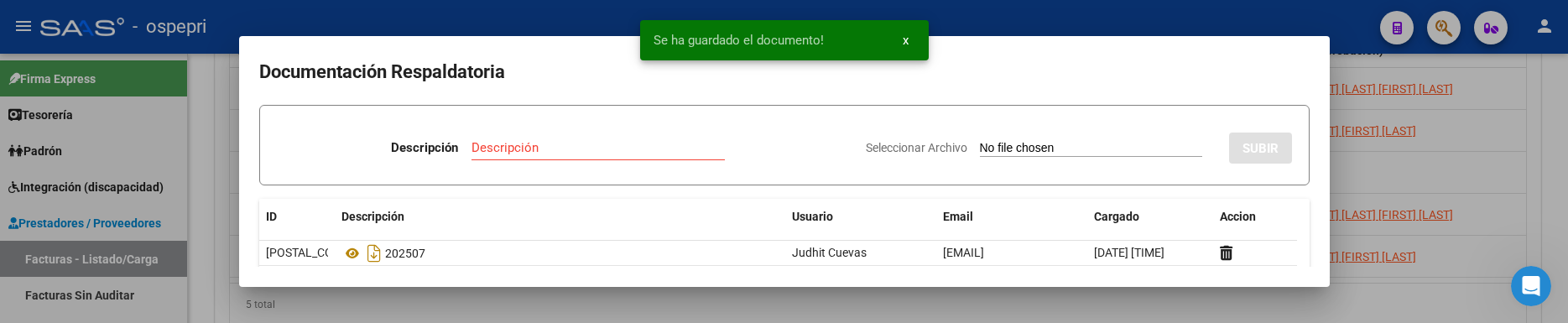 click at bounding box center (784, 161) 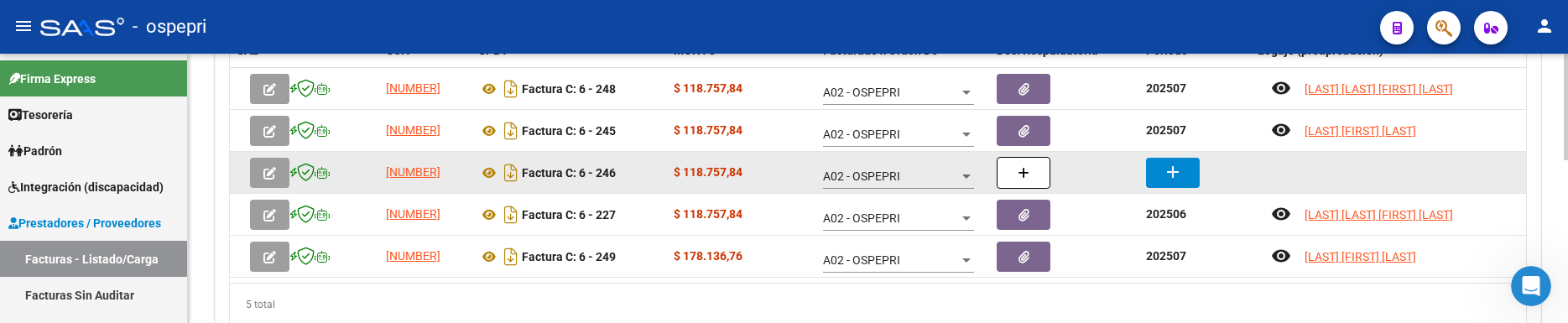 click on "add" 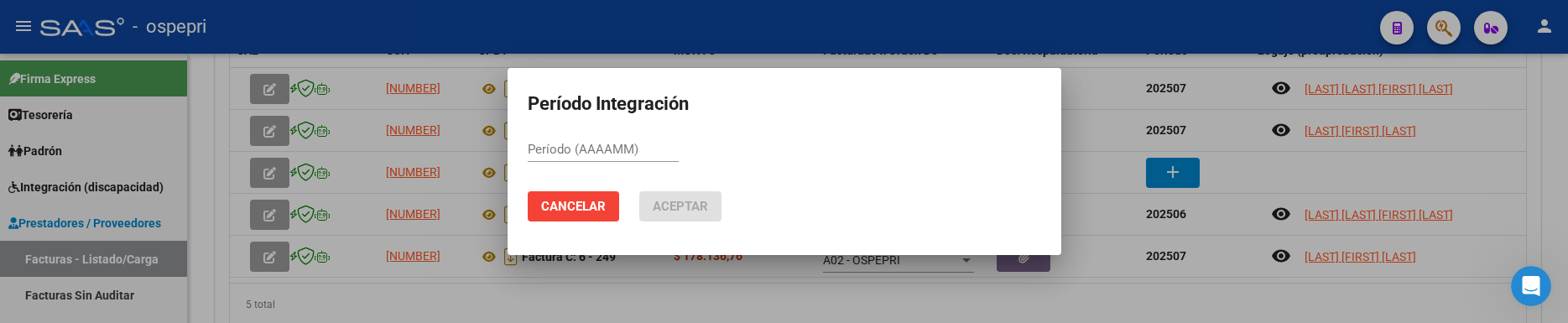 click at bounding box center (784, 161) 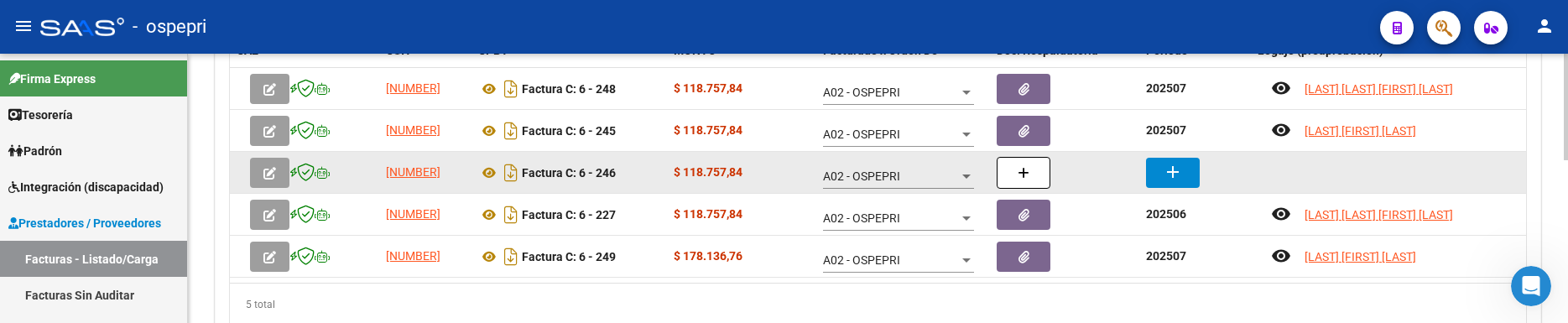 click on "add" 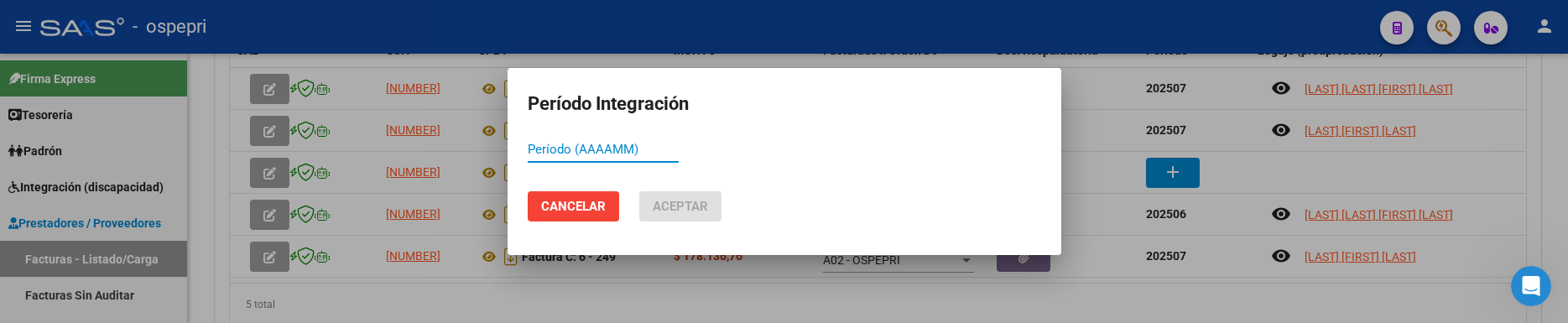 click on "Período (AAAAMM)" at bounding box center (603, 149) 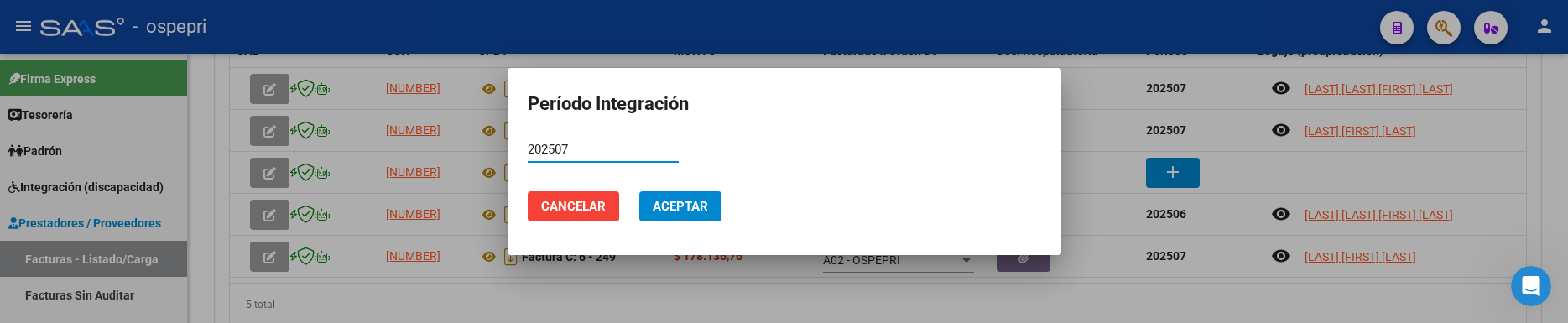 type on "202507" 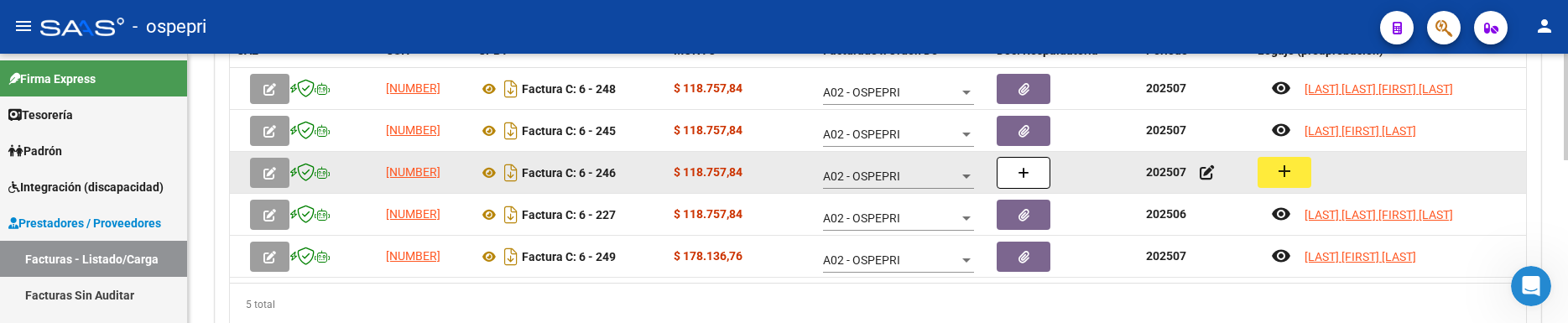 click on "add" 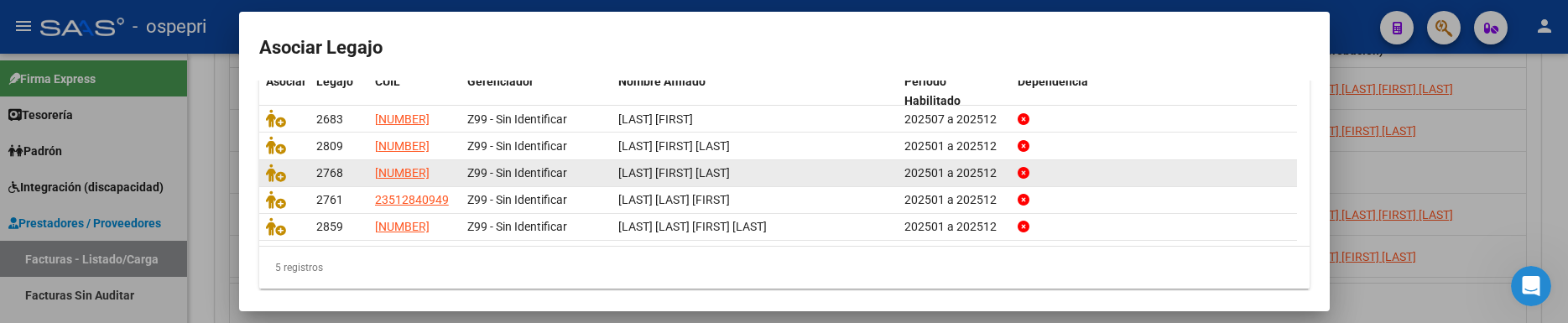 scroll, scrollTop: 231, scrollLeft: 0, axis: vertical 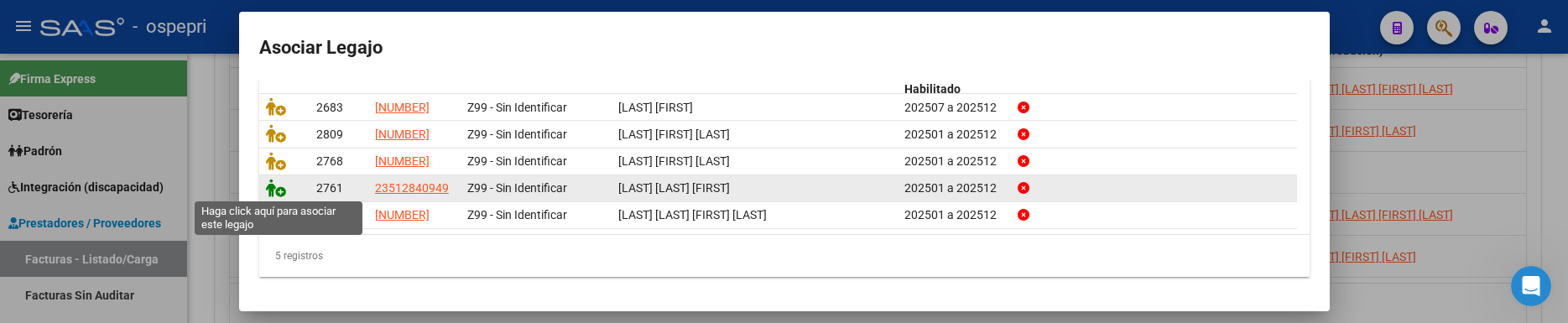click 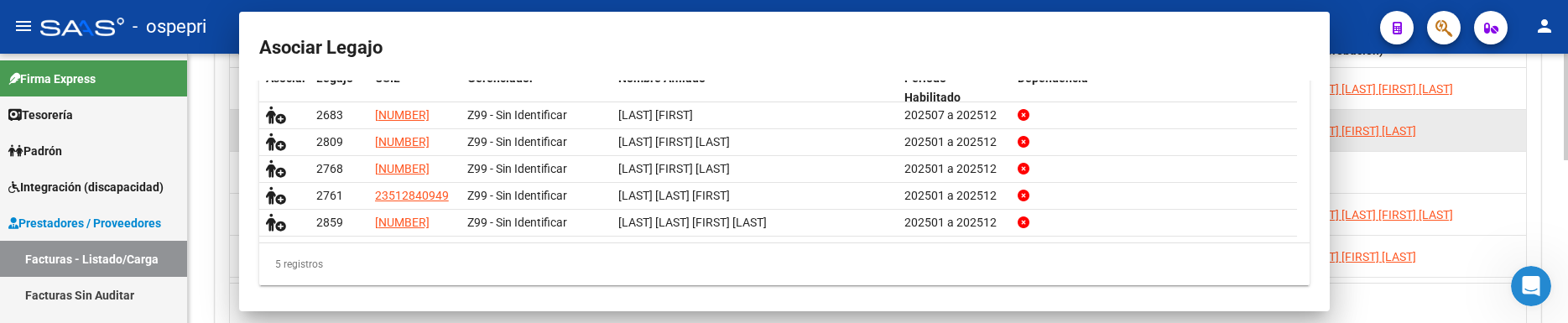 scroll, scrollTop: 242, scrollLeft: 0, axis: vertical 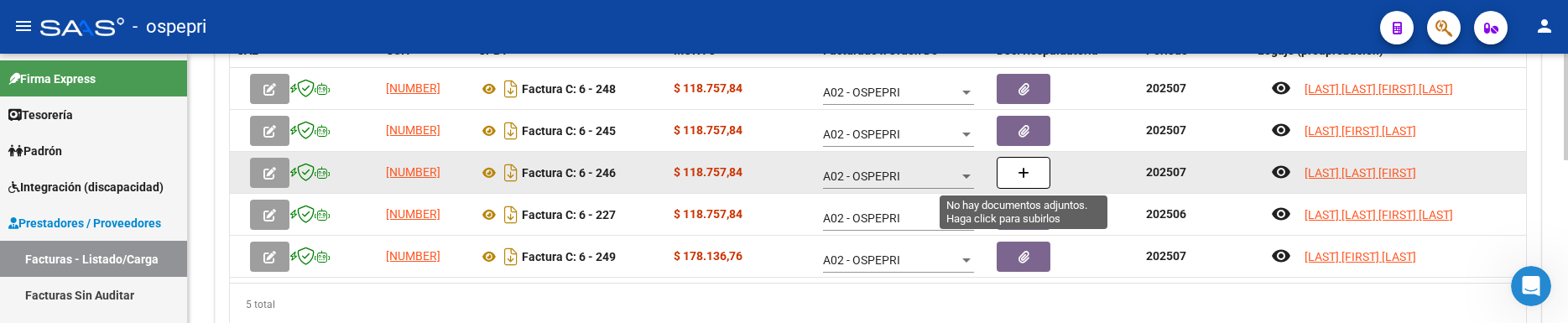 click 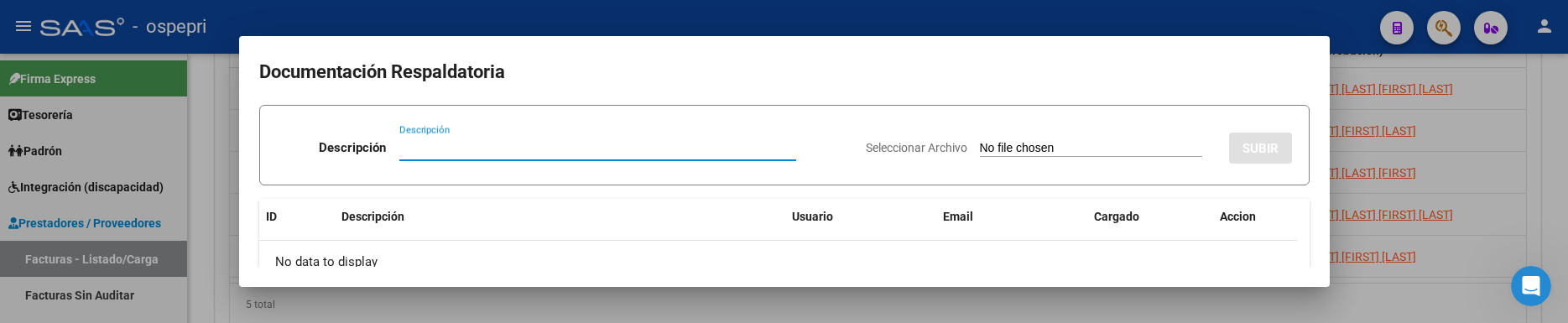 click on "Descripción" at bounding box center [597, 148] 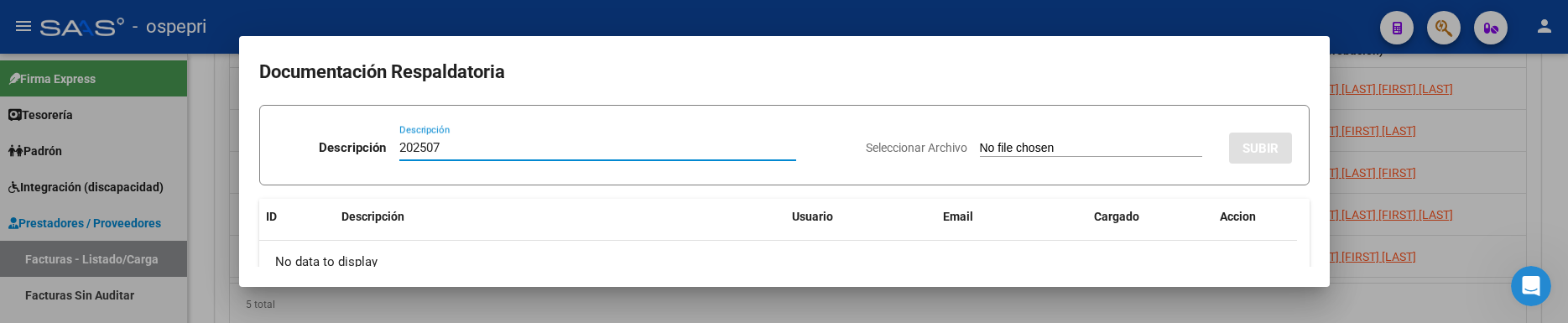 type on "202507" 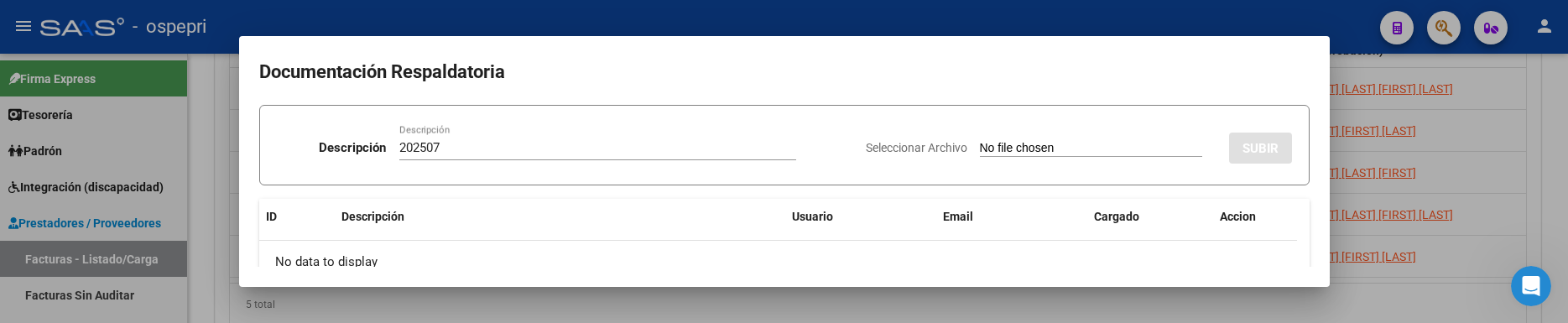 type on "C:\fakepath\Planilla BRIZ TIZIANO Julio.pdf" 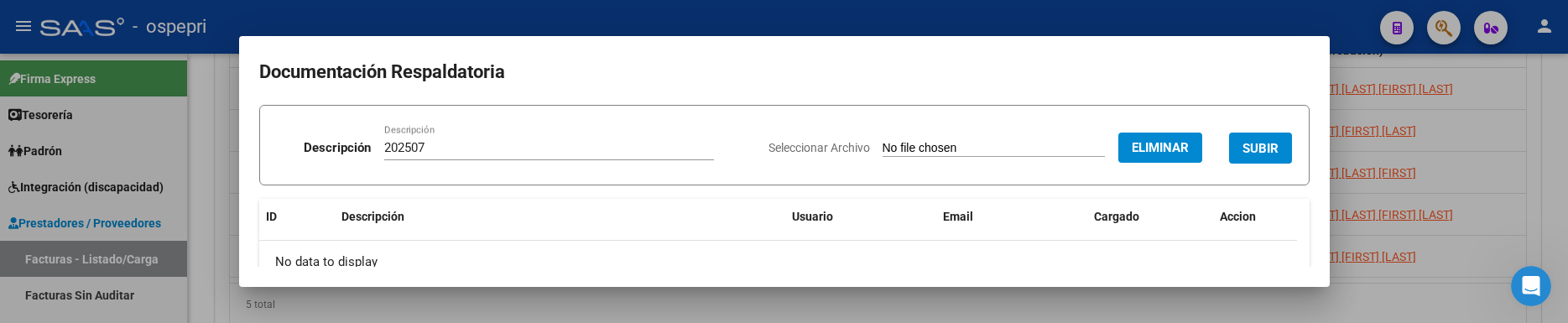 click 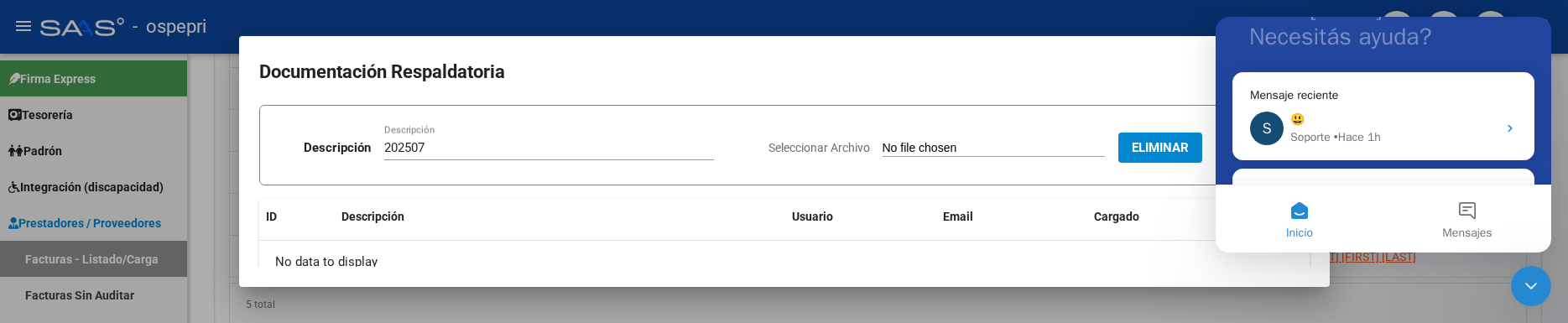 scroll, scrollTop: 180, scrollLeft: 0, axis: vertical 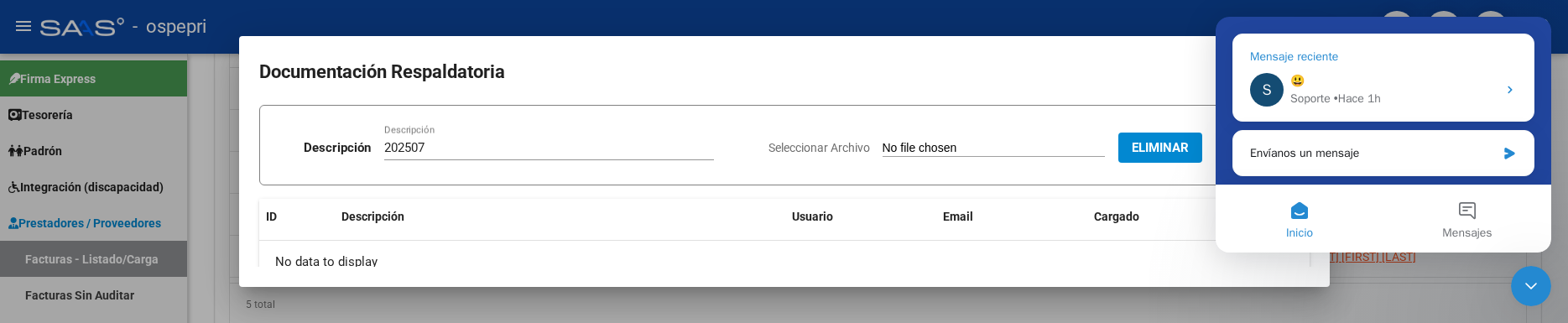 click on "😃" at bounding box center [1393, 81] 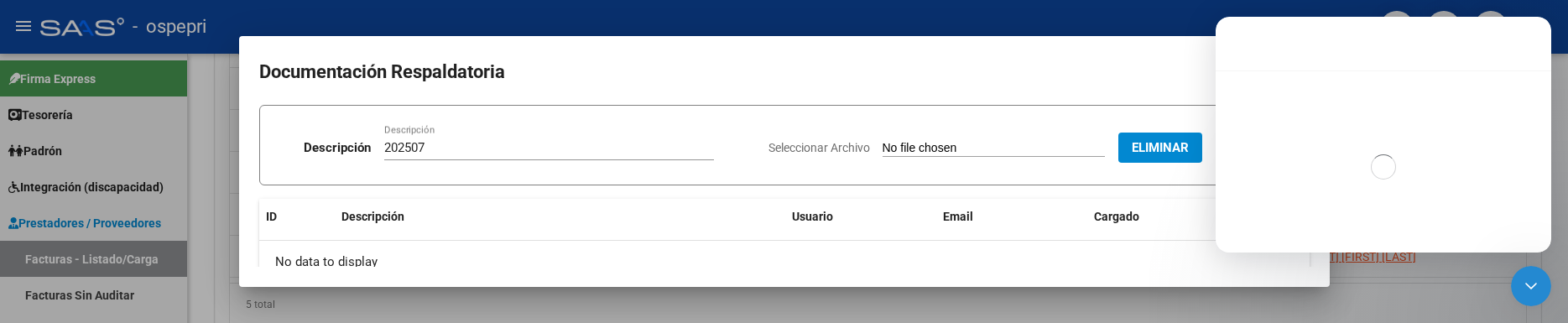 scroll, scrollTop: 0, scrollLeft: 0, axis: both 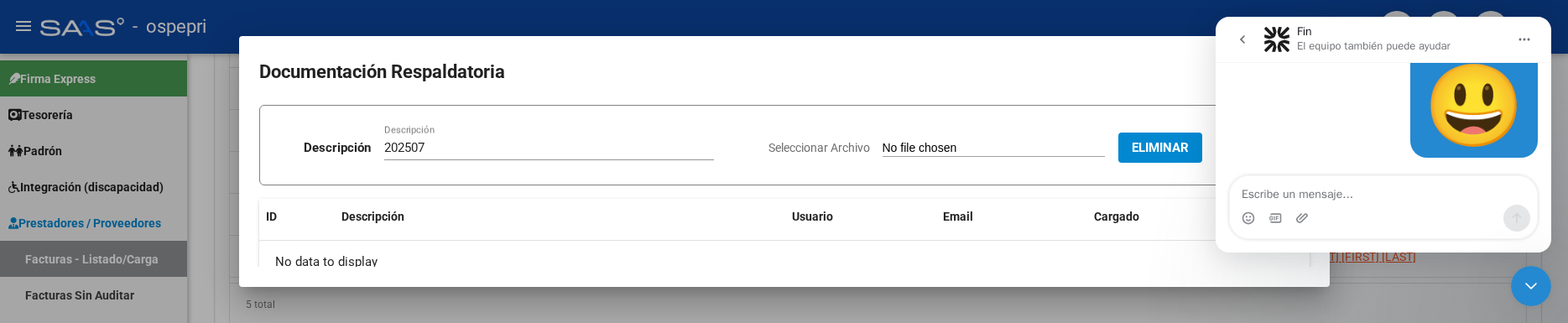 click 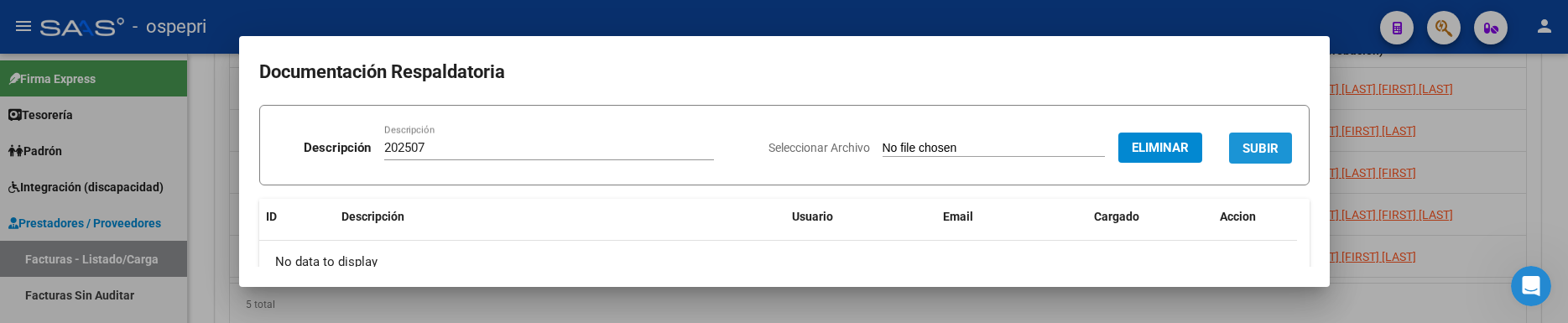 click on "SUBIR" at bounding box center (1260, 148) 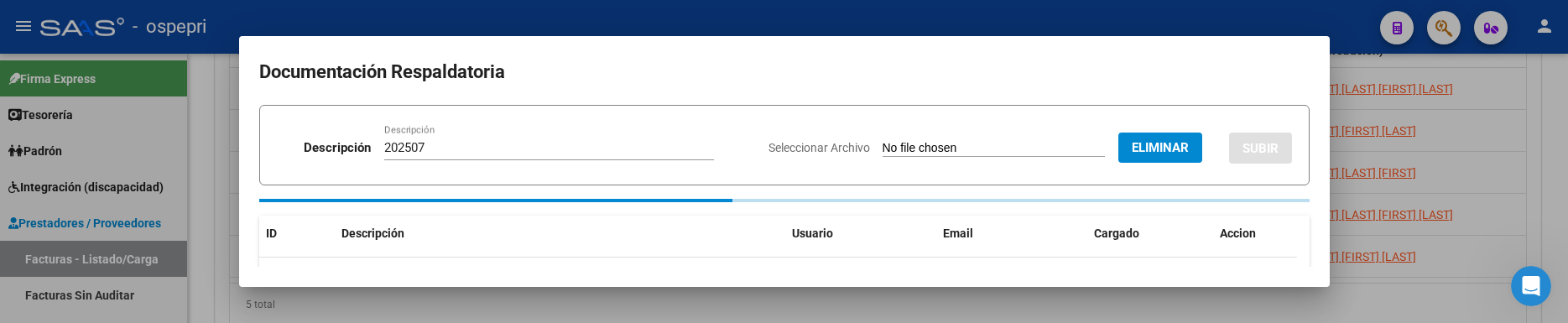 type 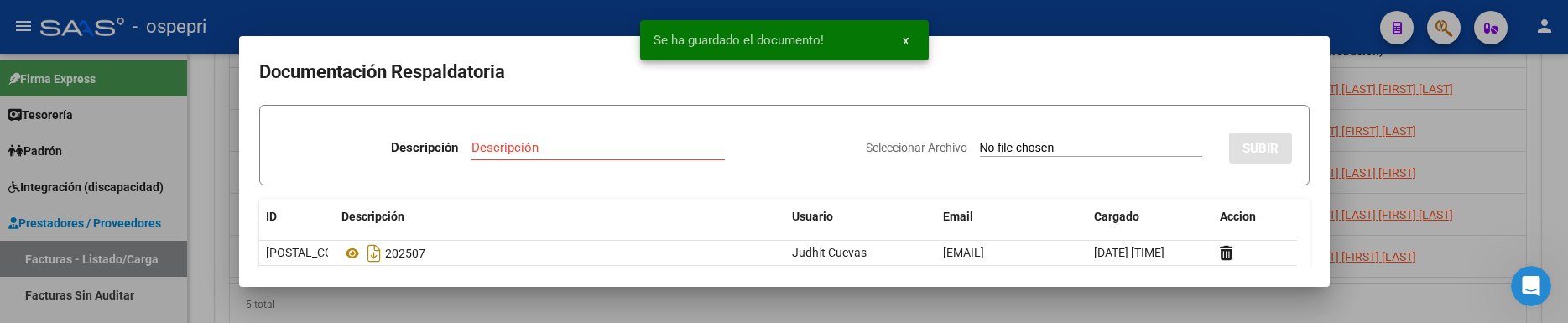 click at bounding box center (784, 161) 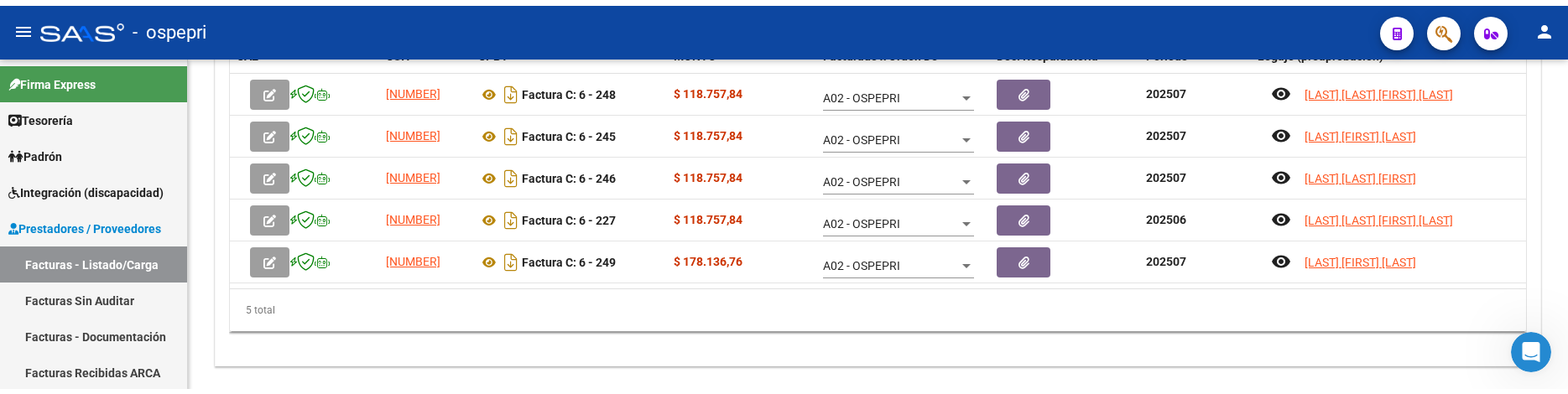scroll, scrollTop: 759, scrollLeft: 0, axis: vertical 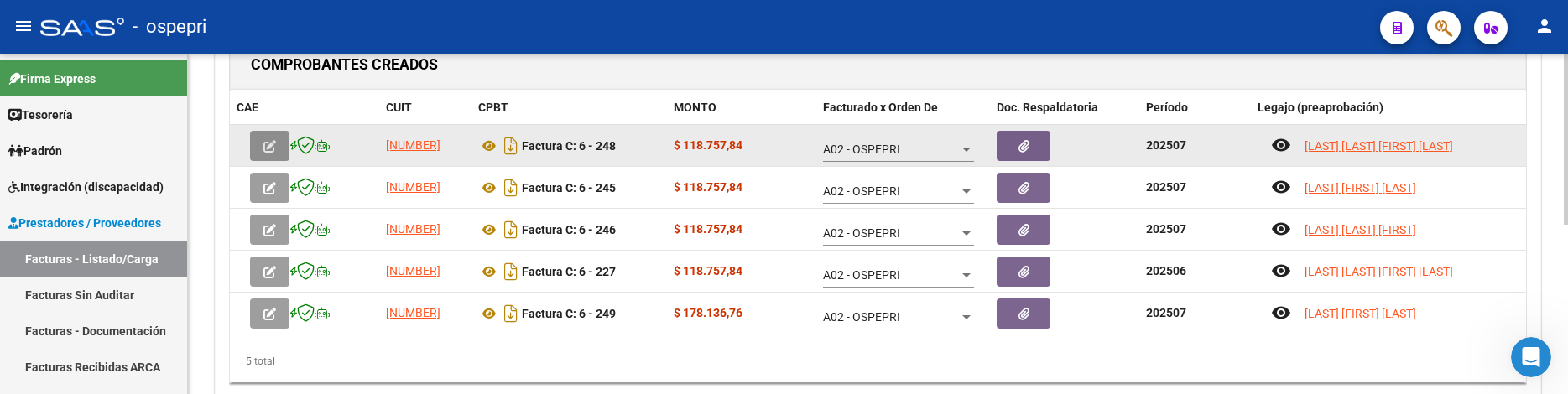 click 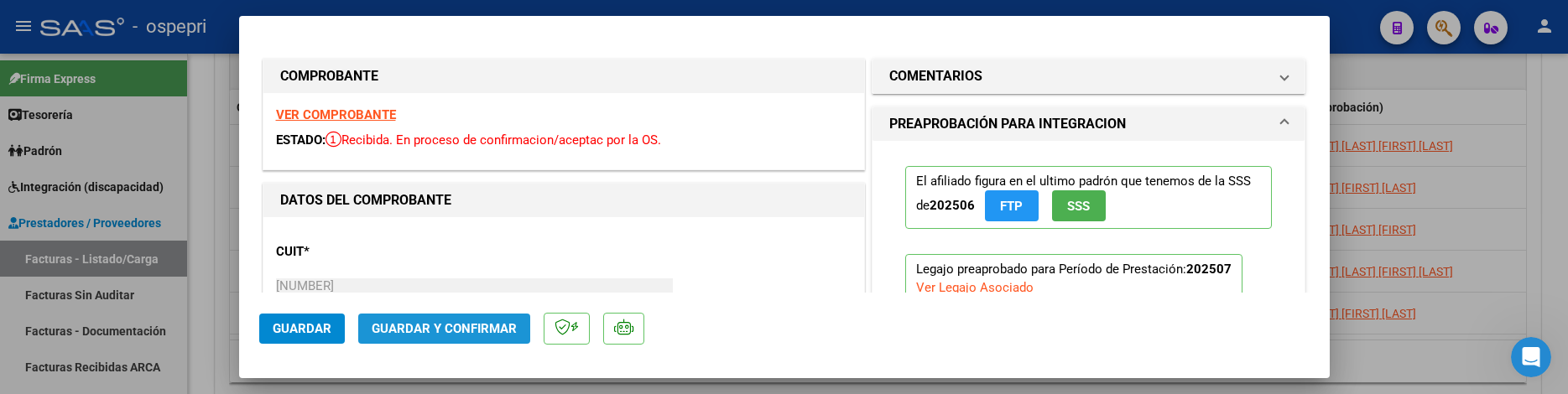 click on "Guardar y Confirmar" 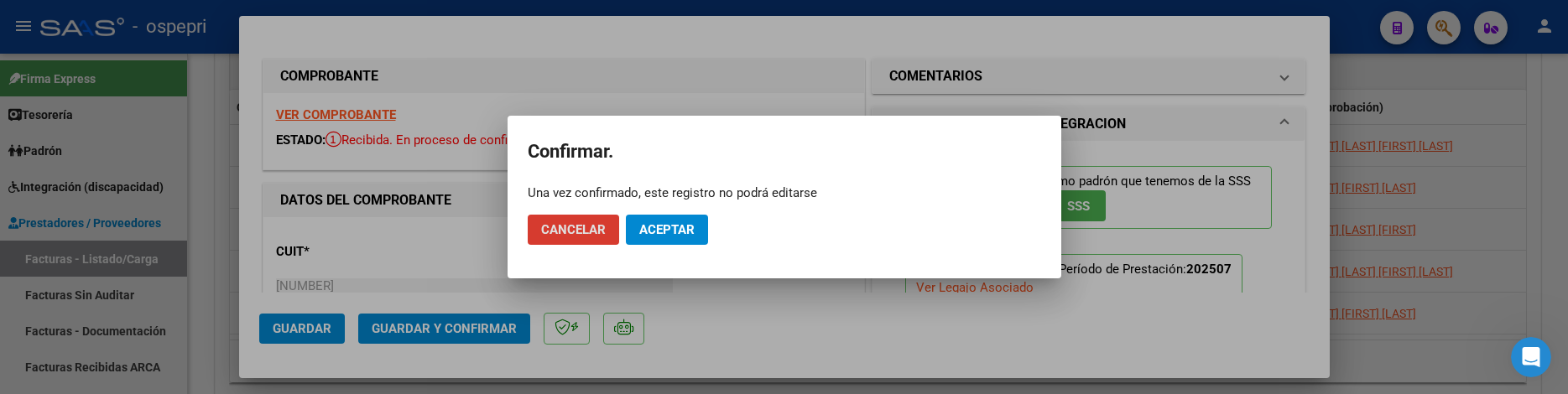 click on "Aceptar" 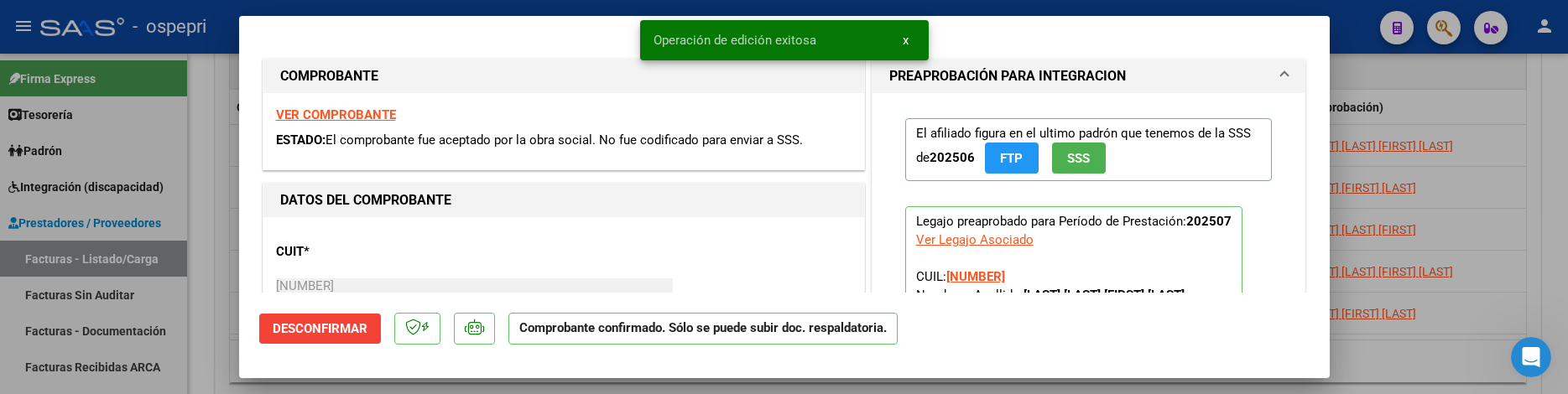 click at bounding box center [784, 197] 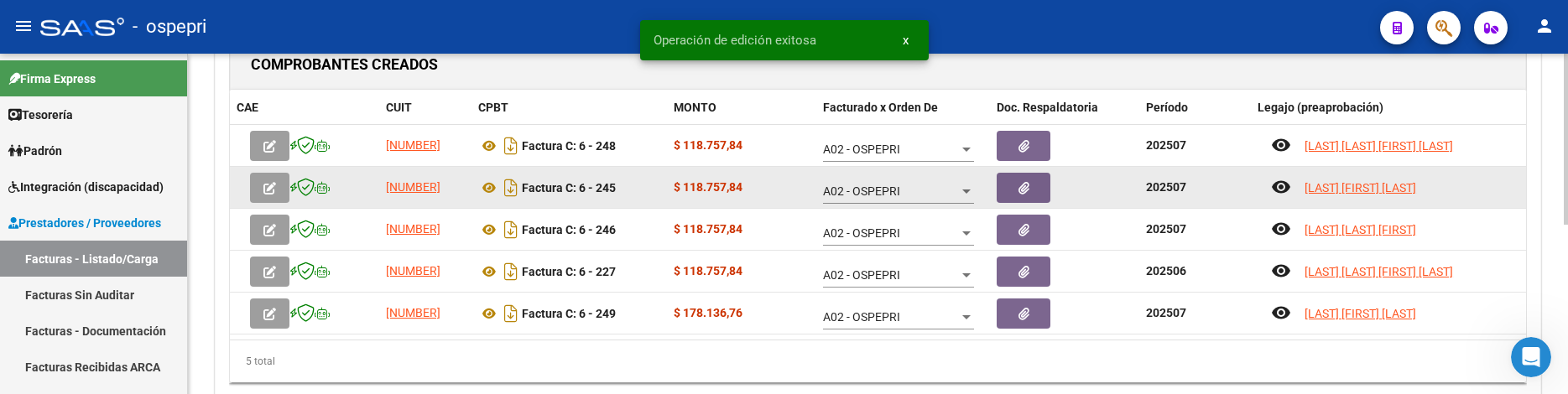 click 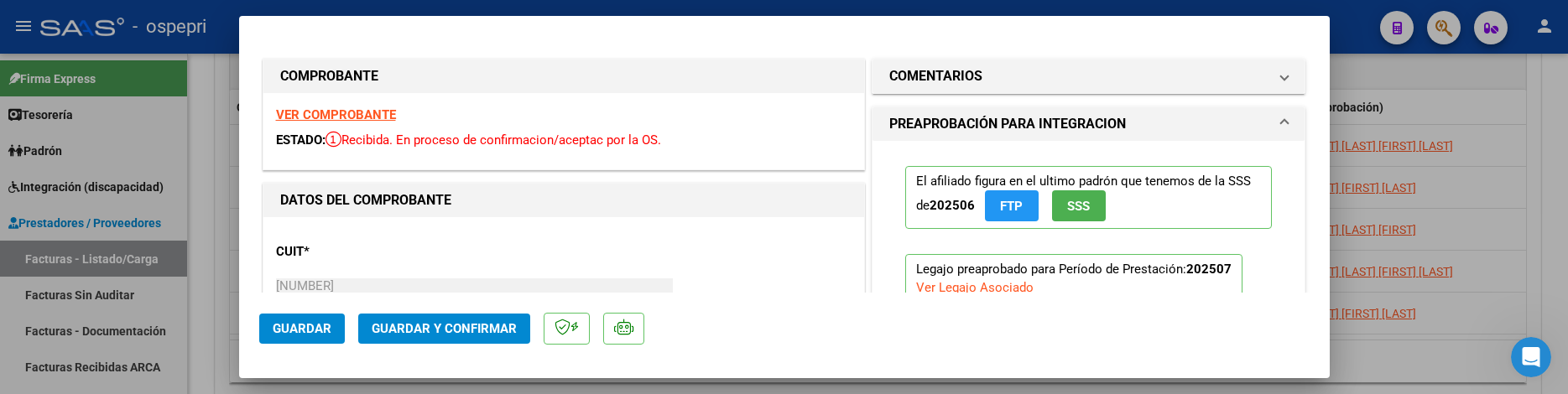 click on "Guardar y Confirmar" 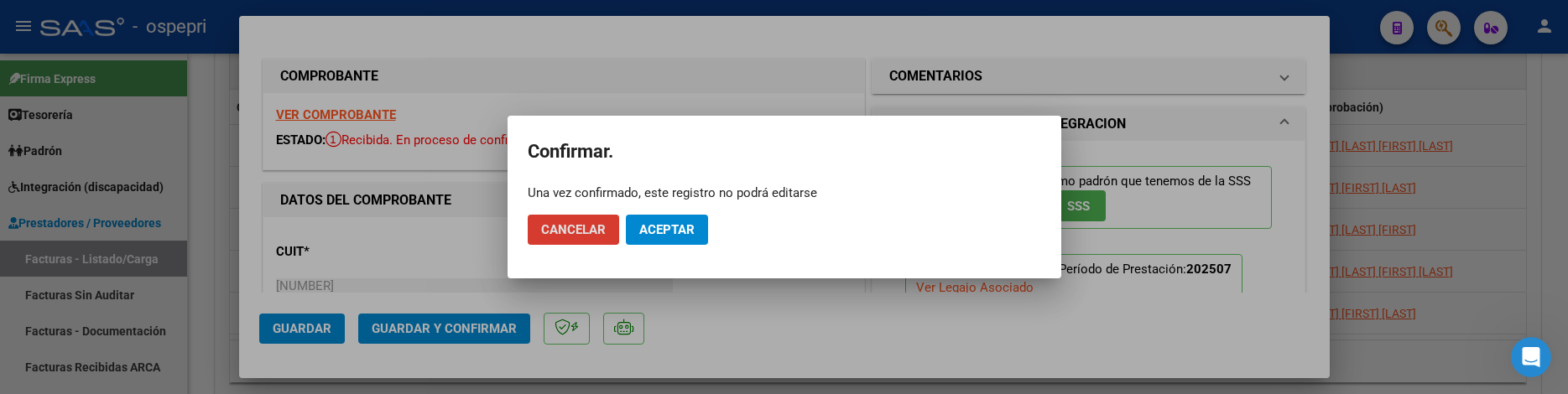 click on "Aceptar" 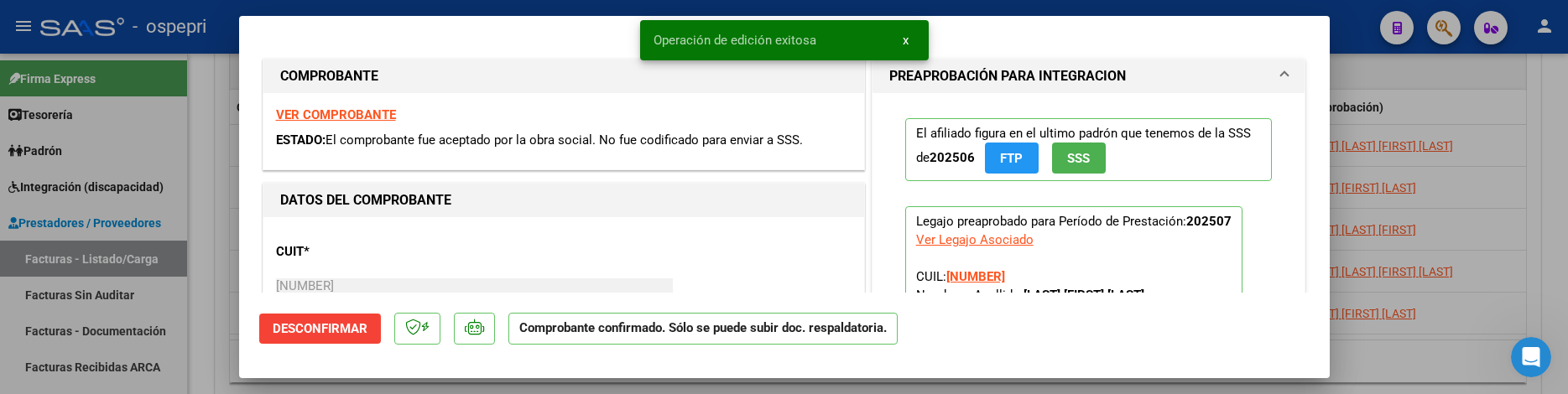 click at bounding box center (784, 197) 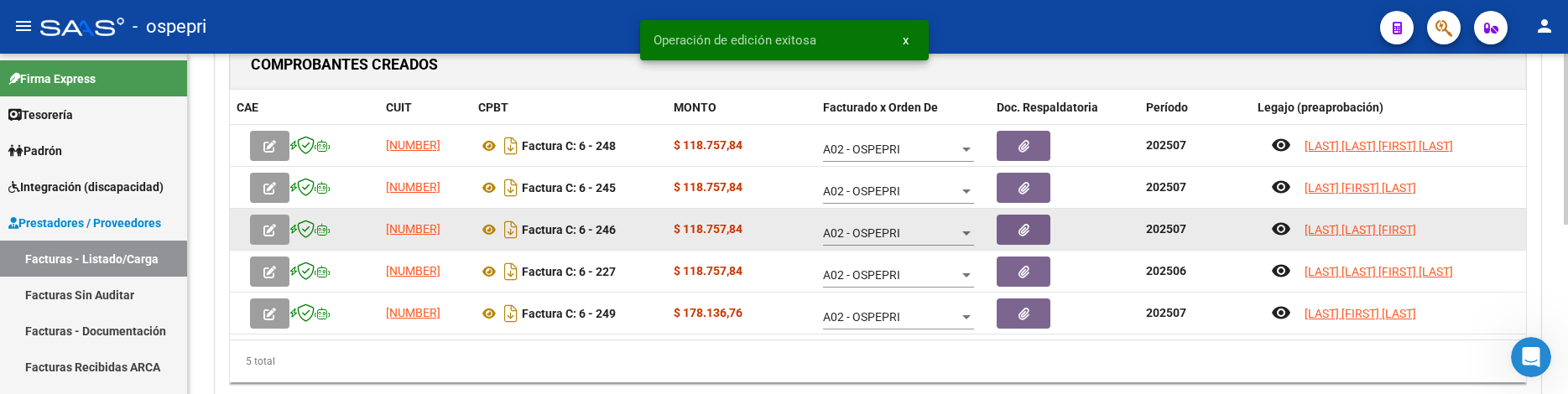 click 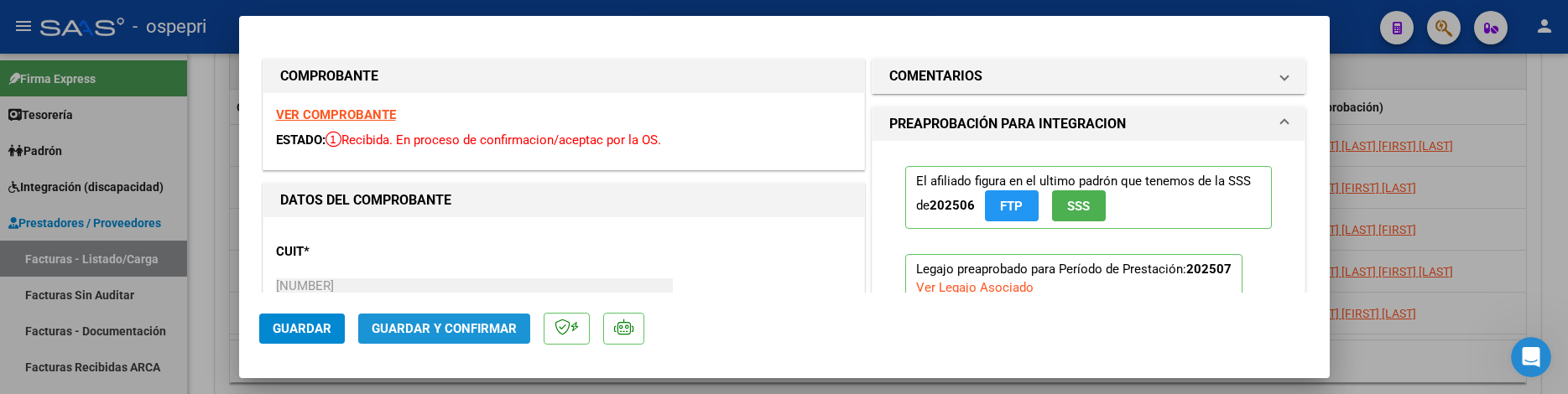 click on "Guardar y Confirmar" 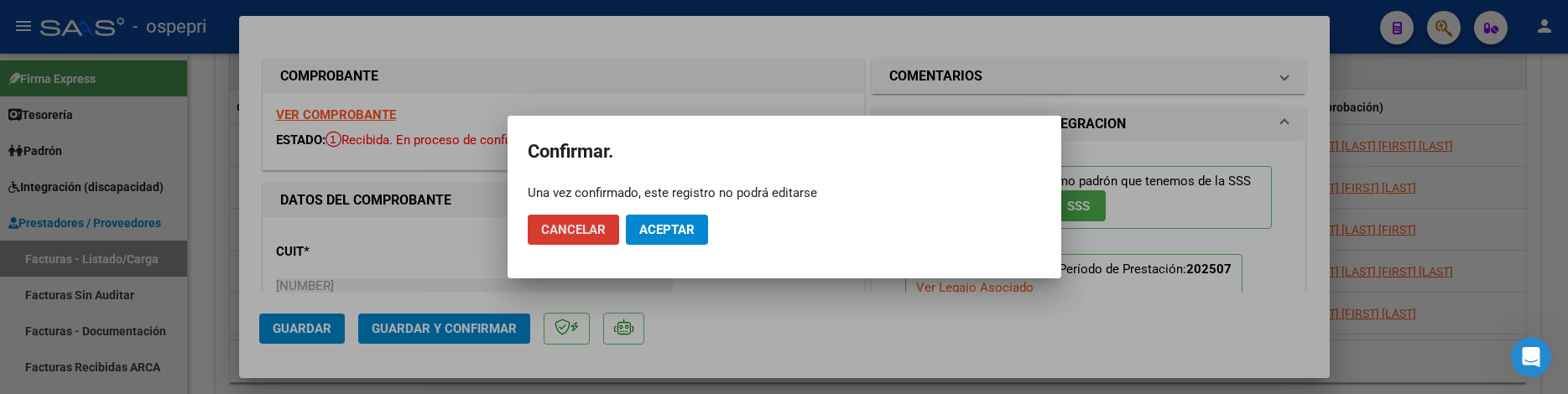 click on "Aceptar" 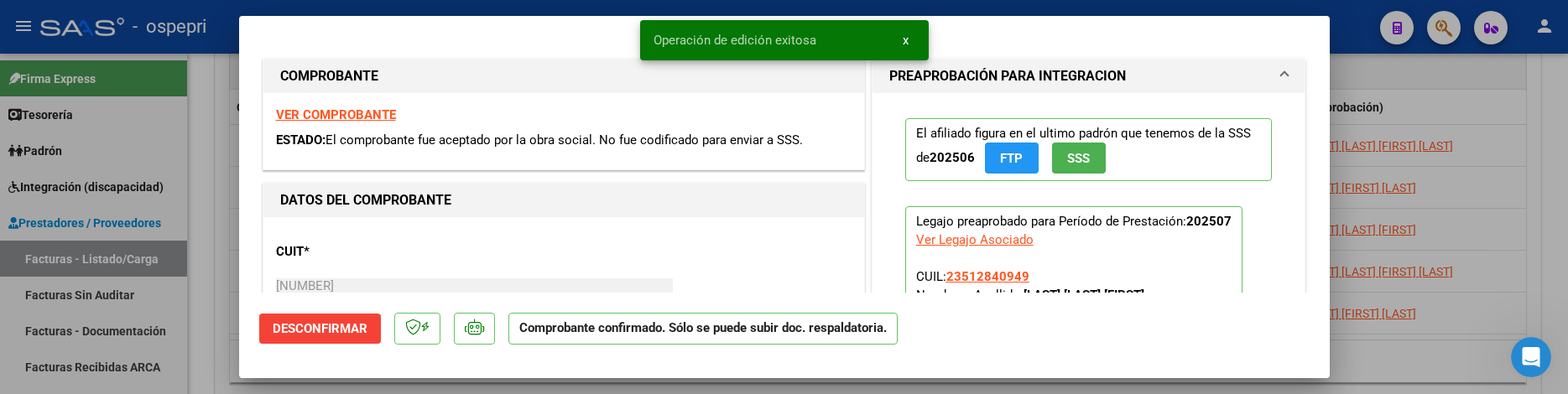 click at bounding box center (784, 197) 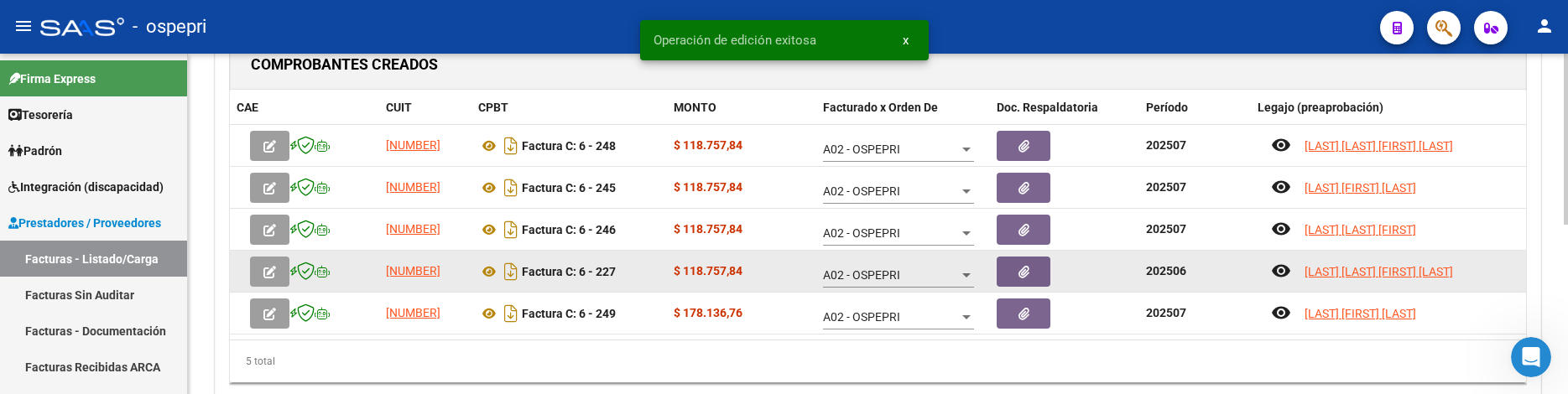 click 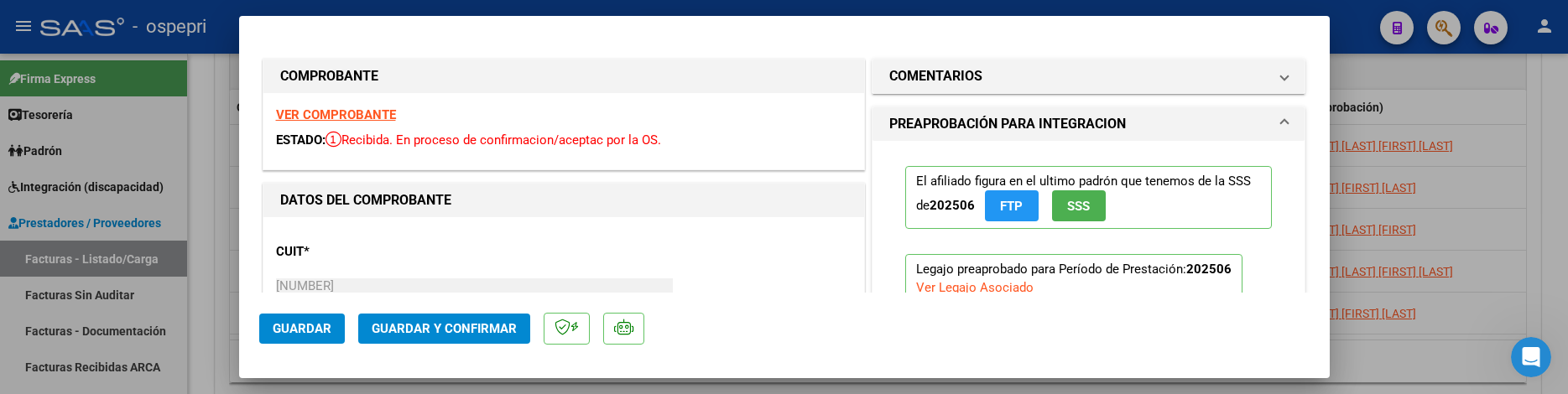 click on "Guardar y Confirmar" 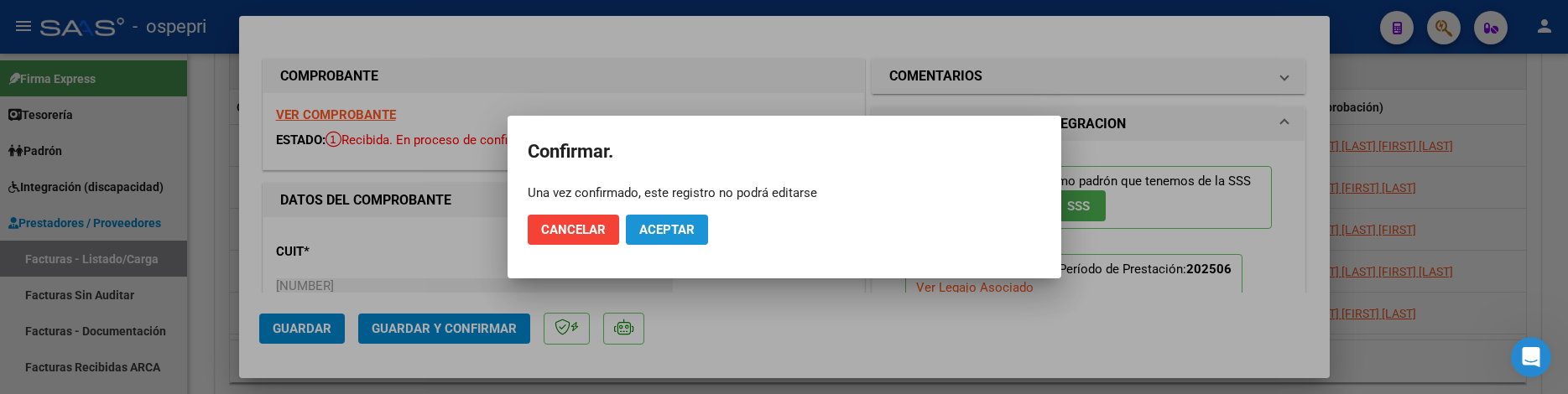 click on "Aceptar" 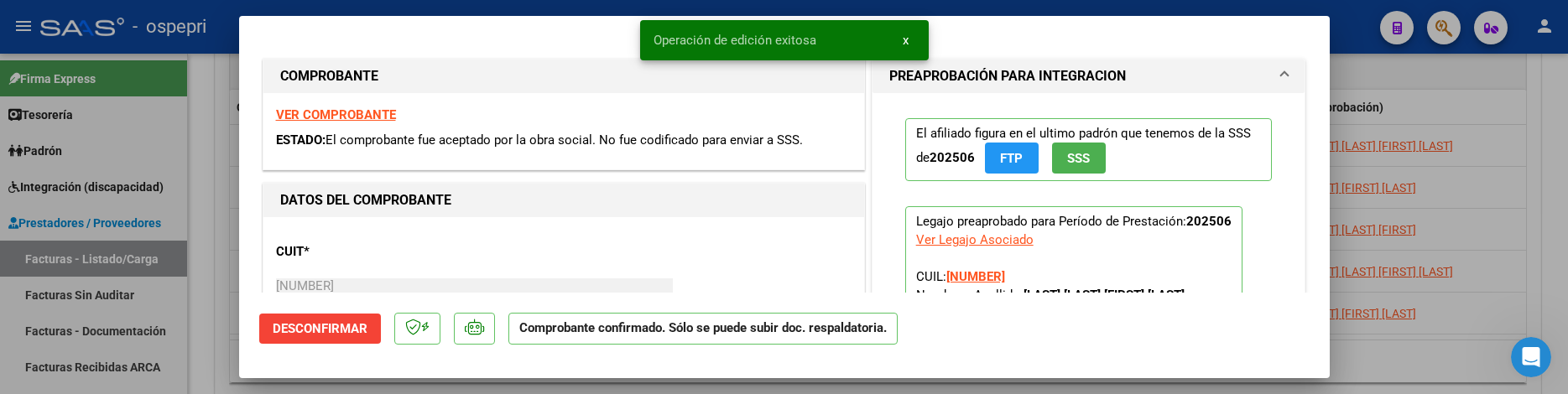 click at bounding box center [784, 197] 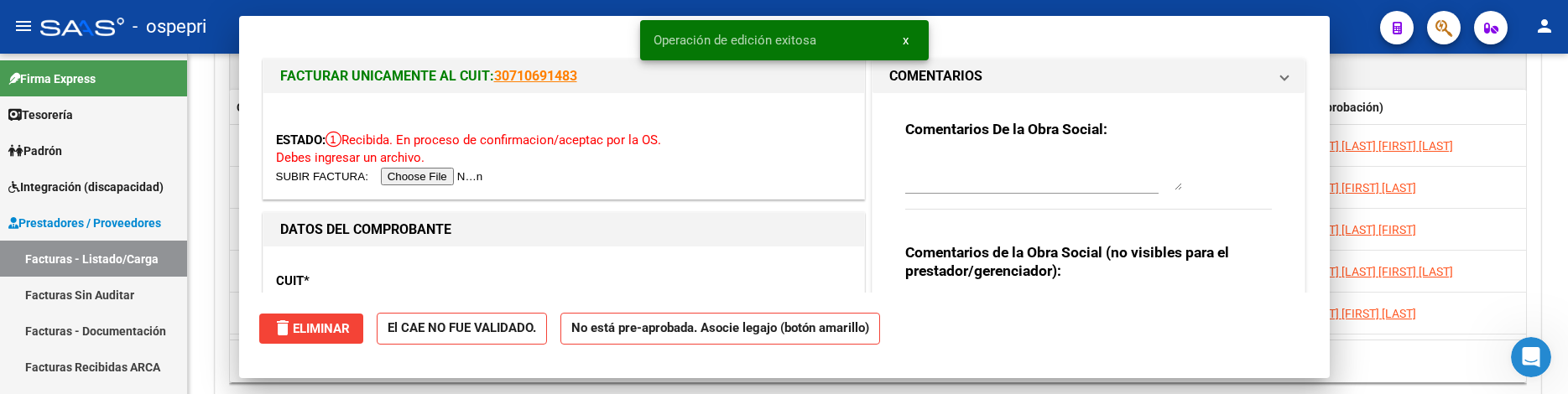 type 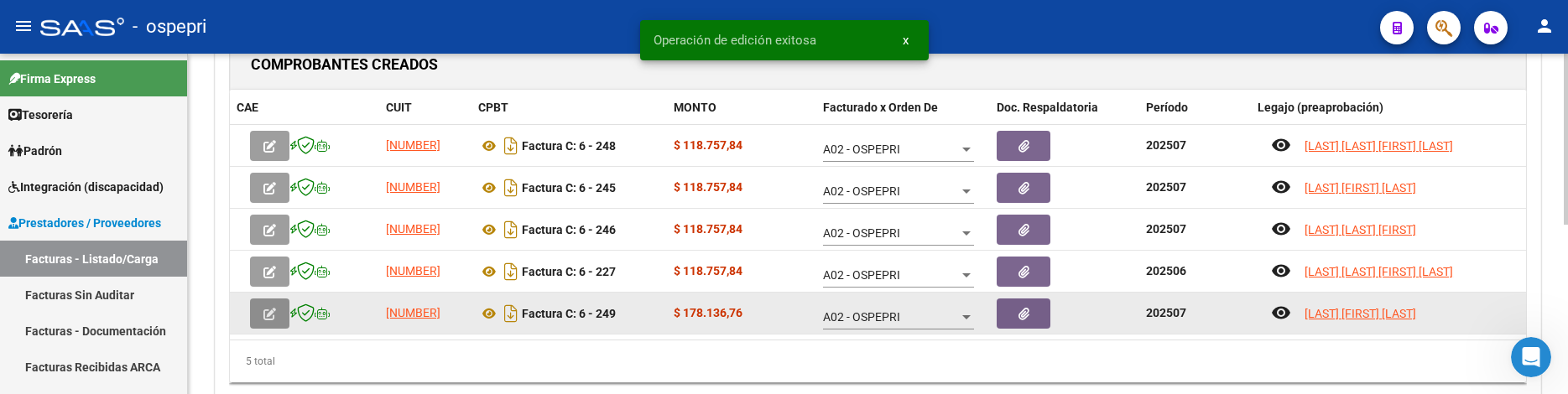 click 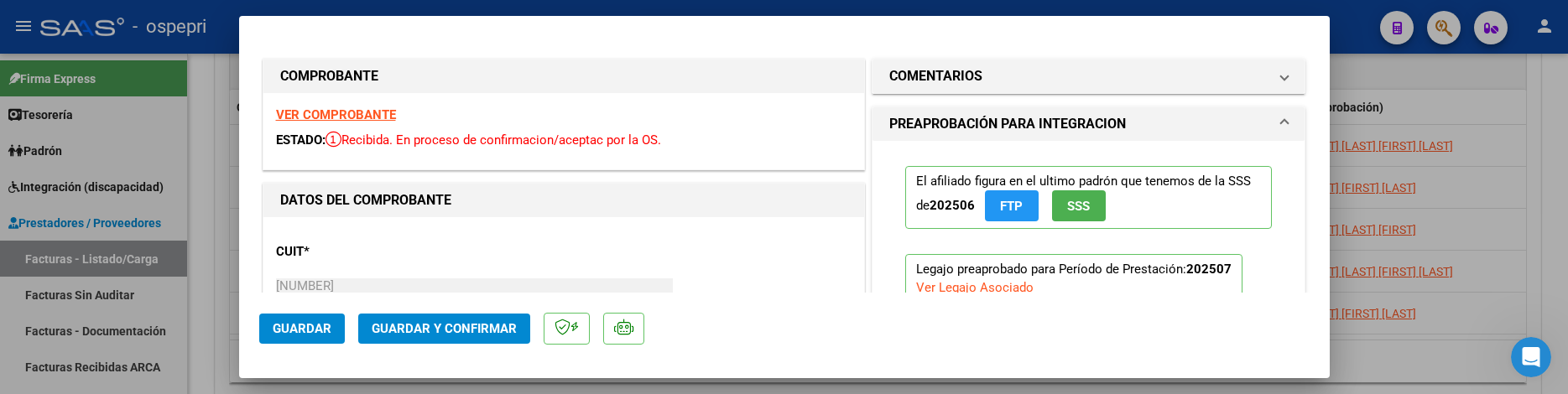 click on "Guardar y Confirmar" 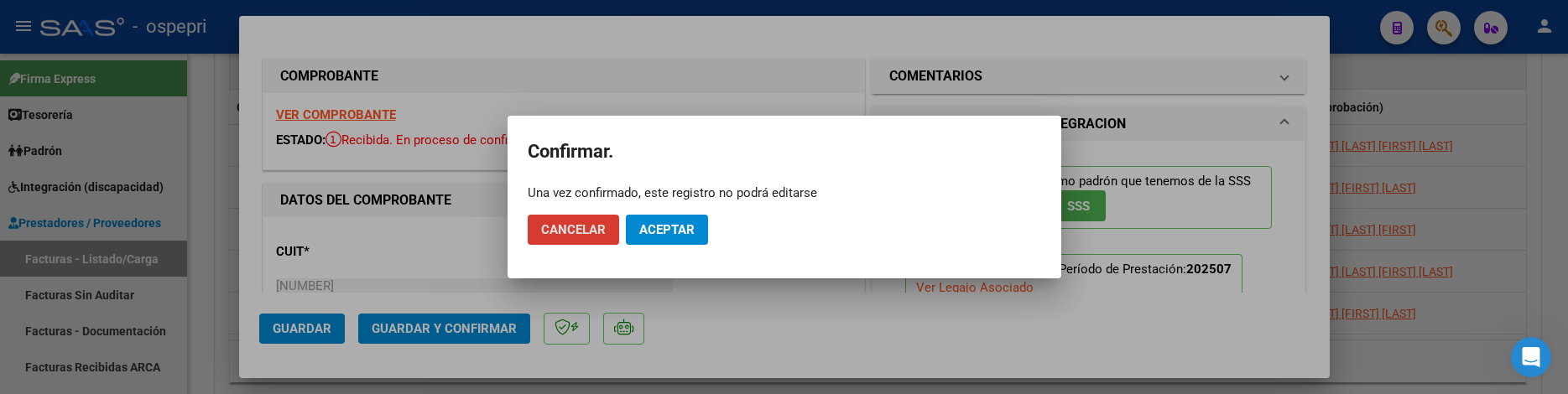 click on "Aceptar" 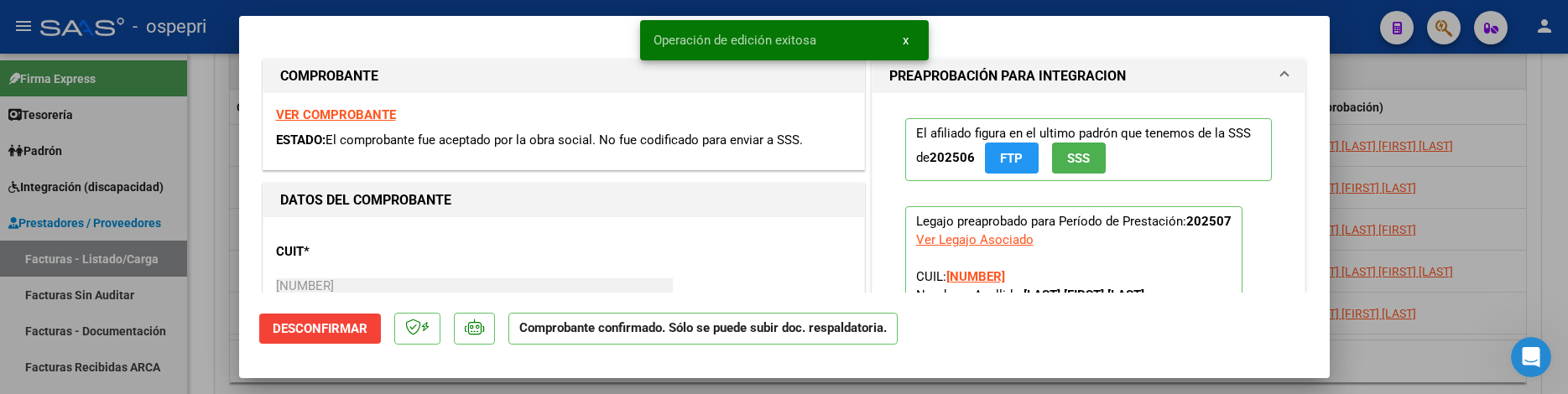 click at bounding box center (784, 197) 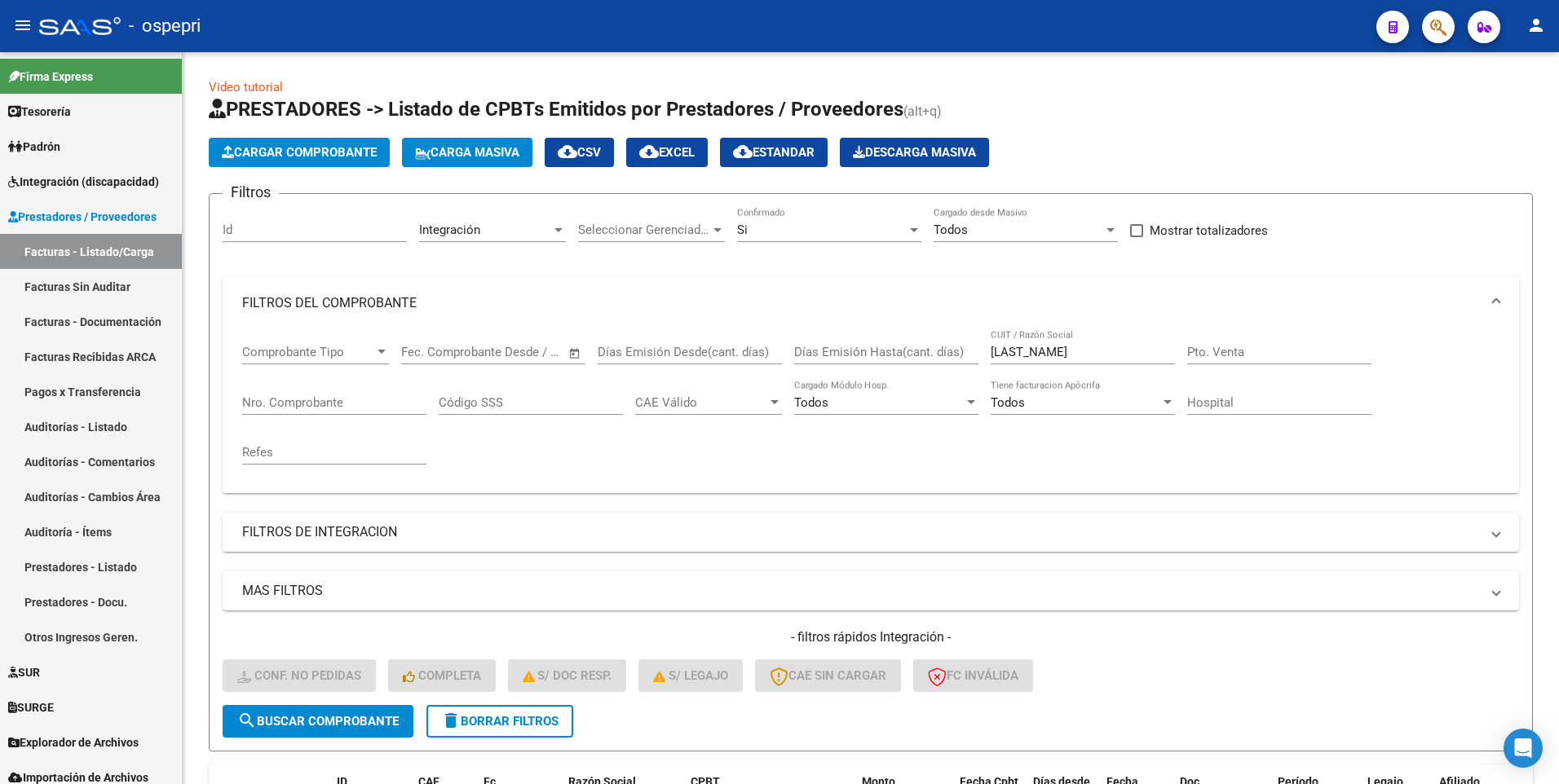 scroll, scrollTop: 0, scrollLeft: 0, axis: both 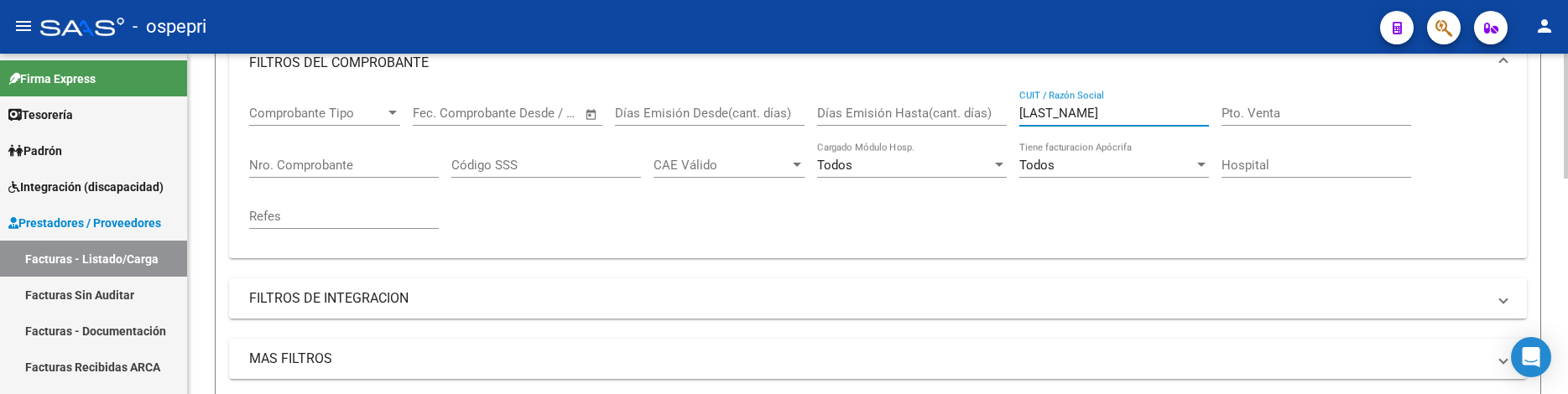 drag, startPoint x: 1060, startPoint y: 109, endPoint x: 1008, endPoint y: 112, distance: 52.086467 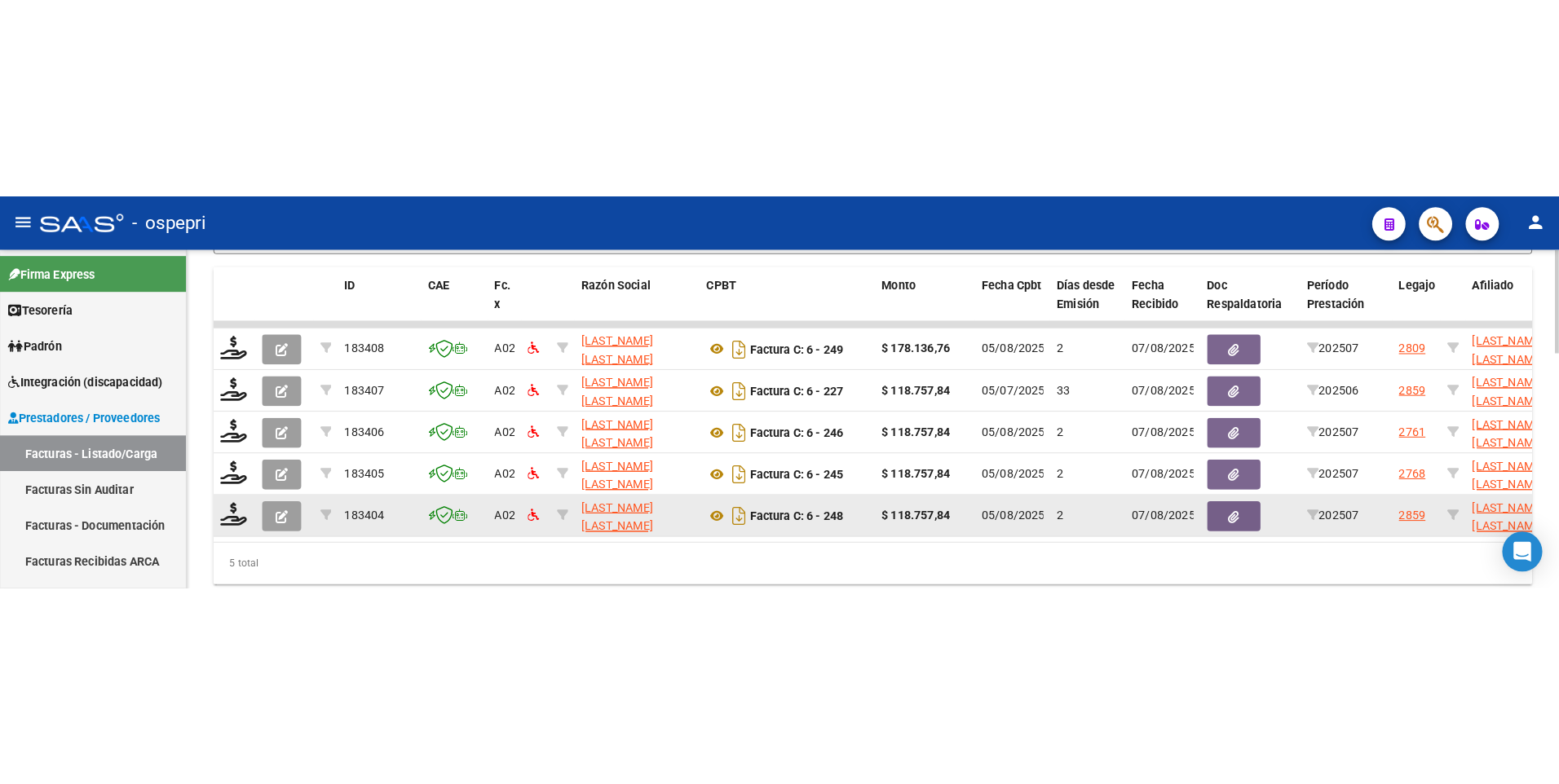 scroll, scrollTop: 731, scrollLeft: 0, axis: vertical 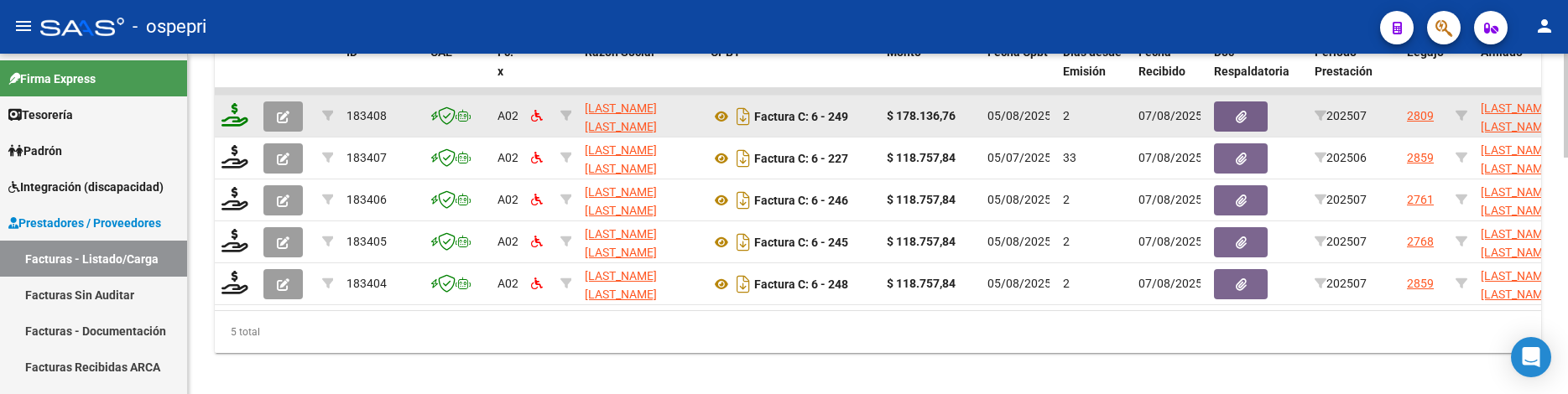 type on "CELLI NOELIA" 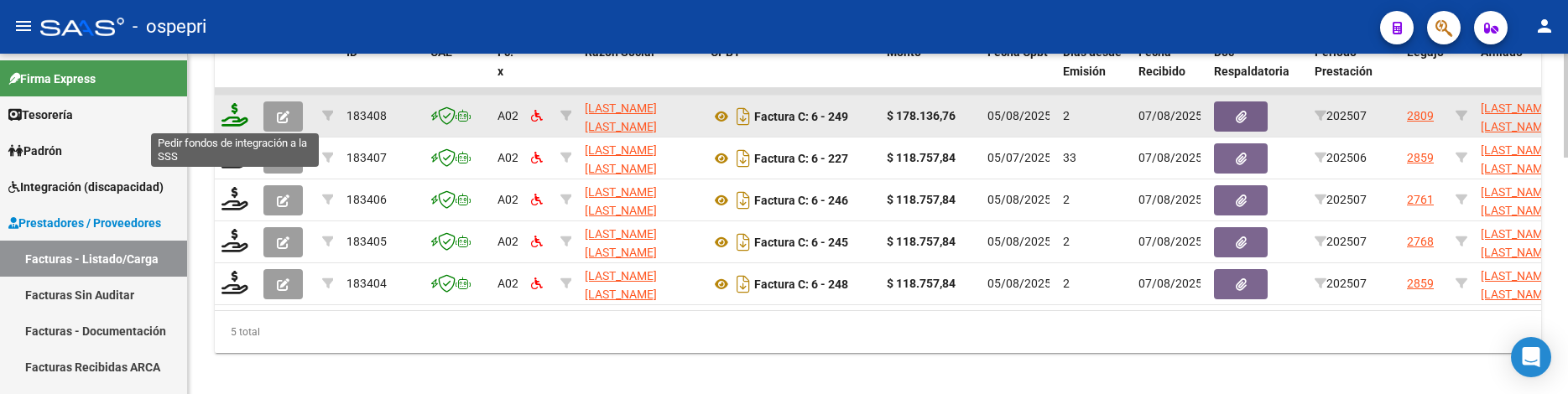 click 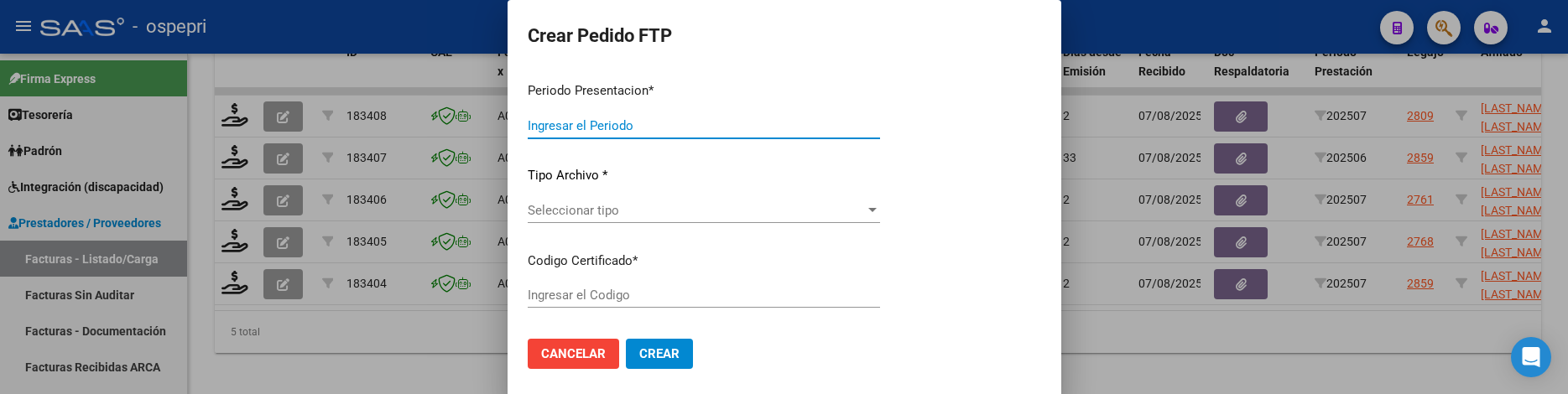 type on "202507" 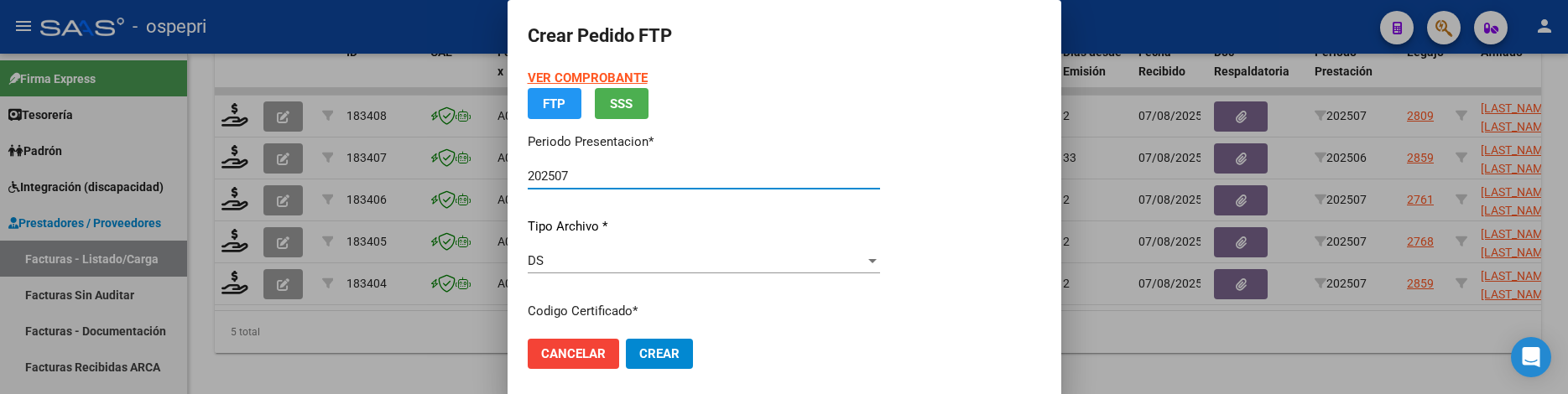 type on "2752528170-7" 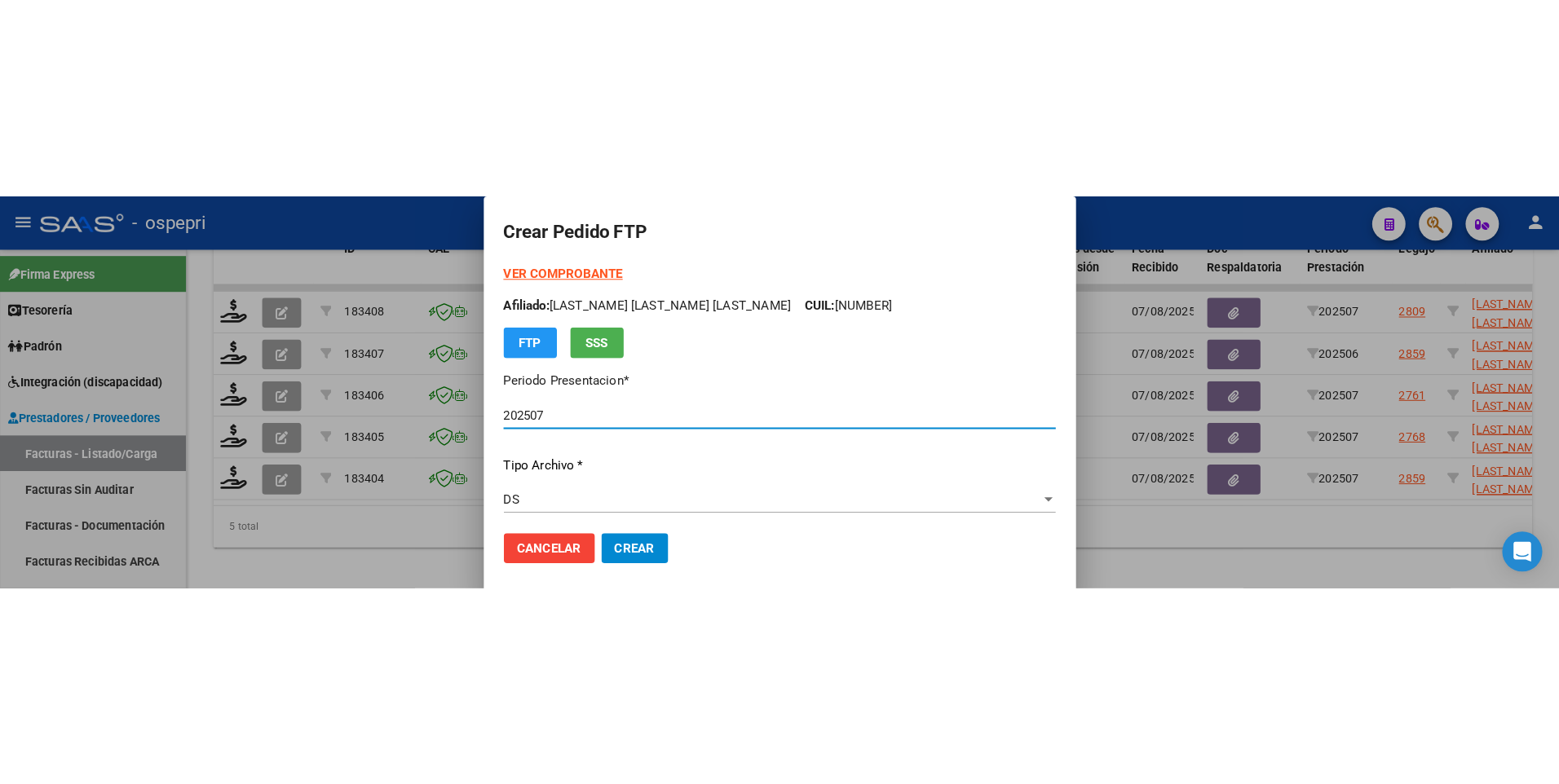scroll, scrollTop: 355, scrollLeft: 0, axis: vertical 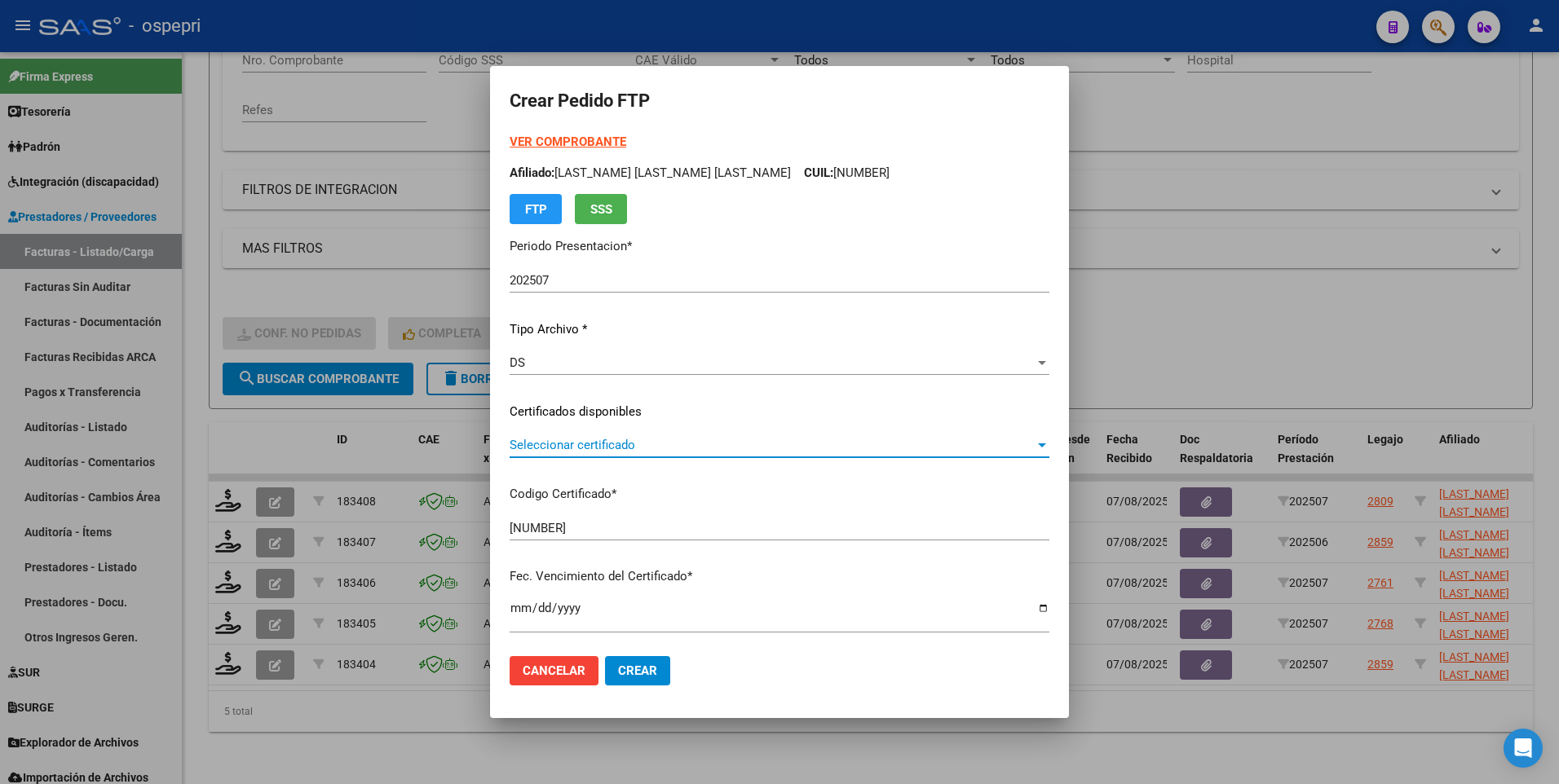click at bounding box center (1042, 445) 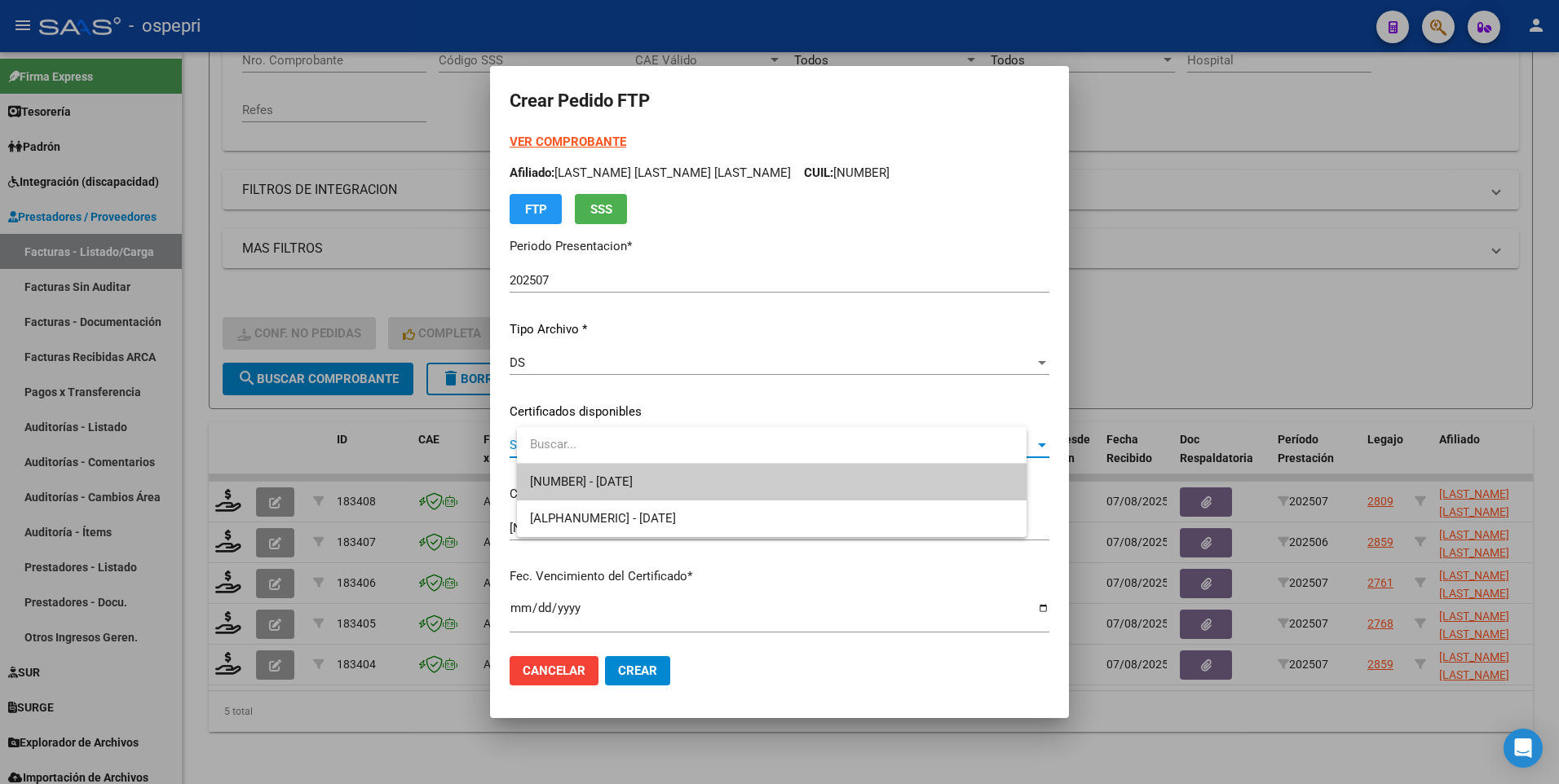 click on "2752528170-7 - 2029-04-22" at bounding box center [771, 482] 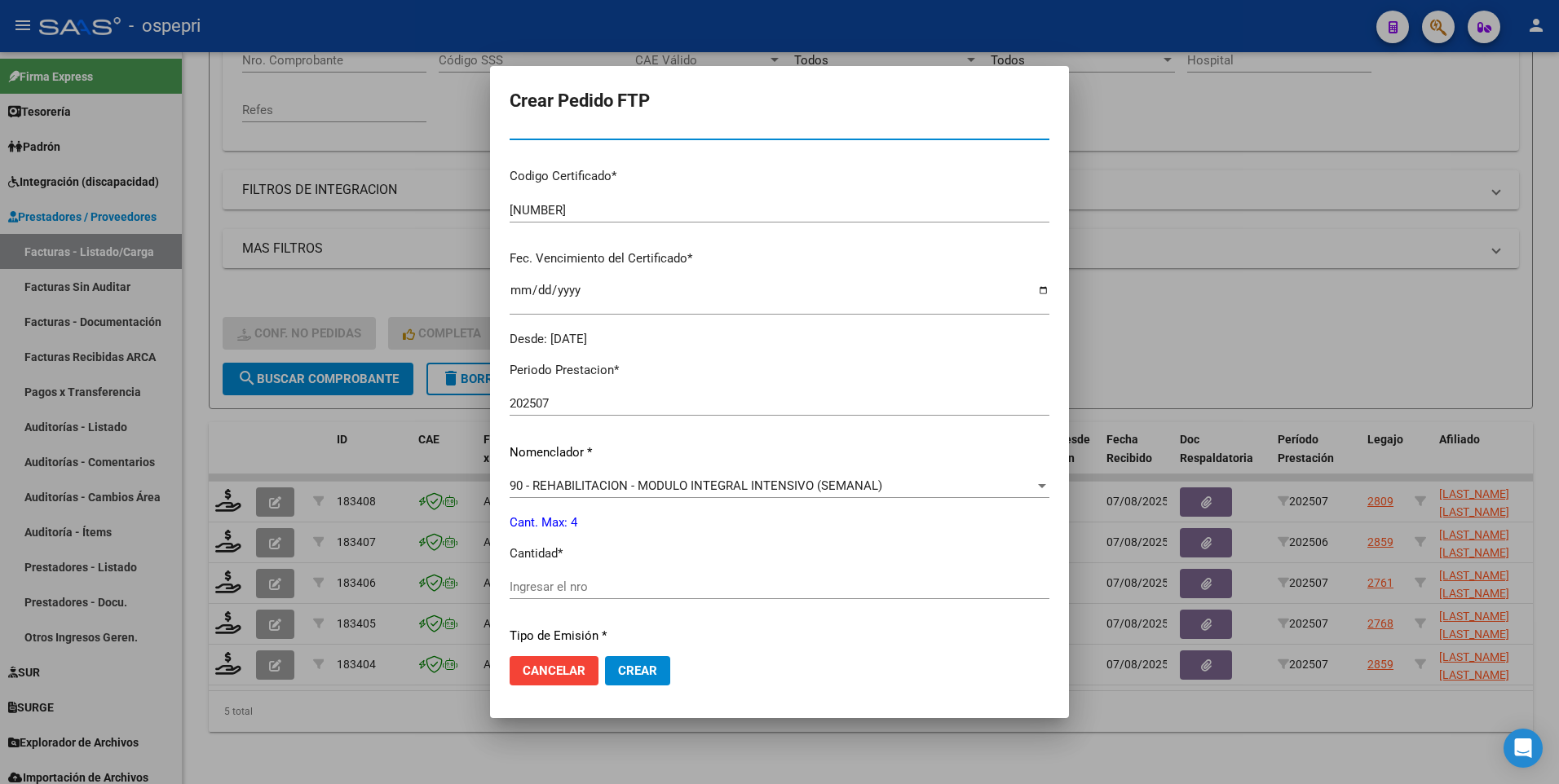 scroll, scrollTop: 326, scrollLeft: 0, axis: vertical 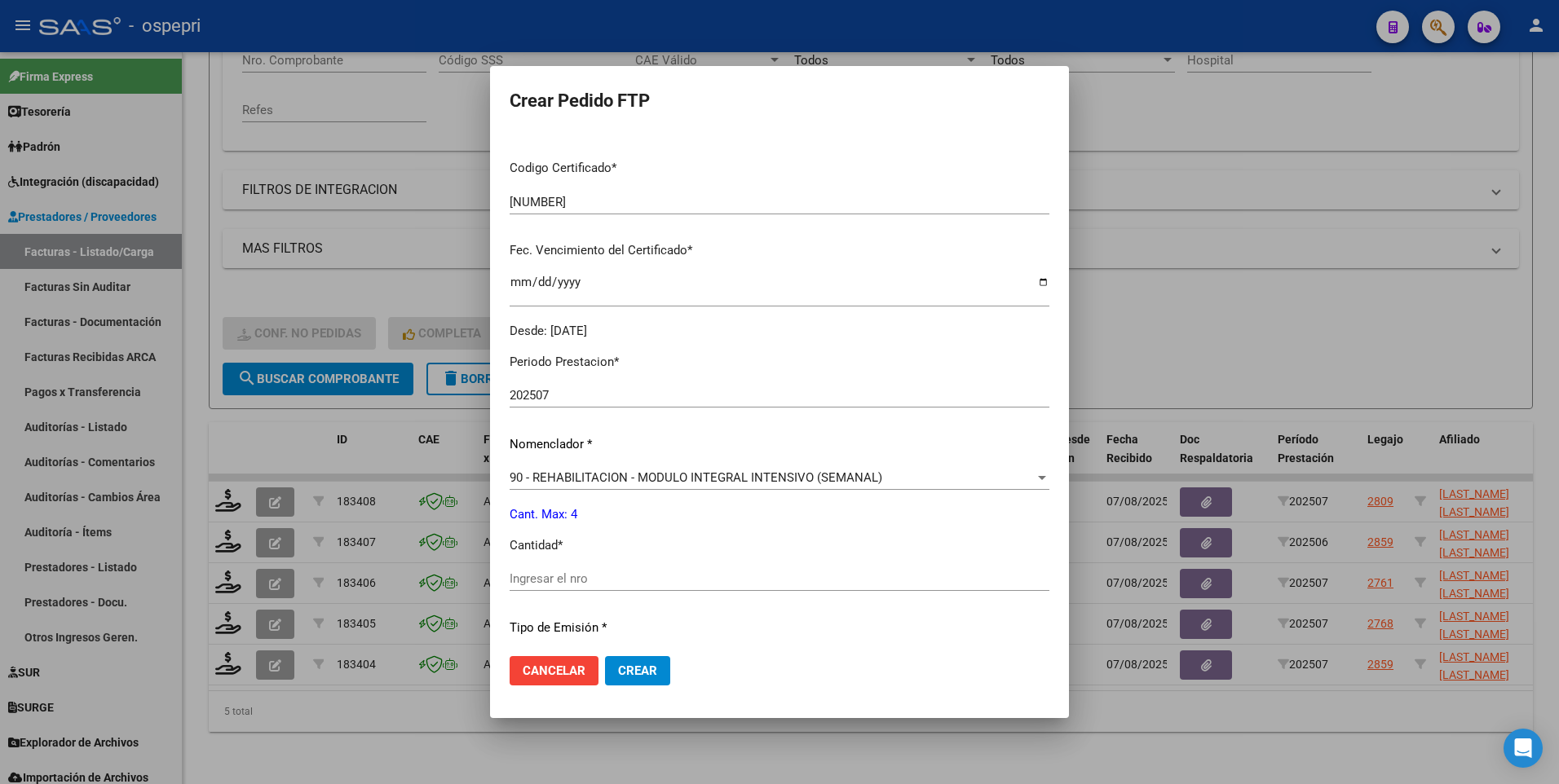 click on "Ingresar el nro" at bounding box center [780, 579] 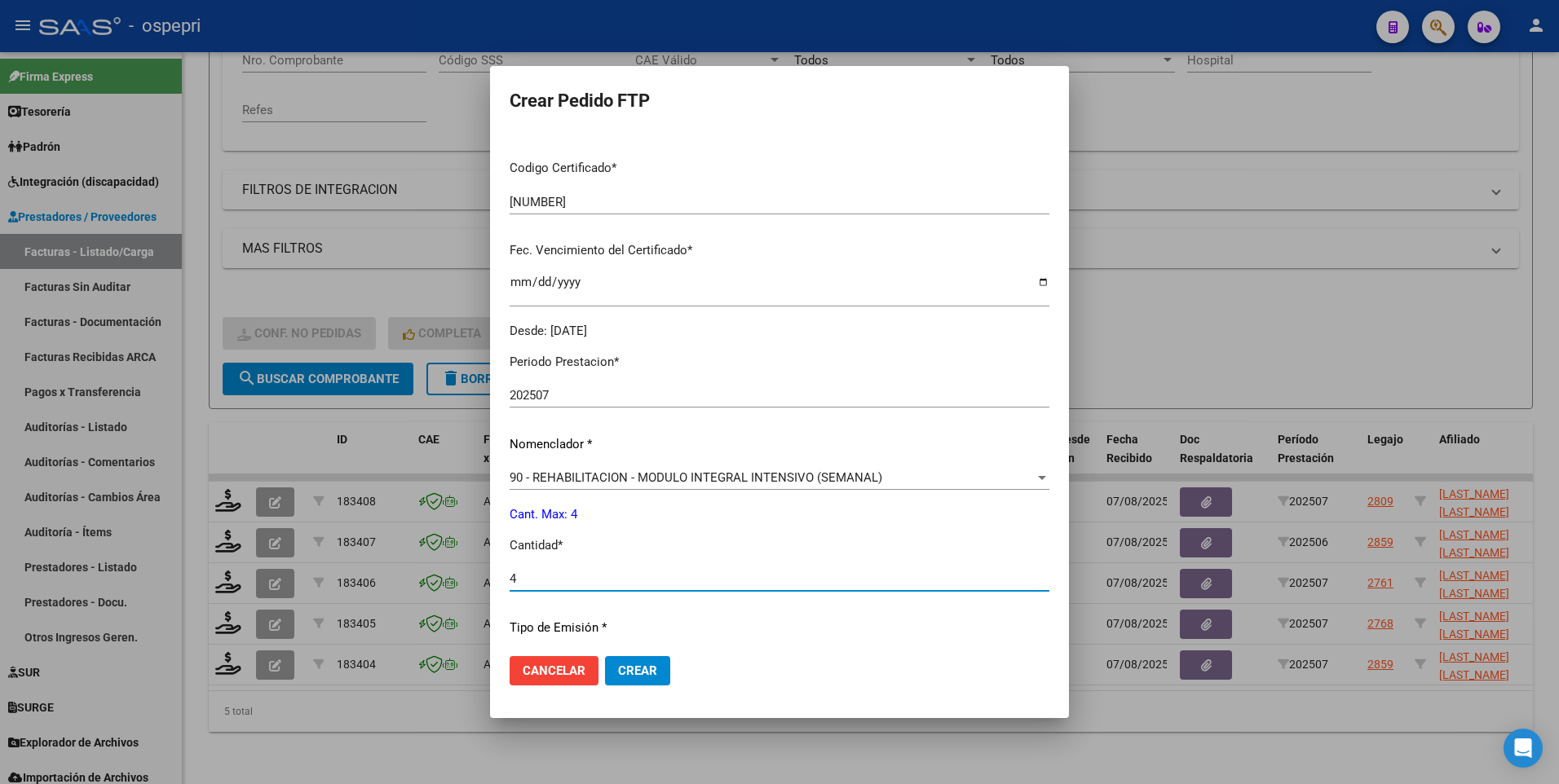 type on "4" 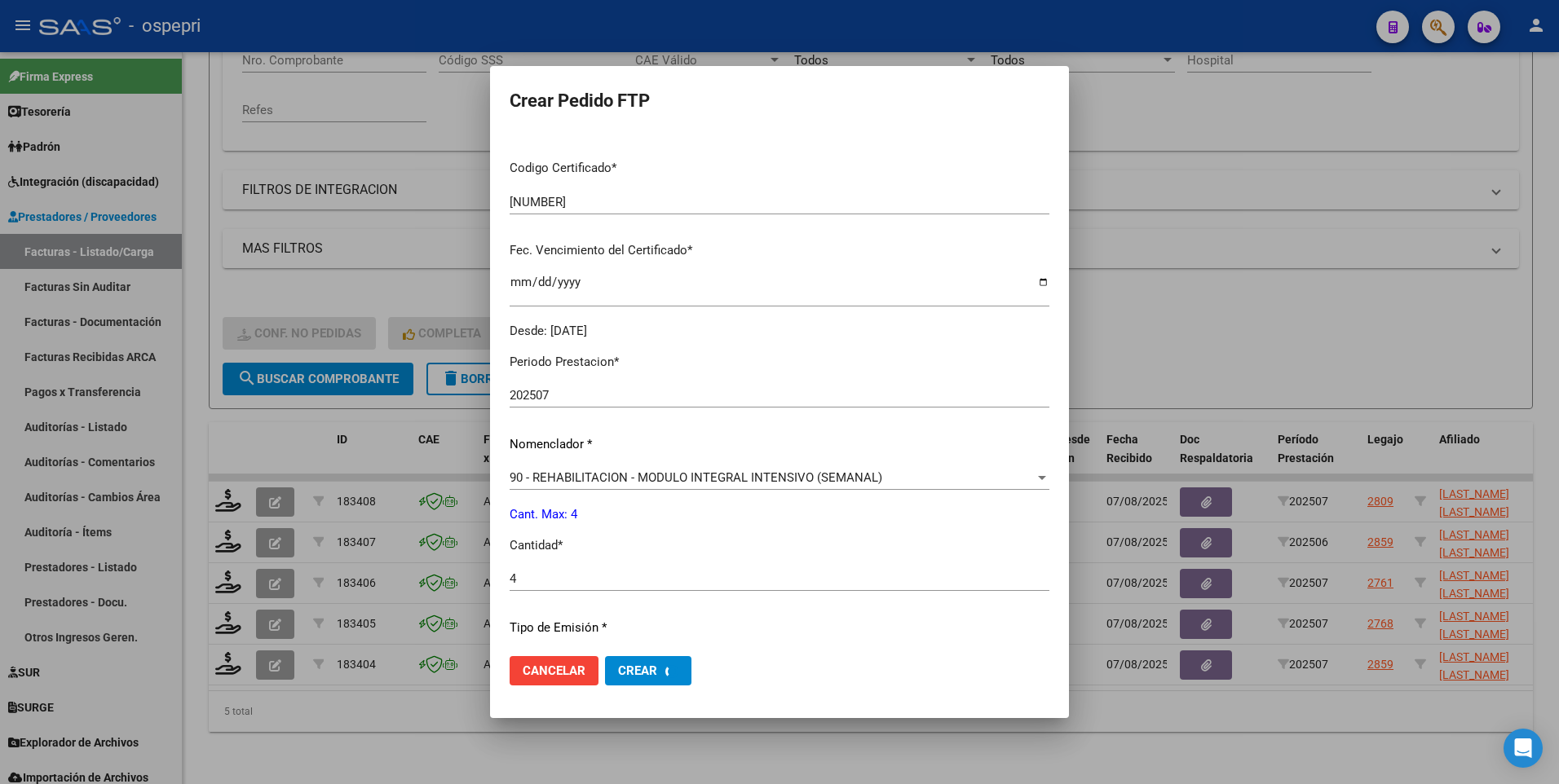 scroll, scrollTop: 234, scrollLeft: 0, axis: vertical 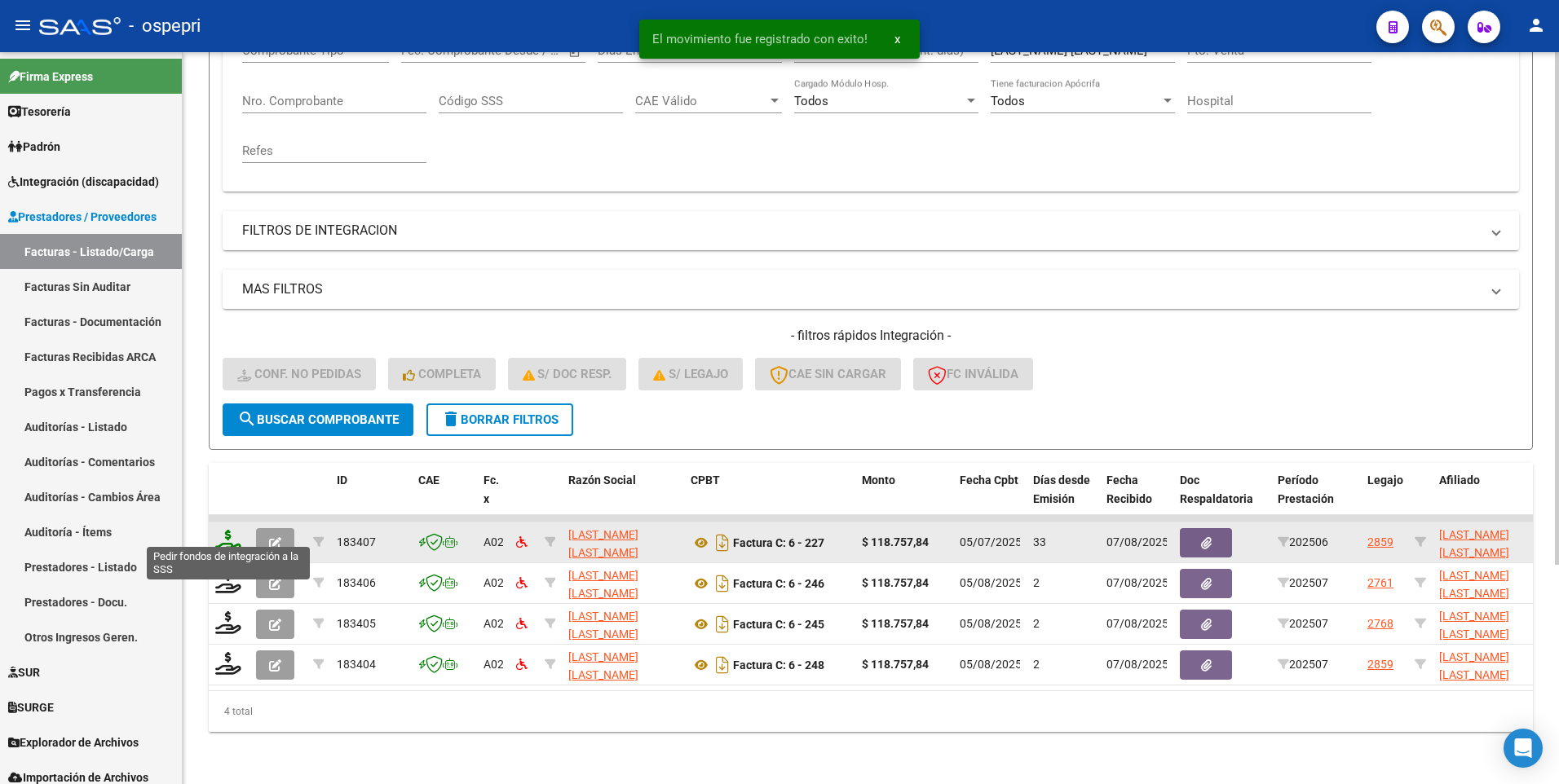 click 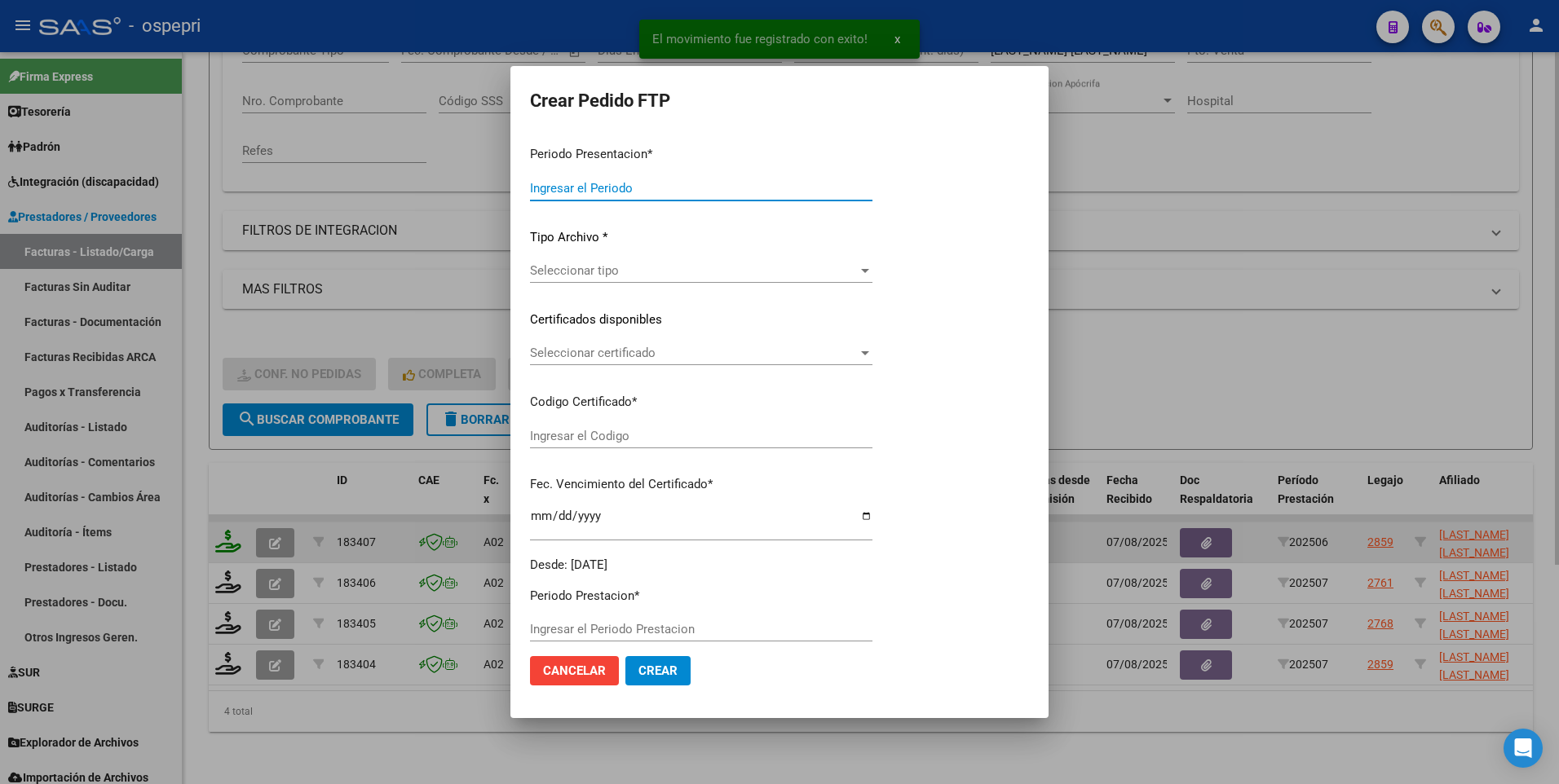 type on "202507" 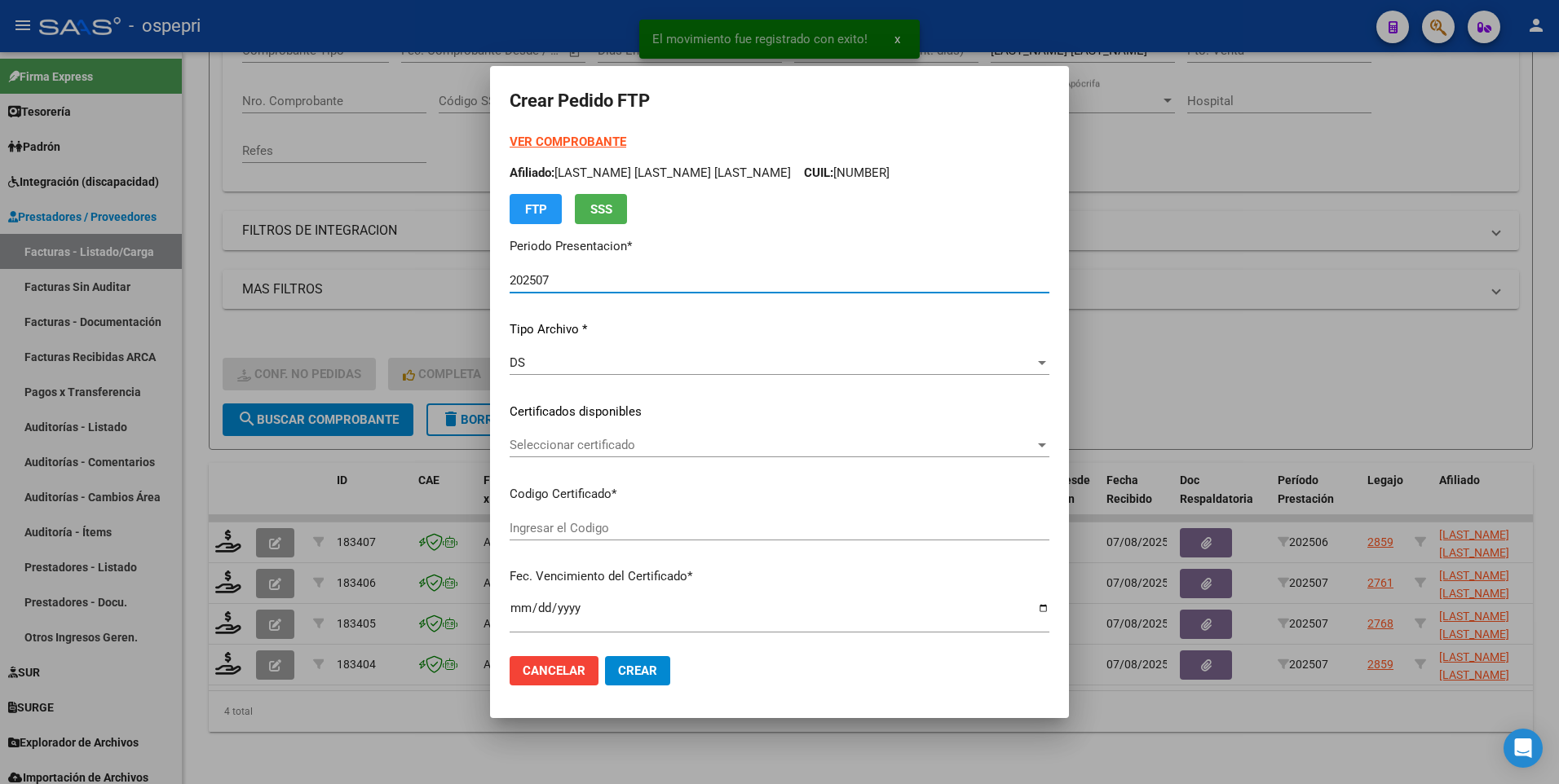 type on "2354773803-9" 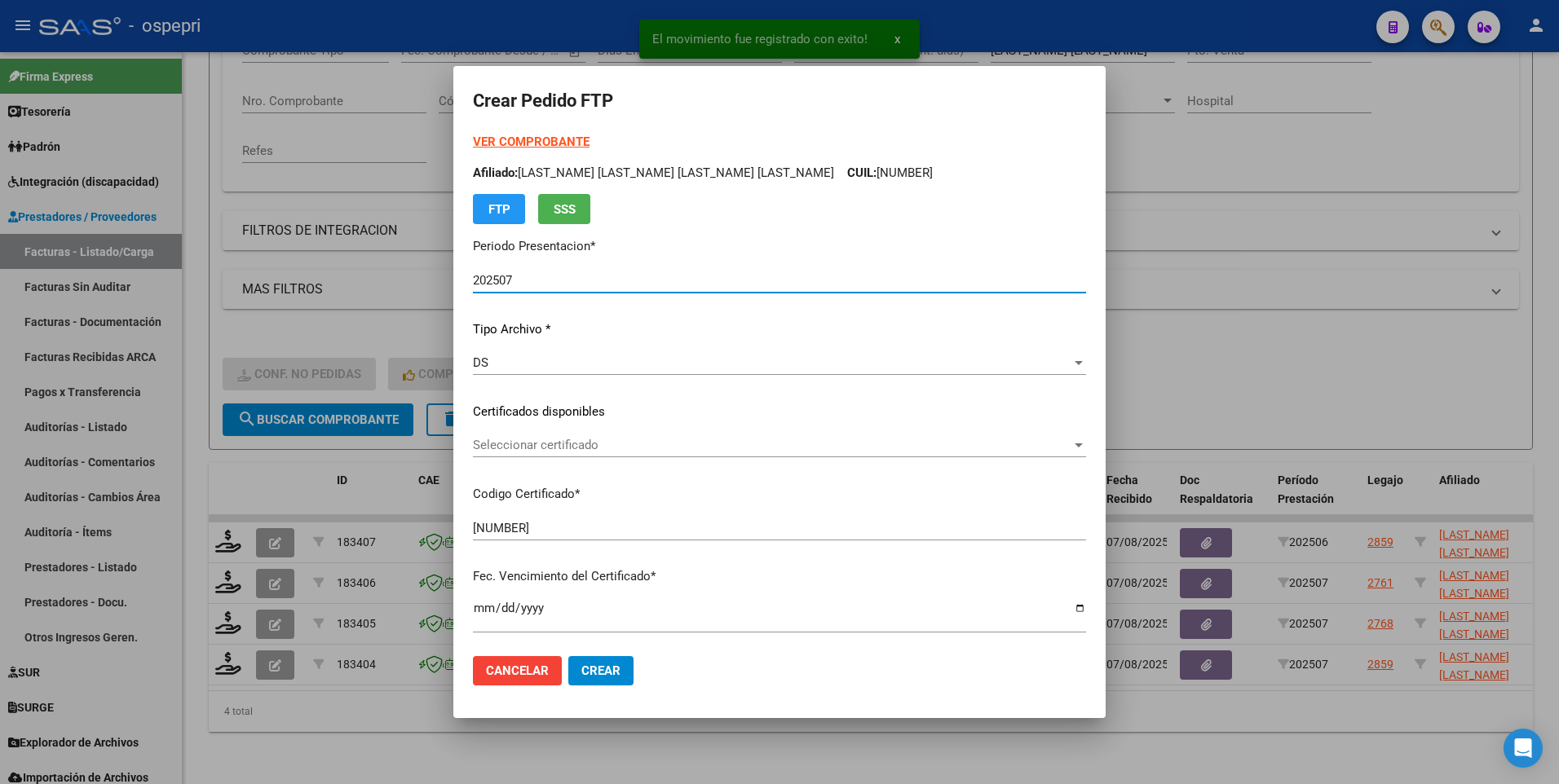 click on "Seleccionar certificado Seleccionar certificado" 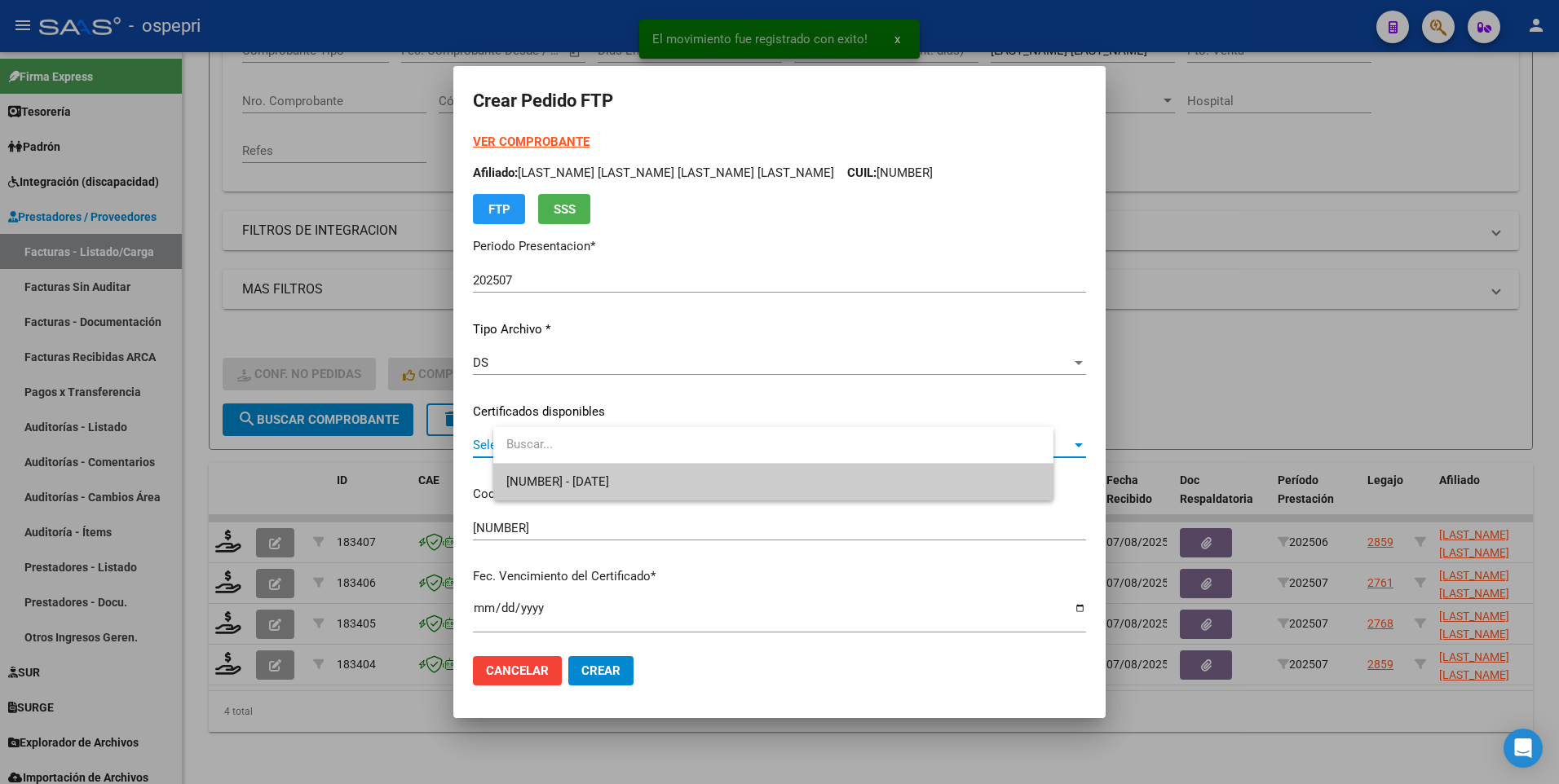 click on "2354773803-9 - 2026-06-12" at bounding box center (773, 482) 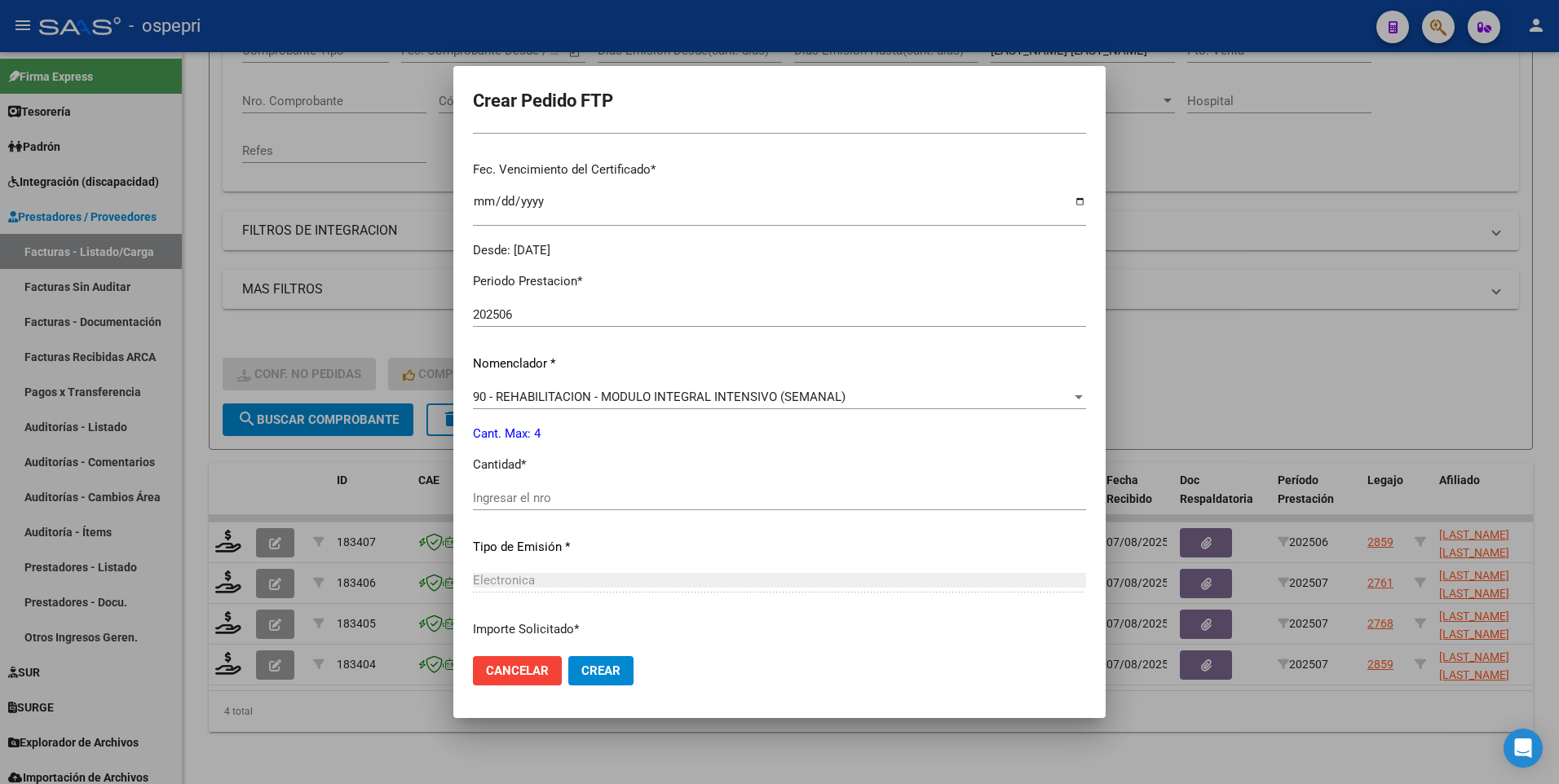 scroll, scrollTop: 407, scrollLeft: 0, axis: vertical 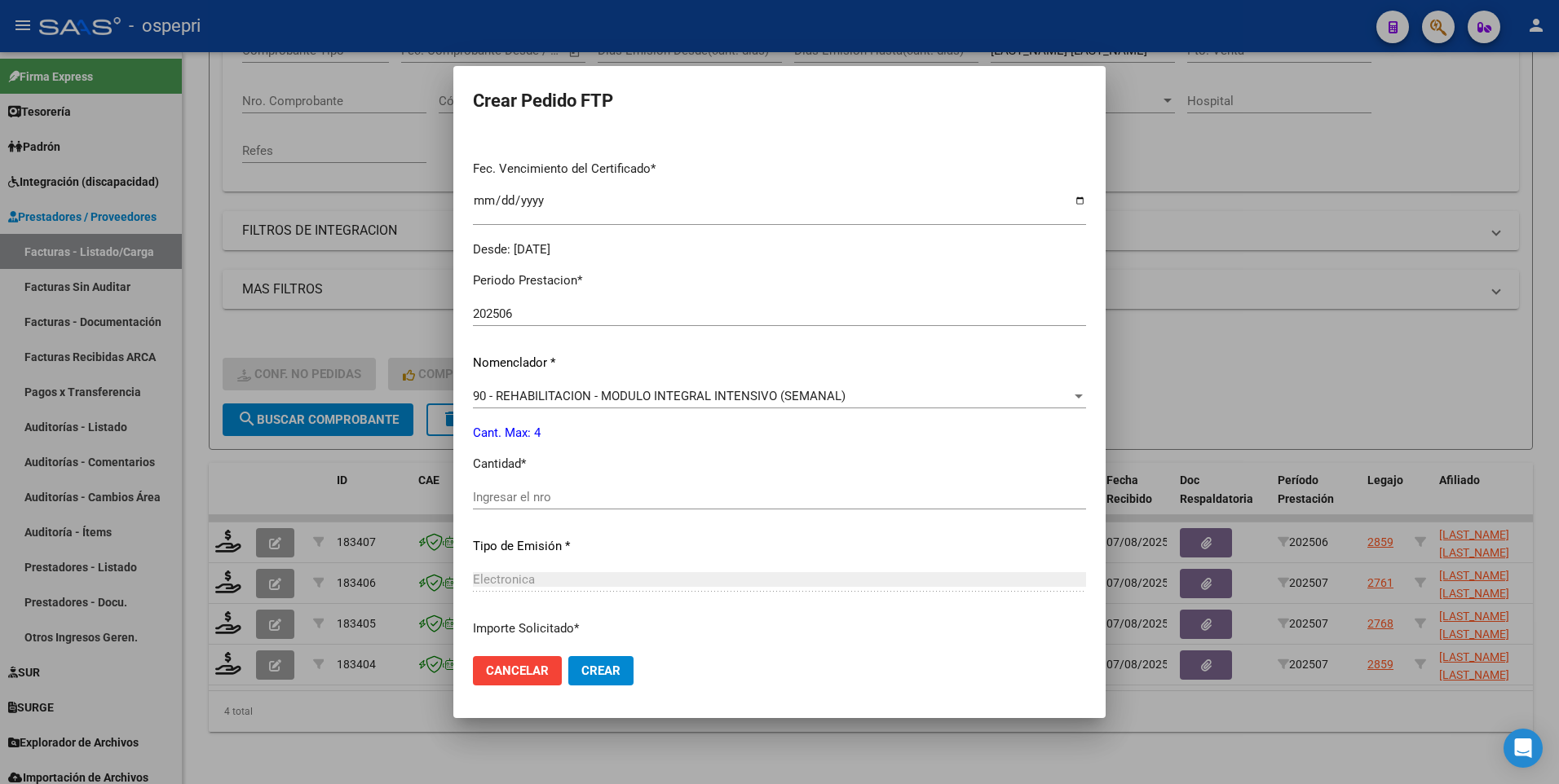 click on "Ingresar el nro" at bounding box center [780, 497] 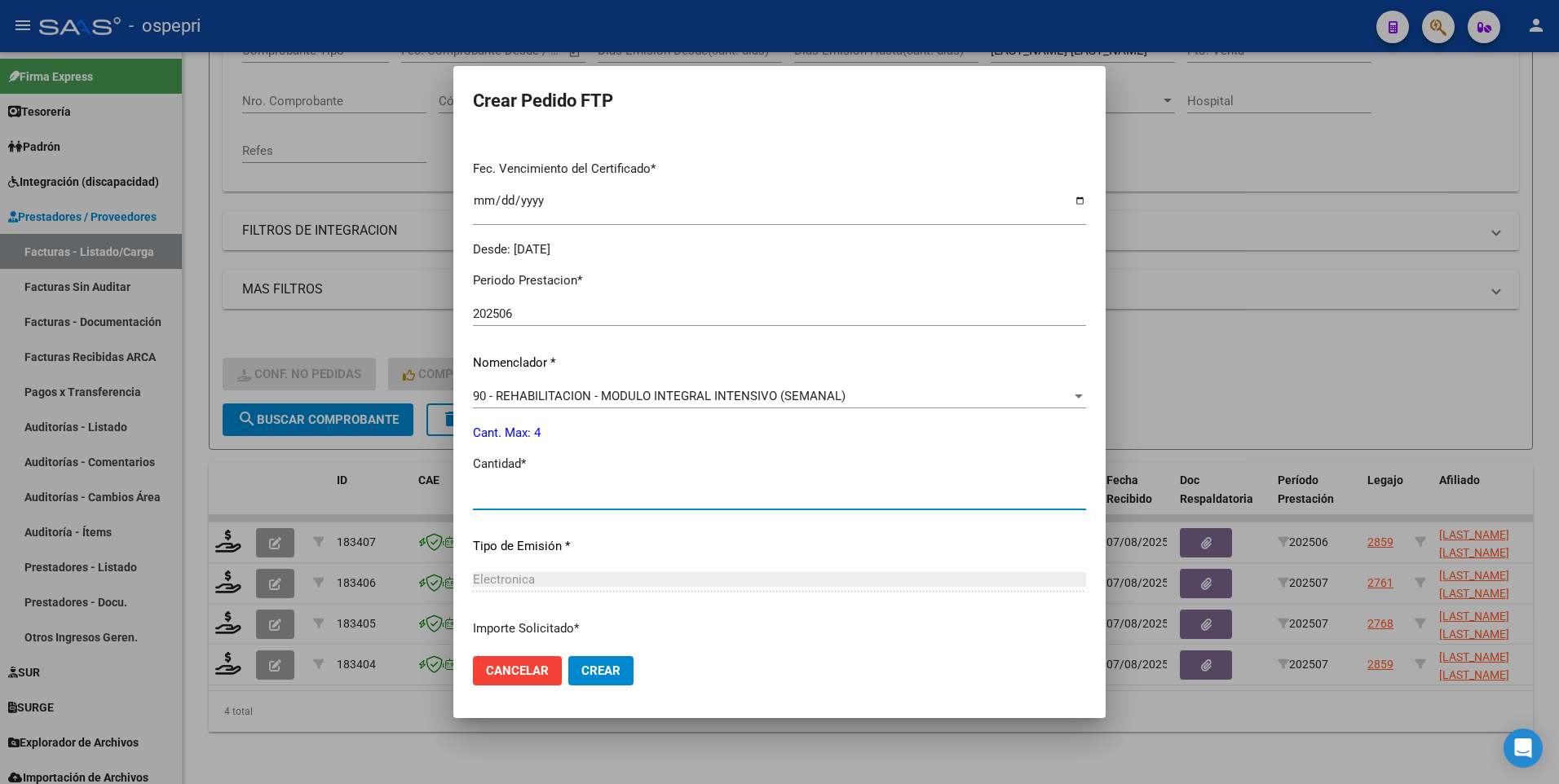type on "4" 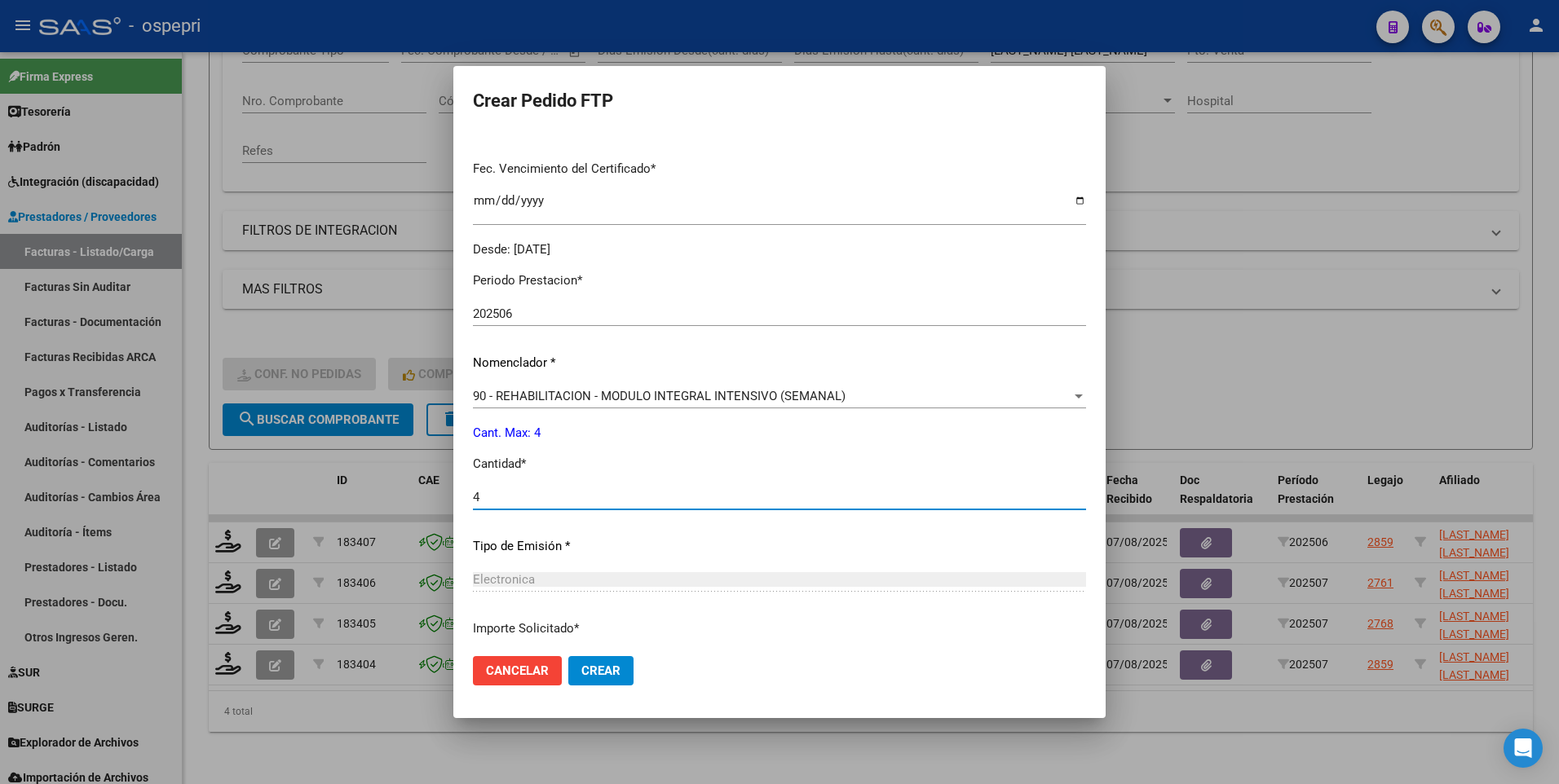 click on "Crear" 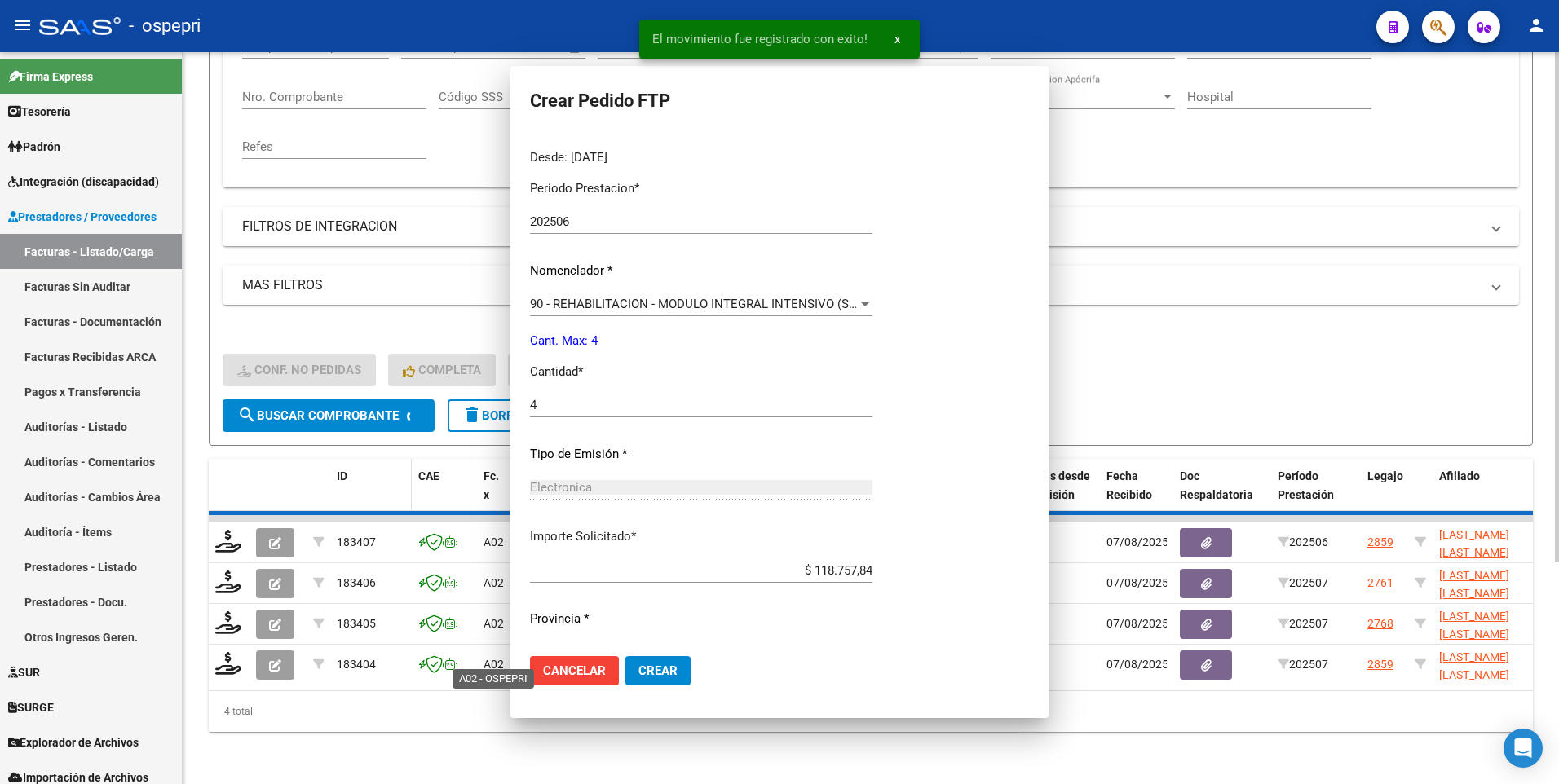 scroll, scrollTop: 315, scrollLeft: 0, axis: vertical 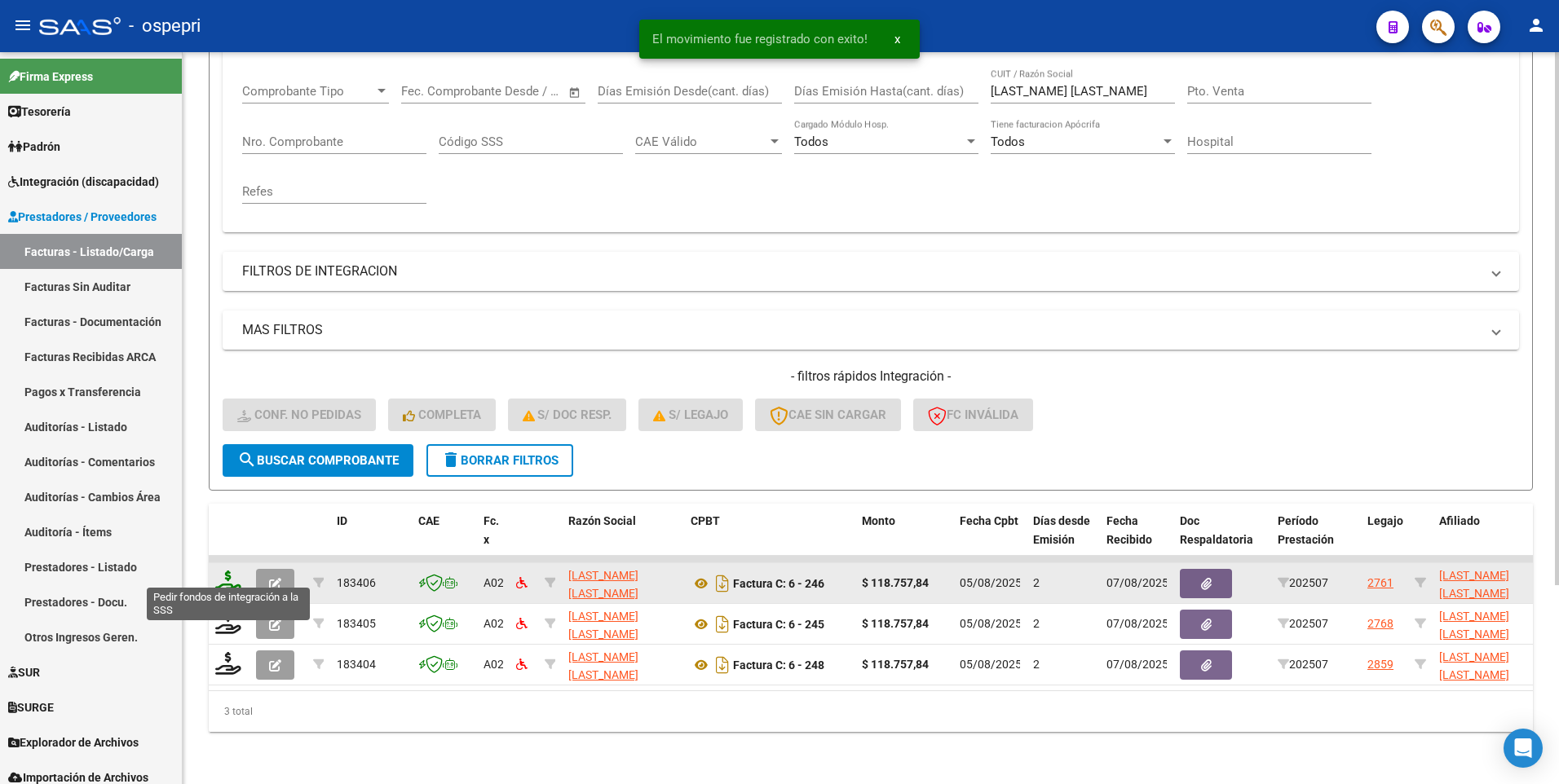 click 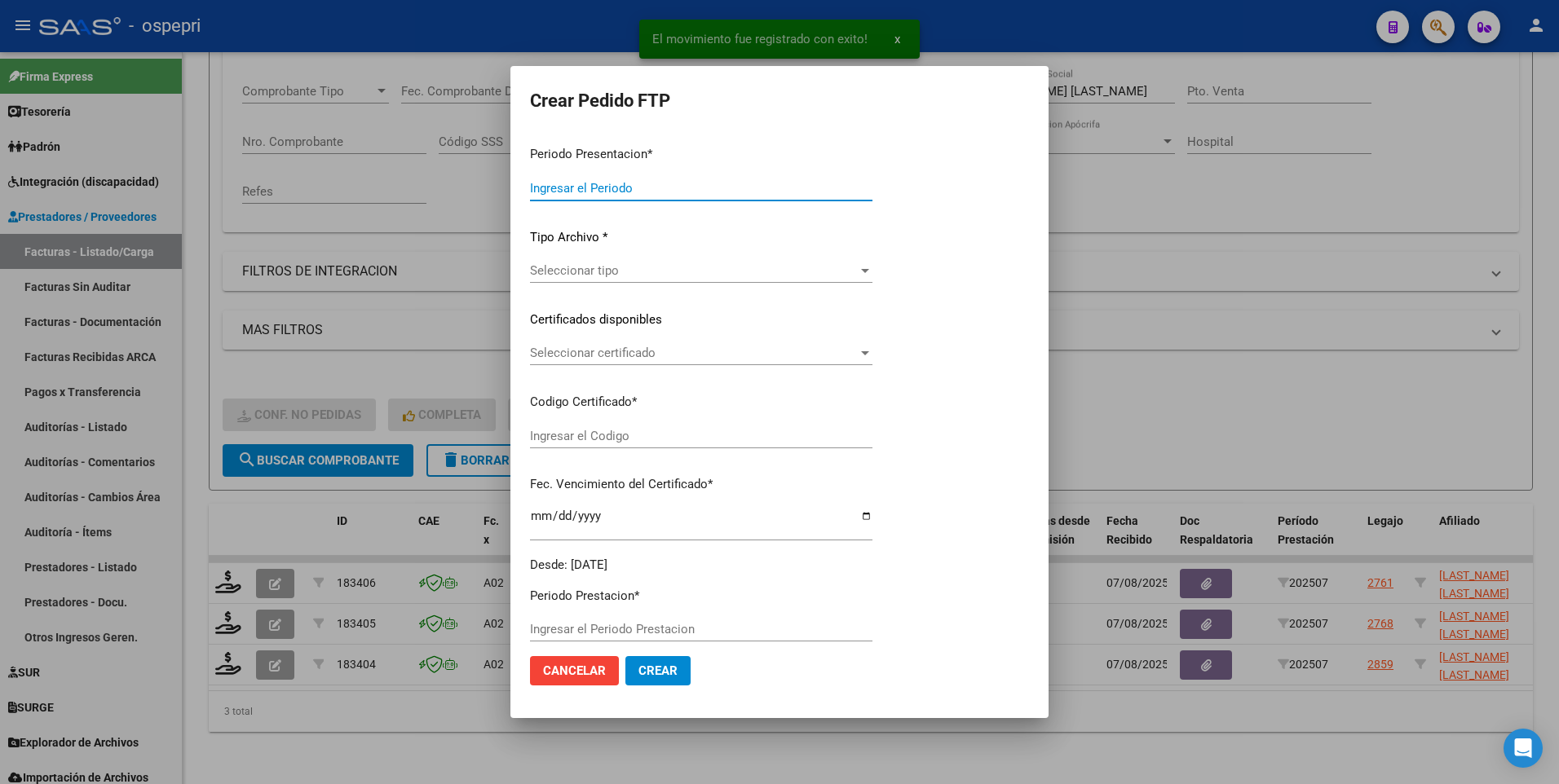 type on "202507" 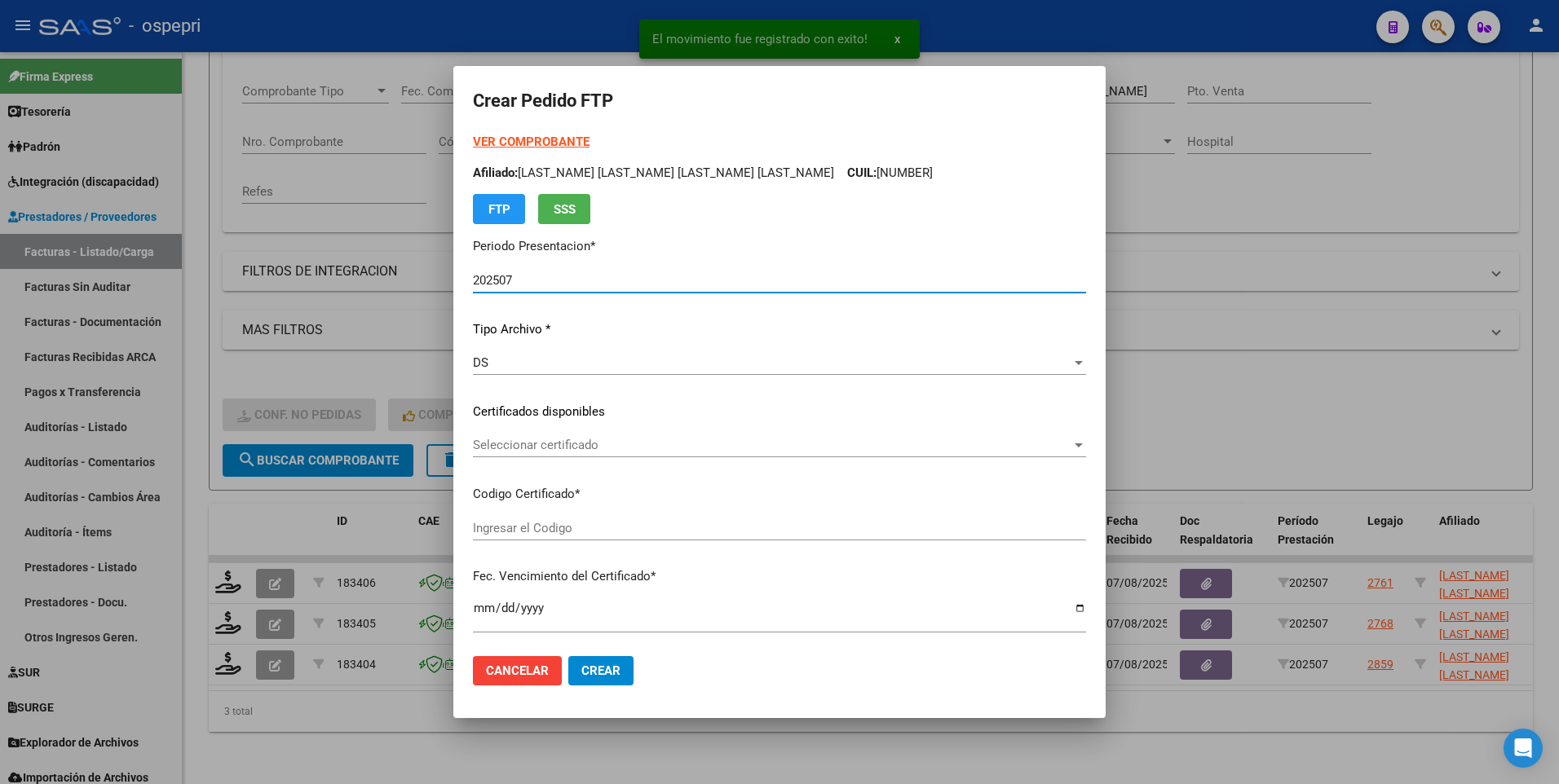 type on "ARG02000512840942018082420280824NQN249" 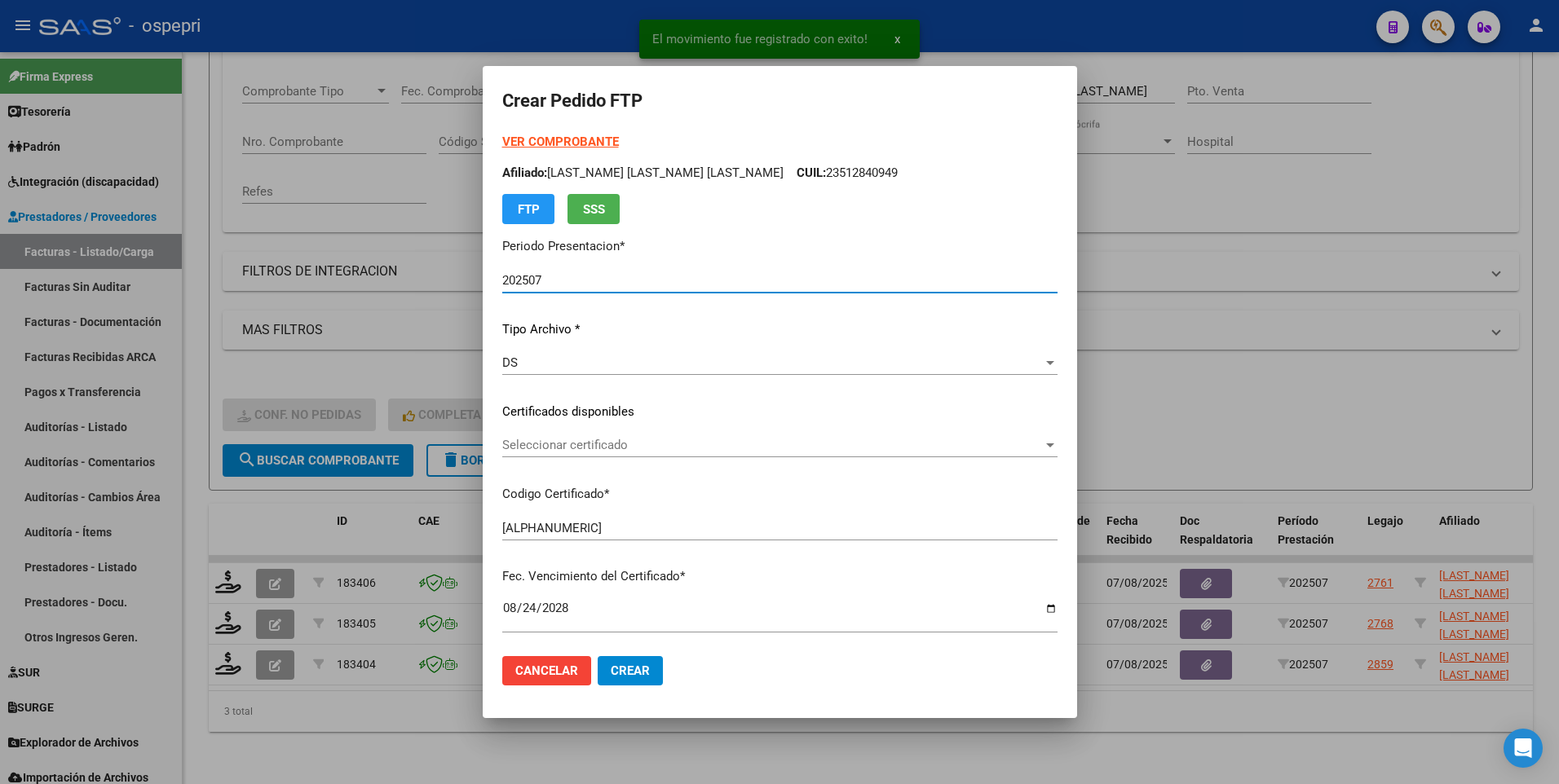 click at bounding box center (1050, 445) 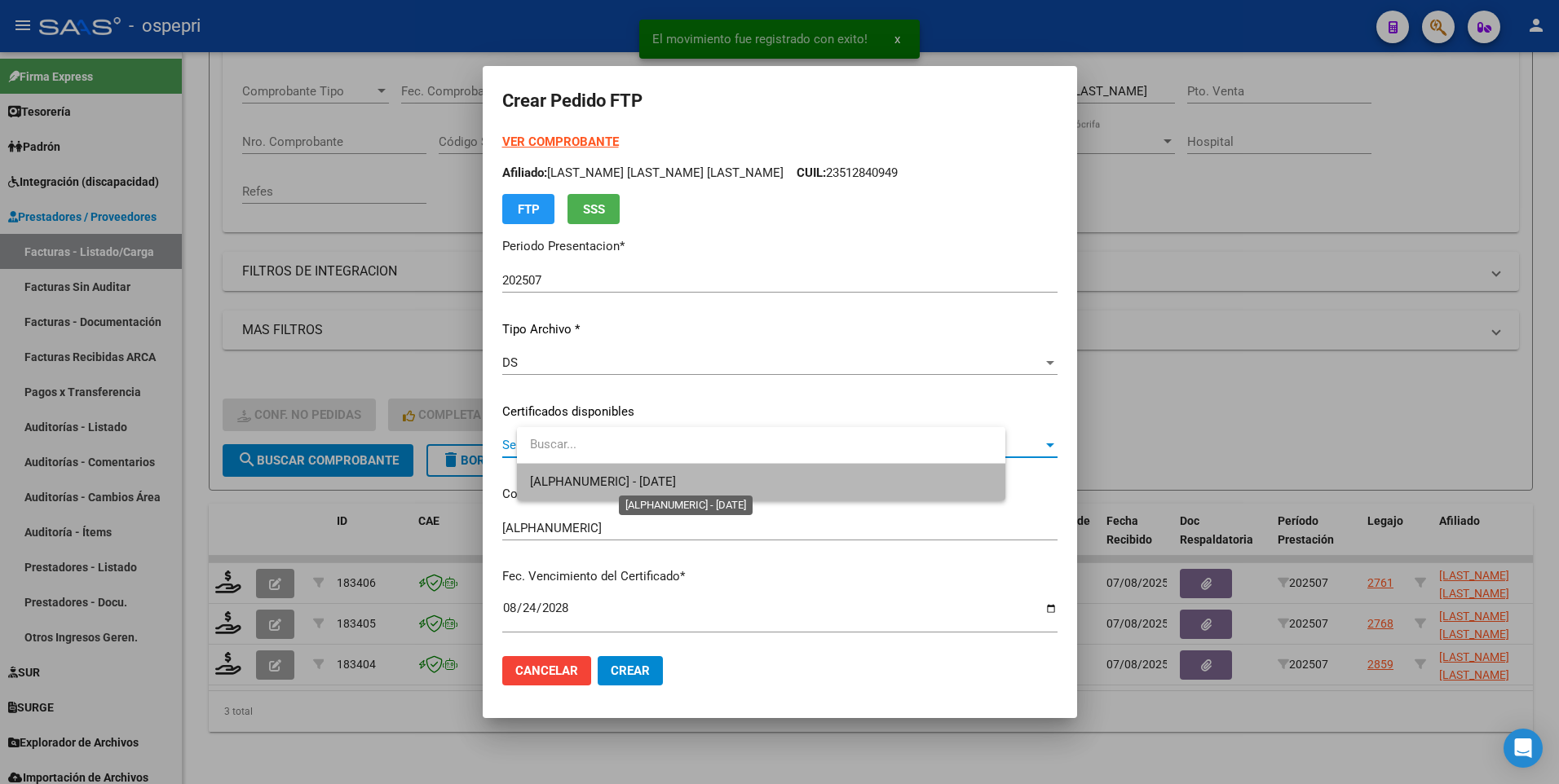 click on "ARG02000512840942018082420280824NQN249   - 2028-08-24" at bounding box center (603, 482) 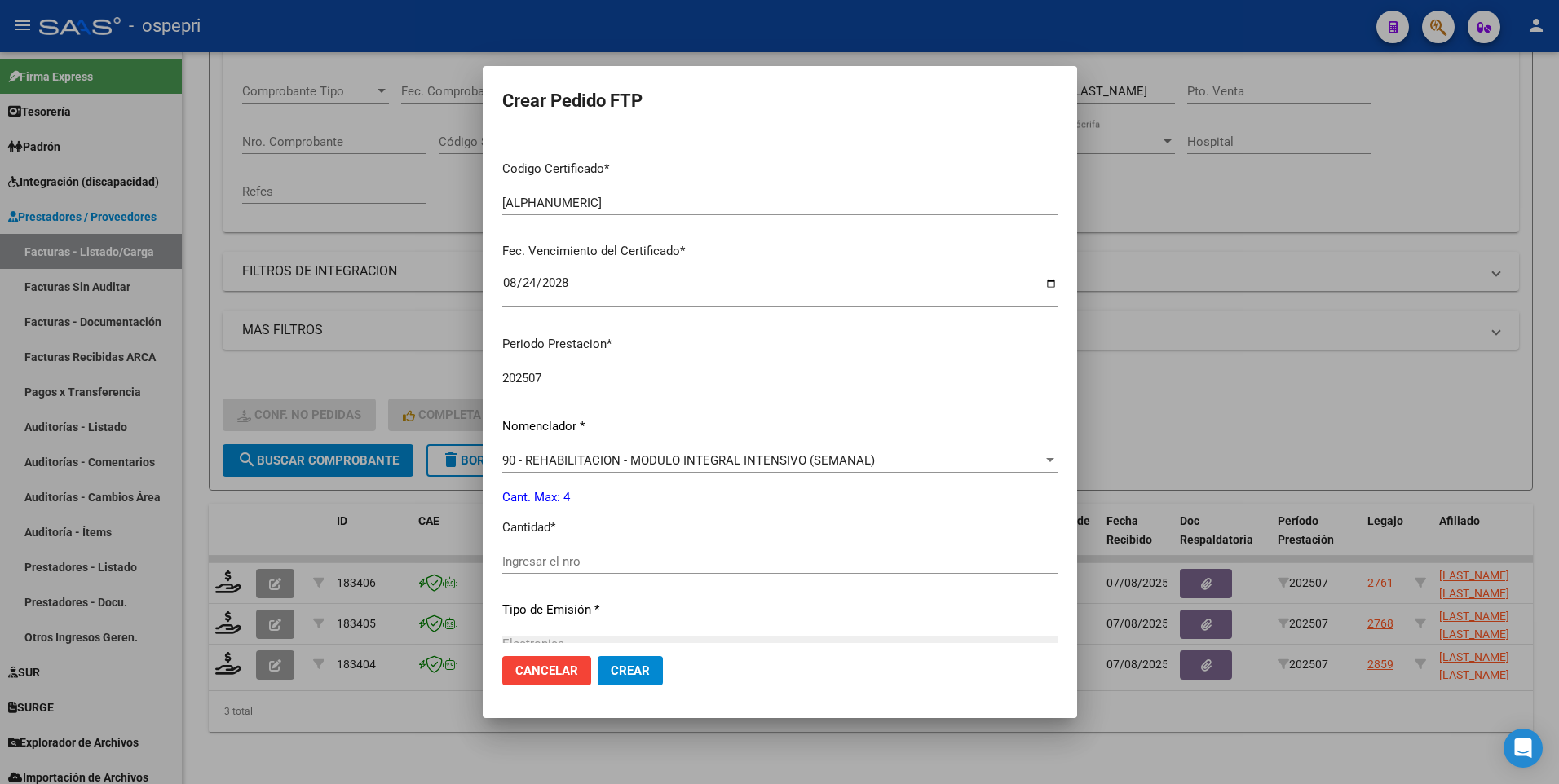 scroll, scrollTop: 326, scrollLeft: 0, axis: vertical 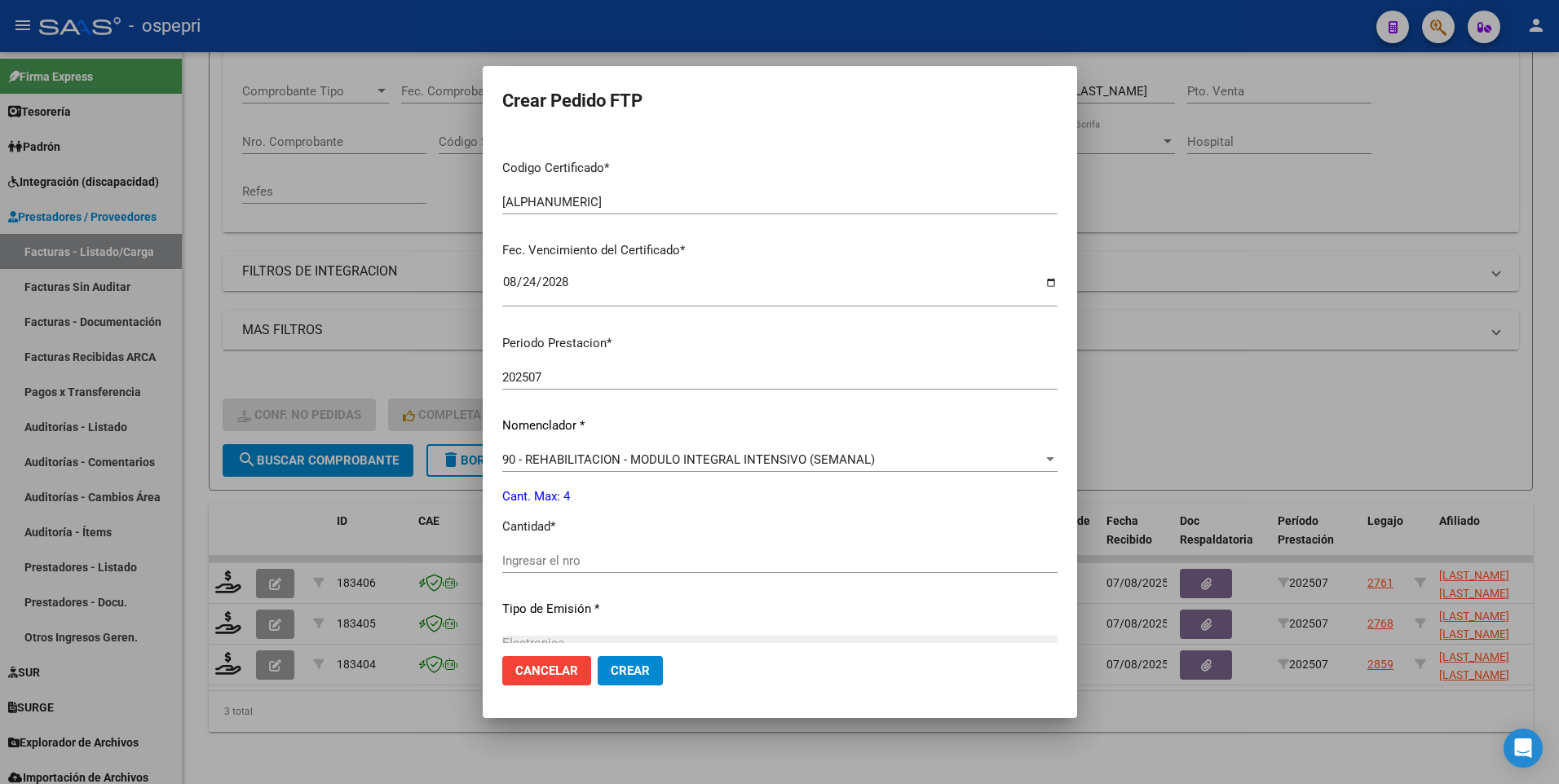 click on "Ingresar el nro" at bounding box center (780, 561) 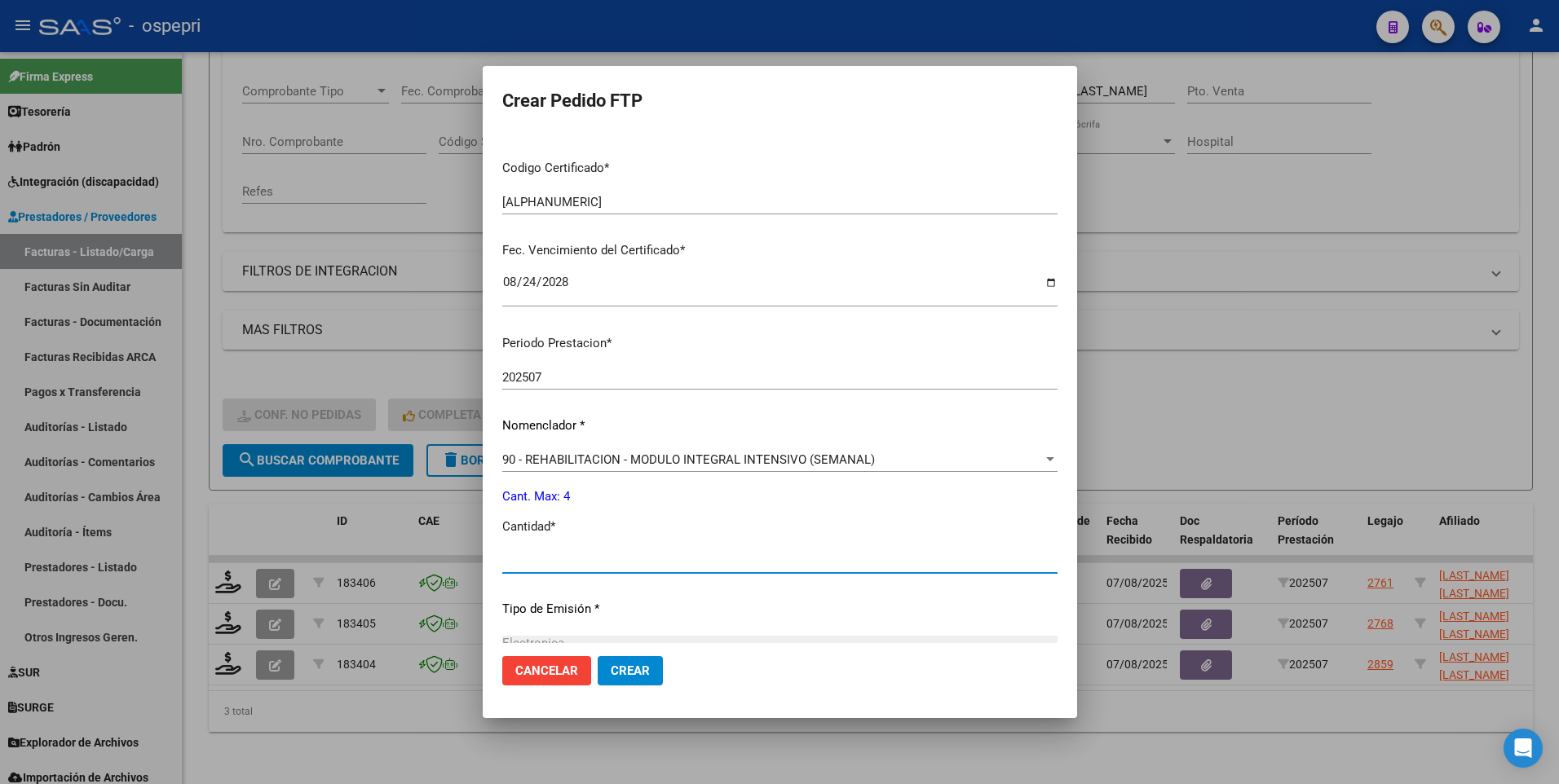 type on "4" 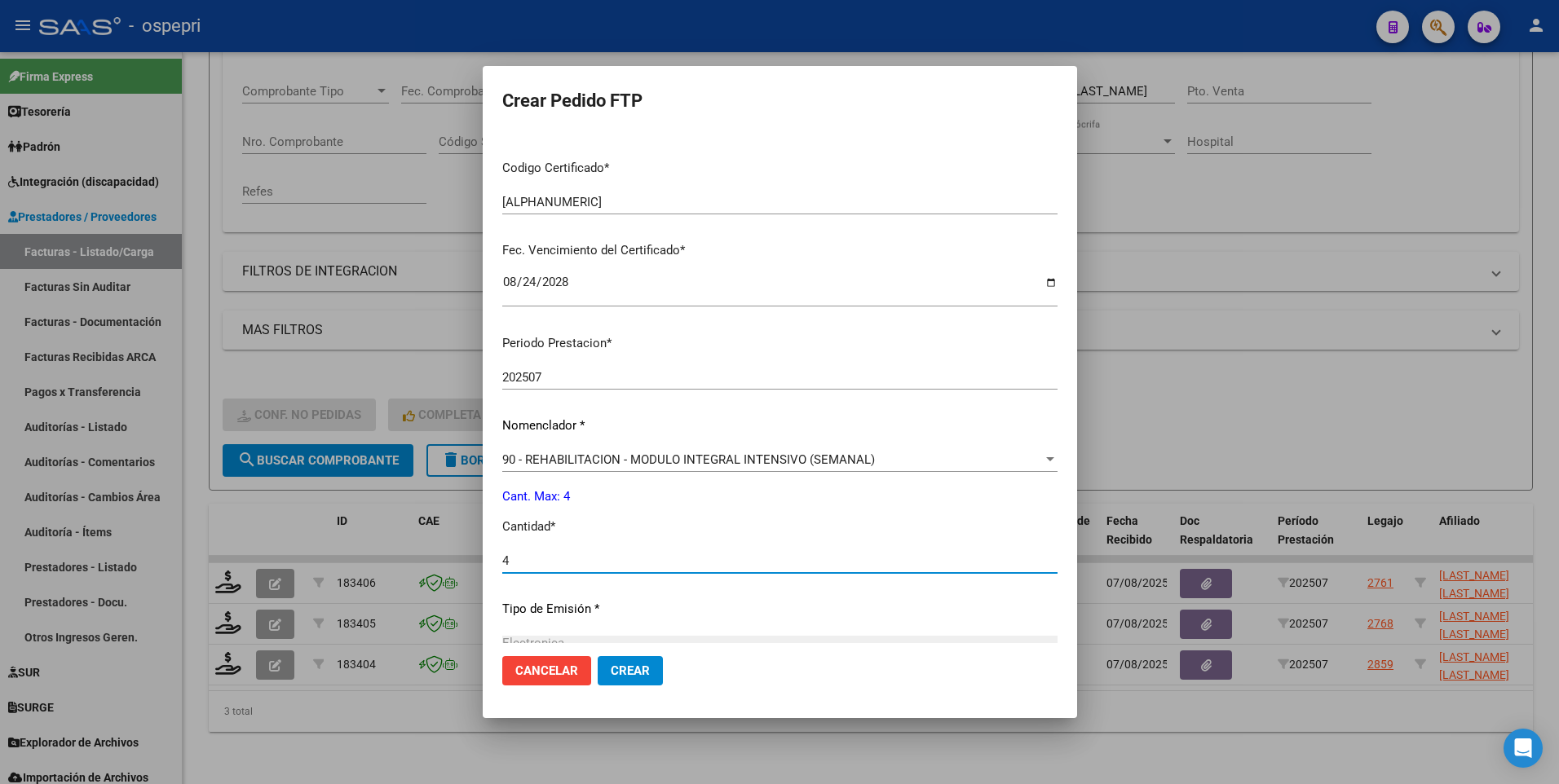 click on "Crear" 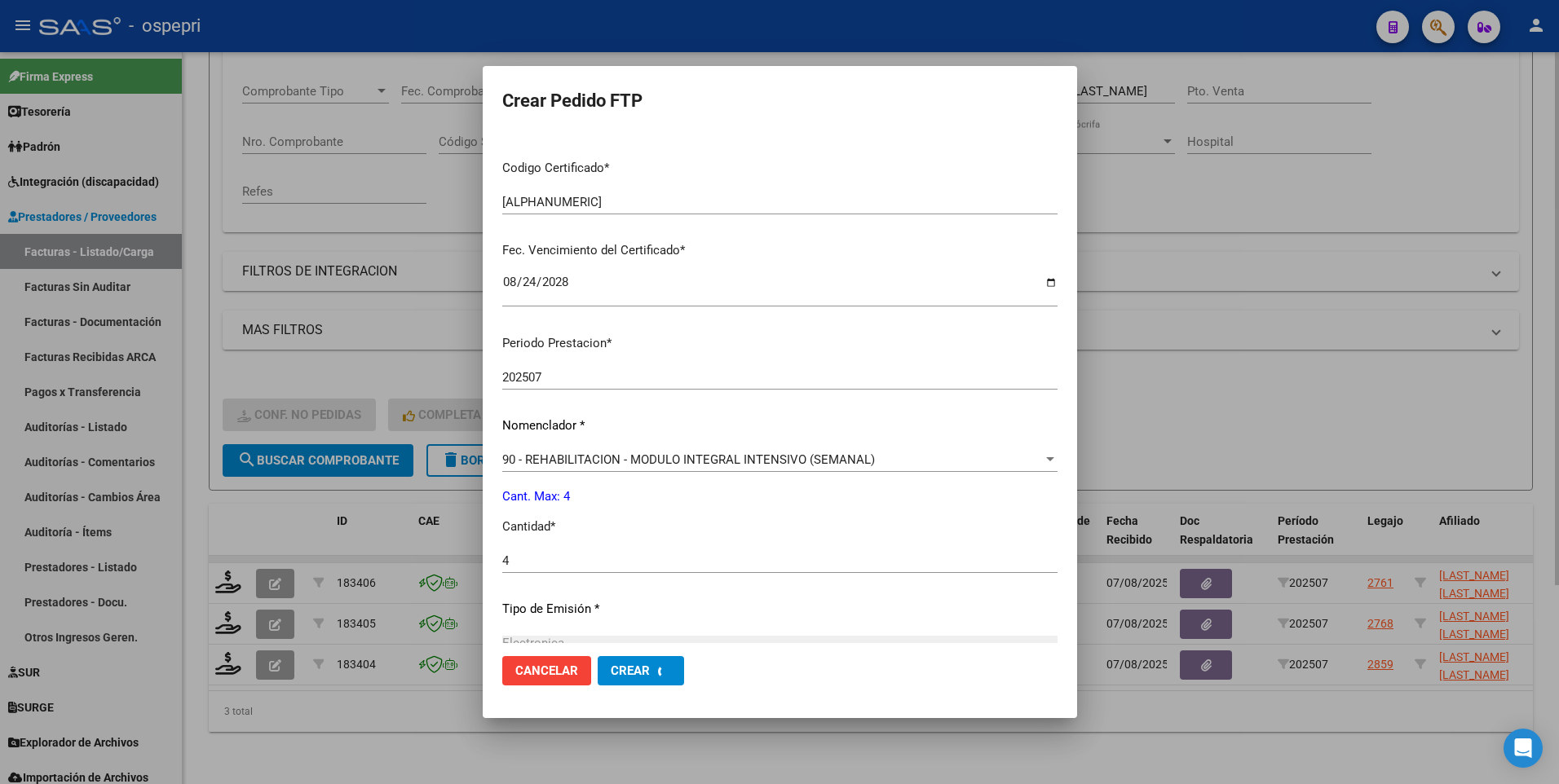 scroll, scrollTop: 0, scrollLeft: 0, axis: both 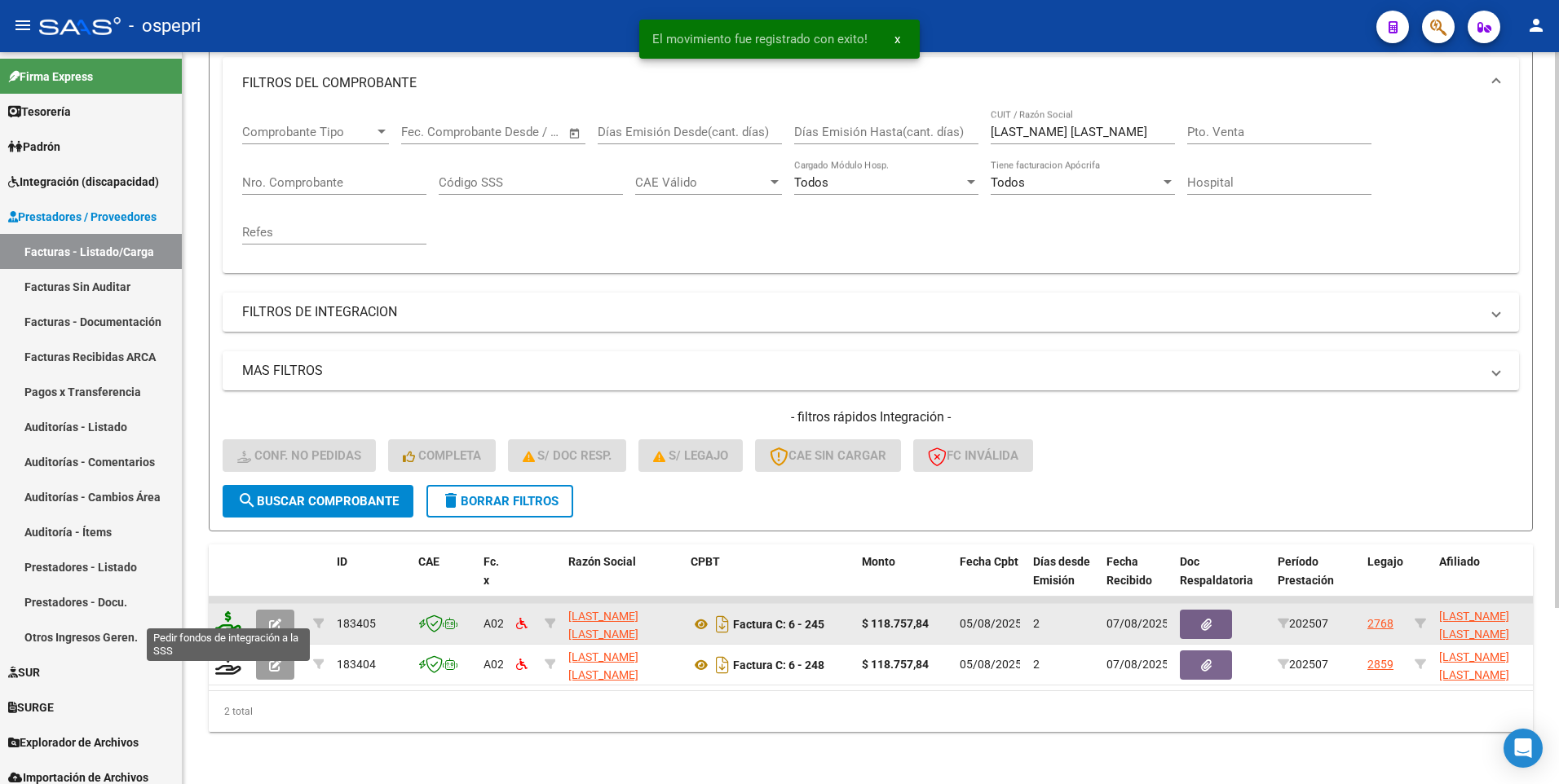 click 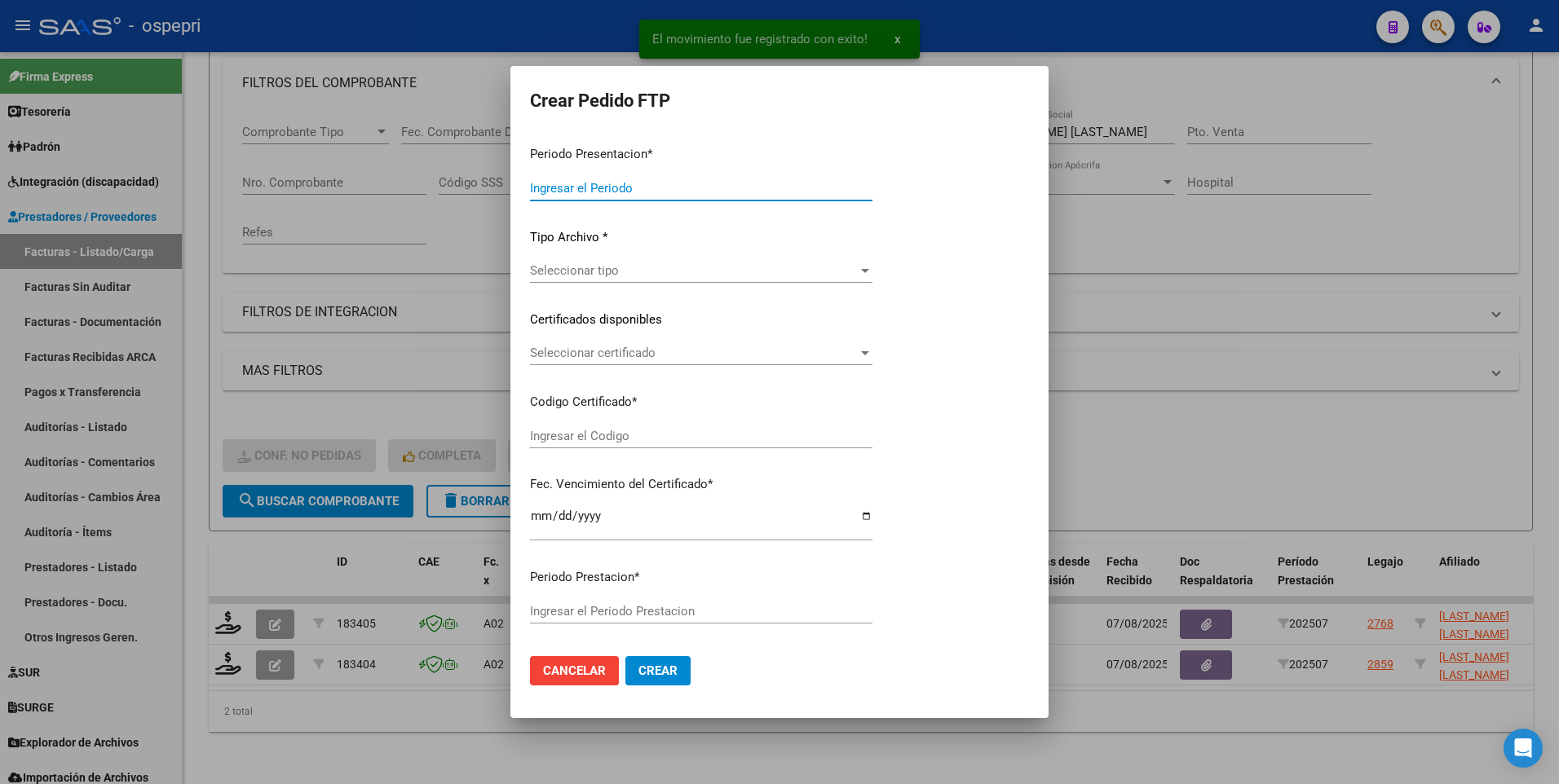 type on "202507" 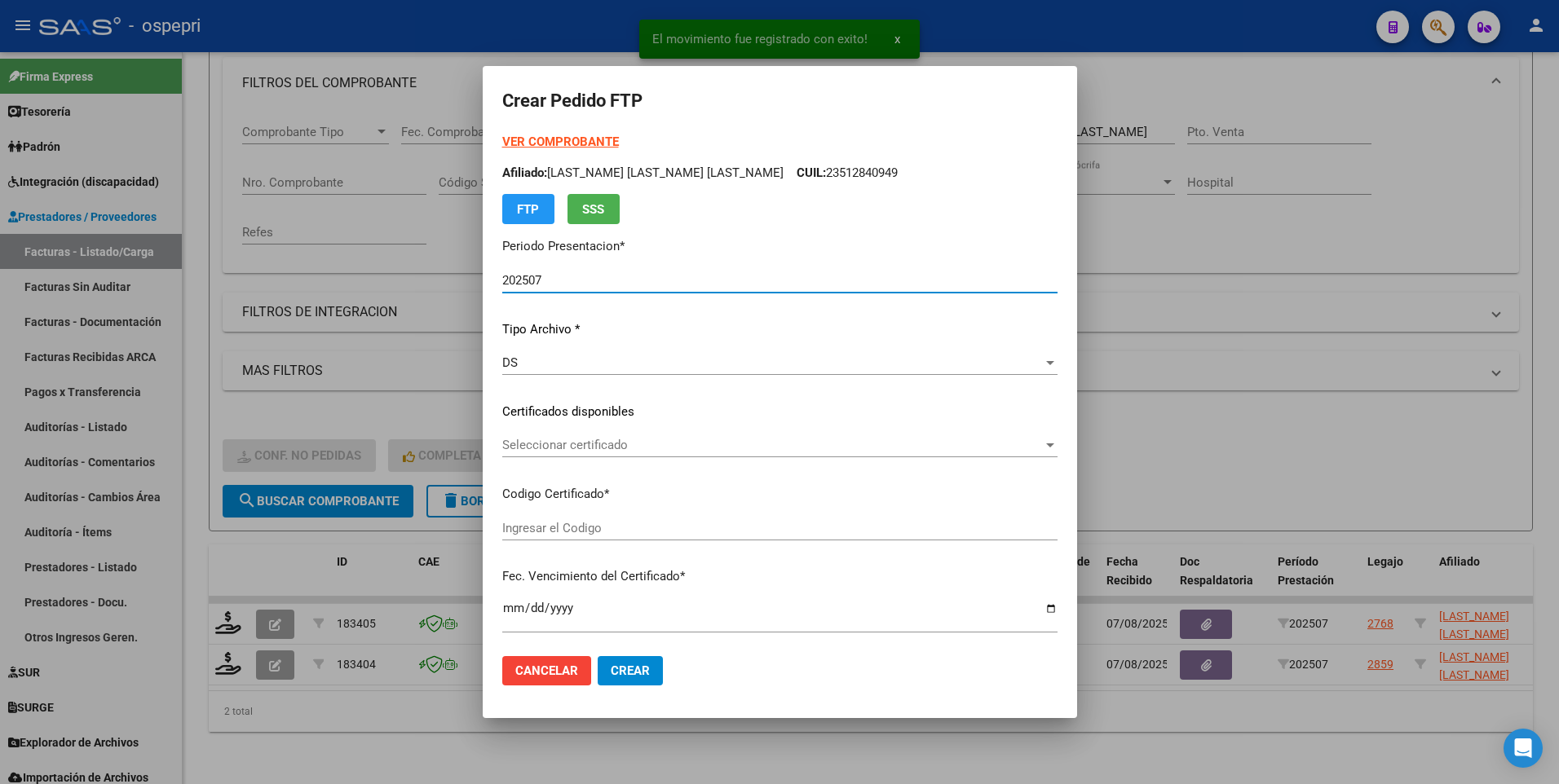 type on "2755159242-7" 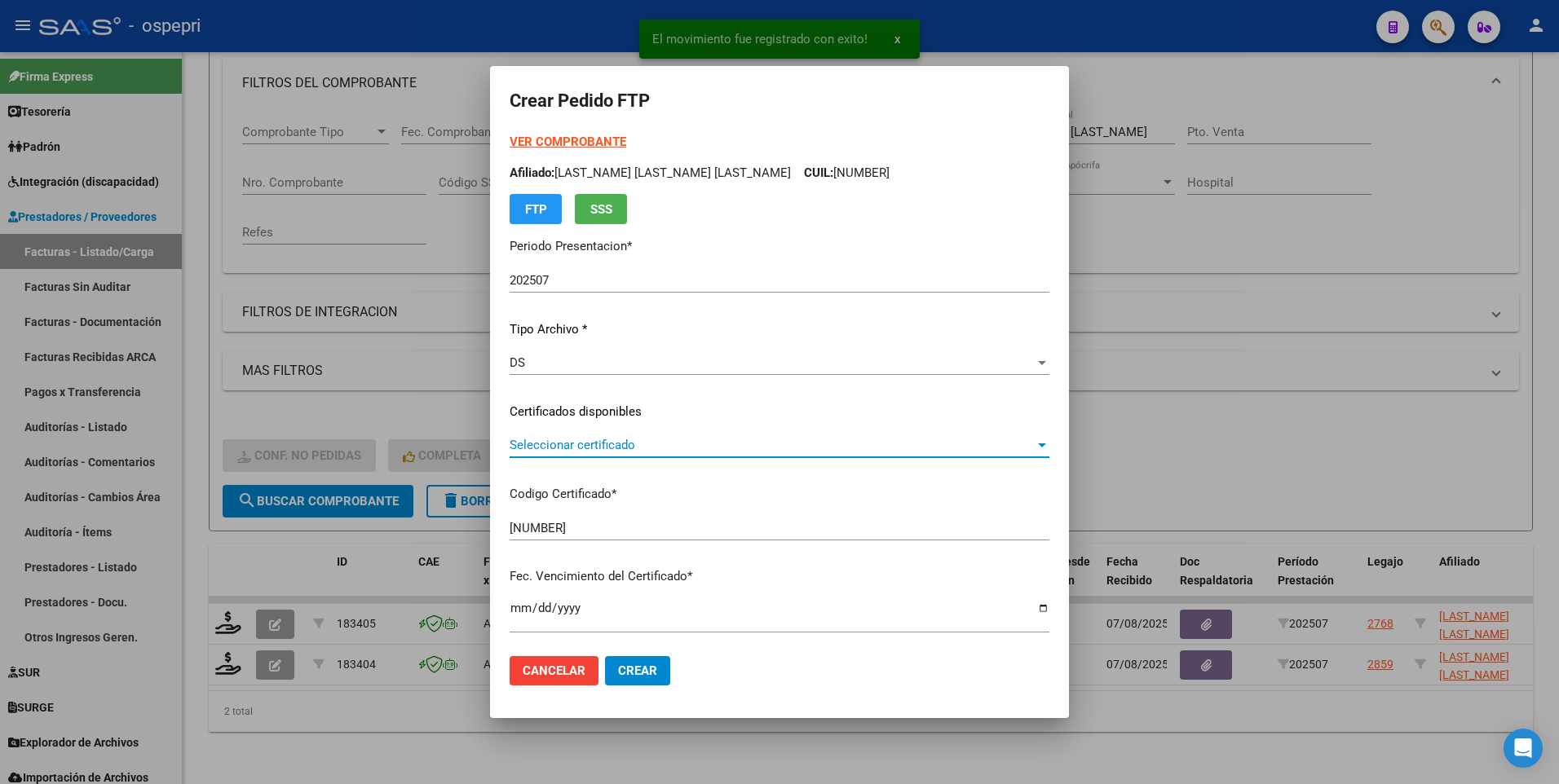 click at bounding box center [1042, 445] 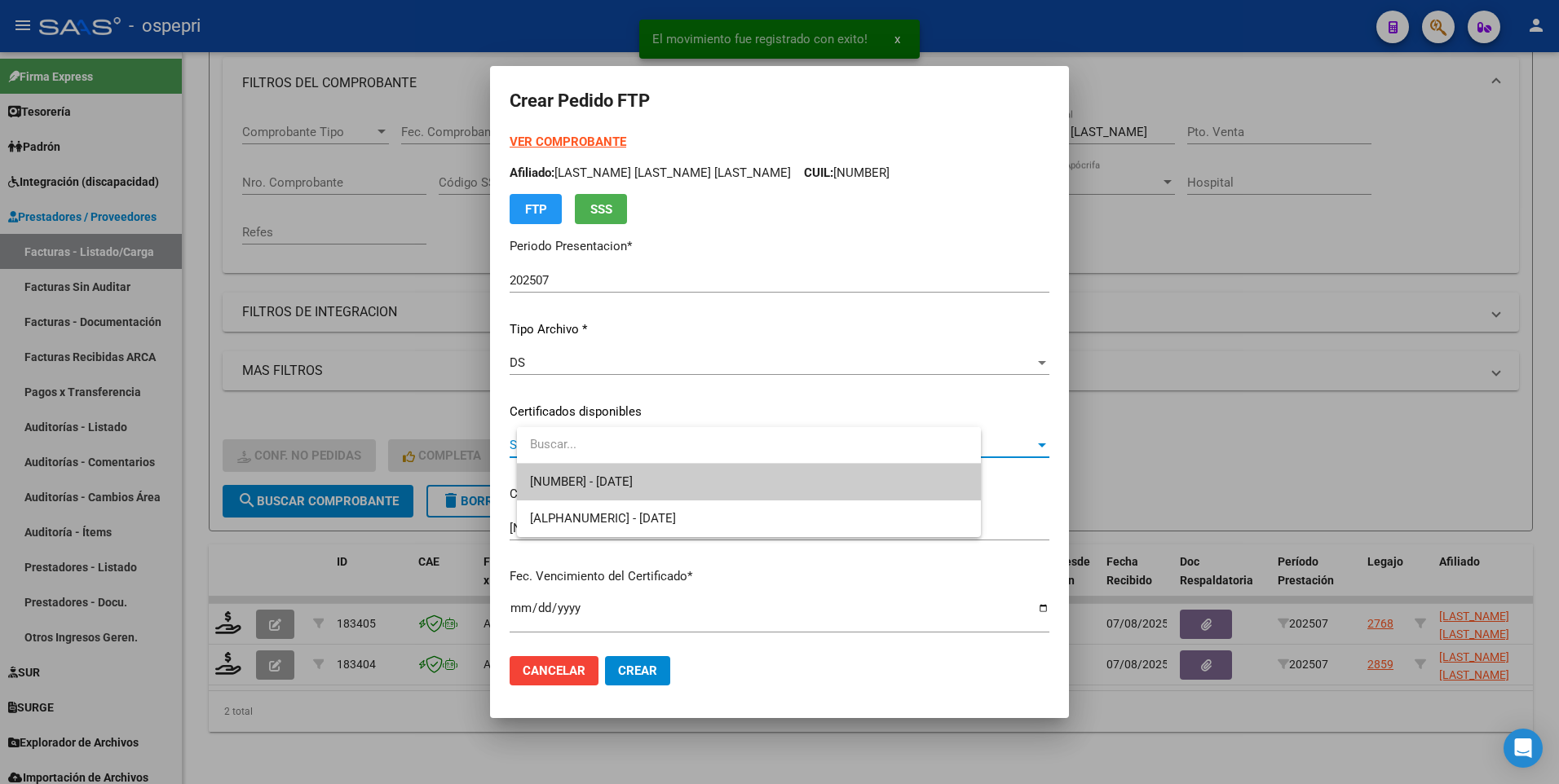 click on "2755159242-7 - 2027-09-05" at bounding box center (749, 482) 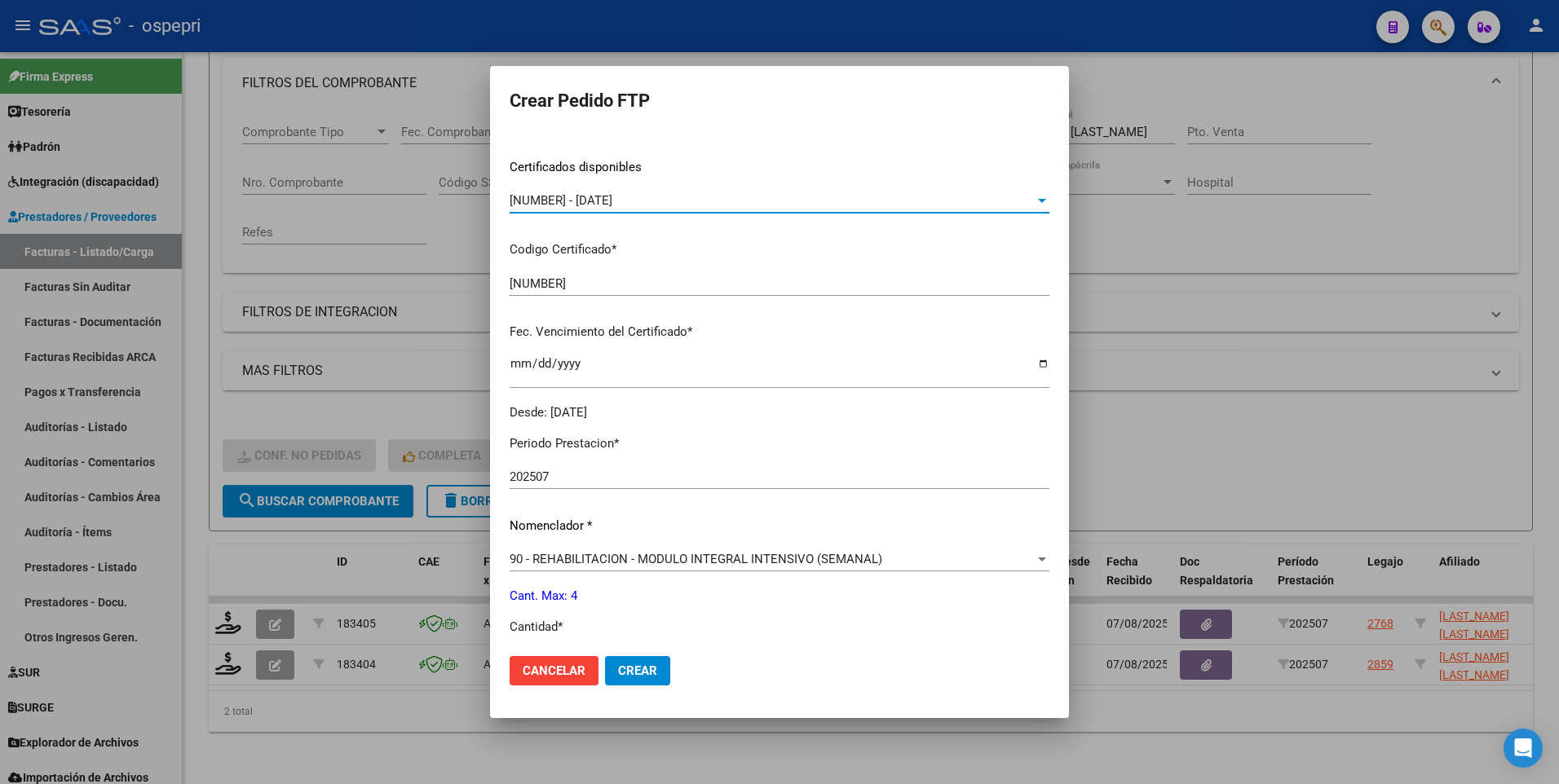 scroll, scrollTop: 326, scrollLeft: 0, axis: vertical 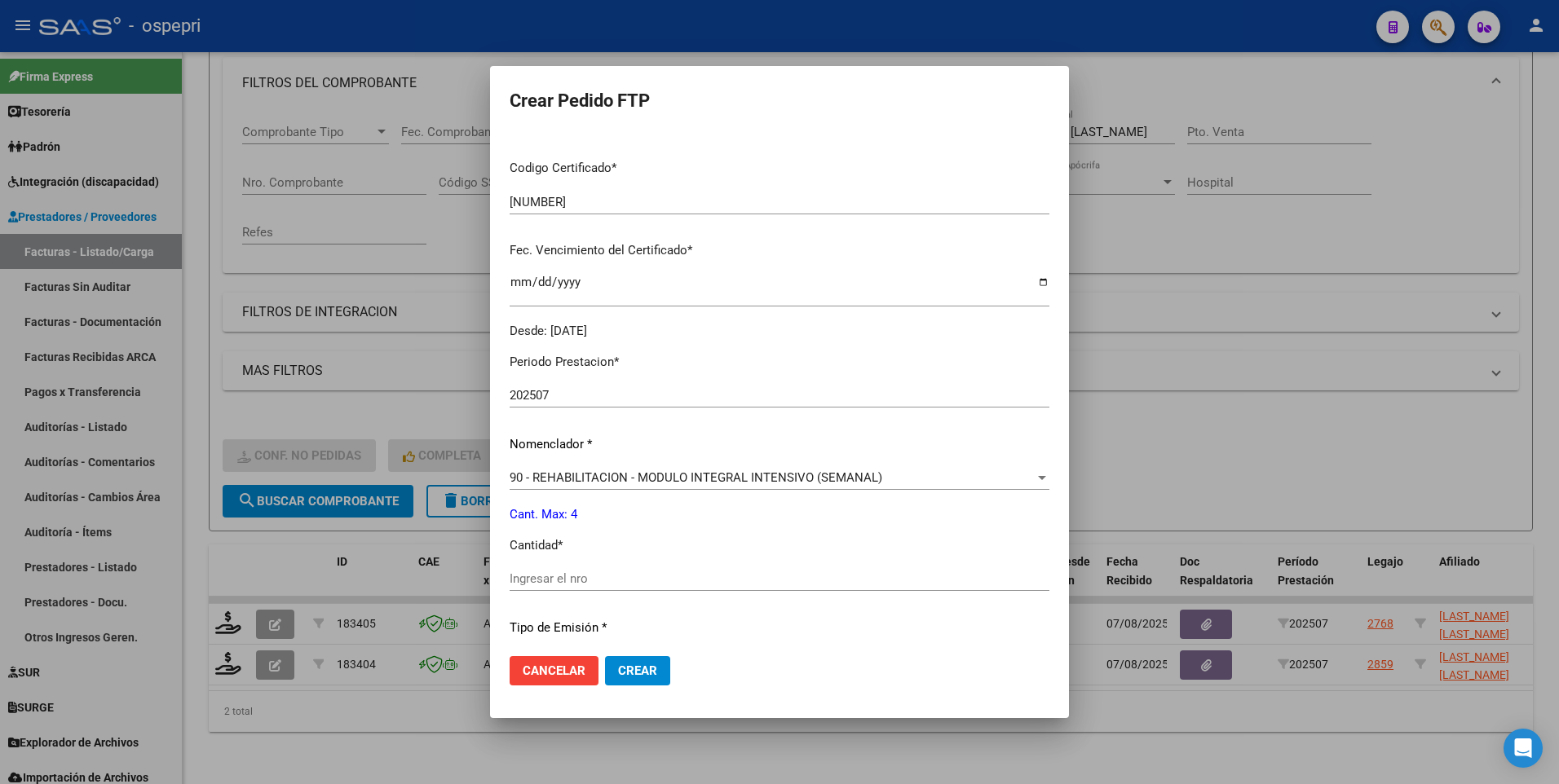 click on "Ingresar el nro" at bounding box center (780, 579) 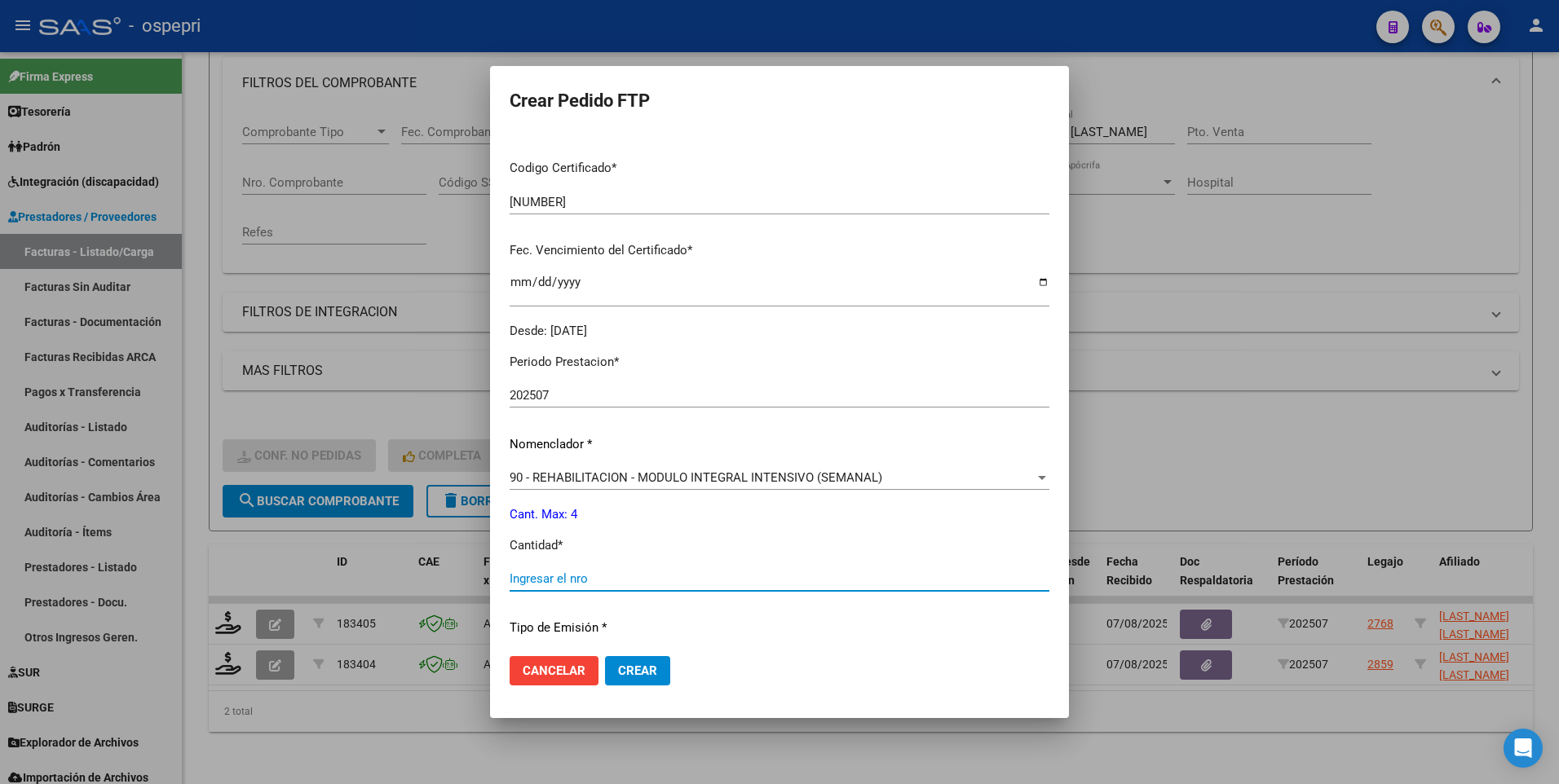 click on "Ingresar el nro" at bounding box center [780, 579] 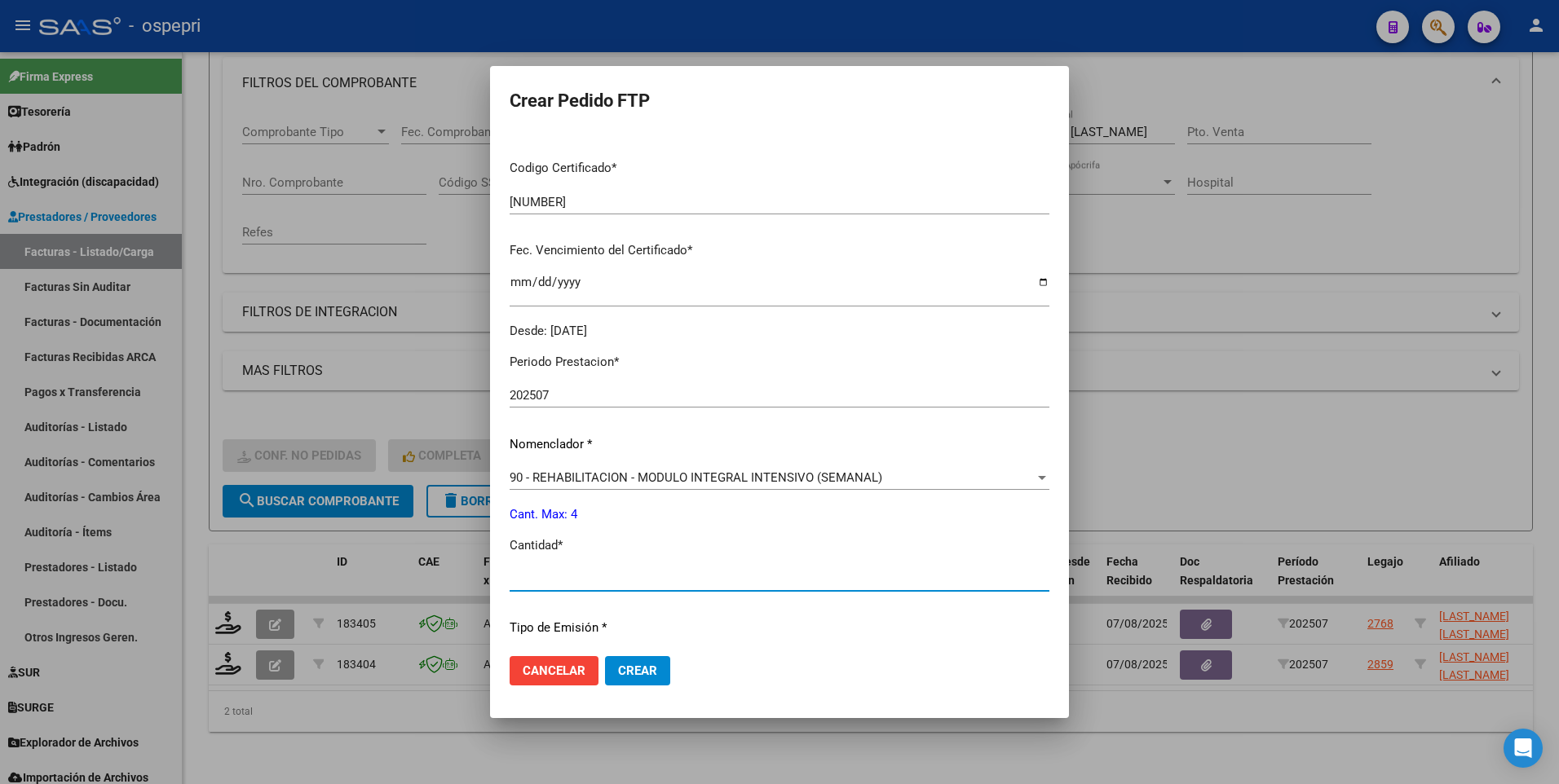 type on "4" 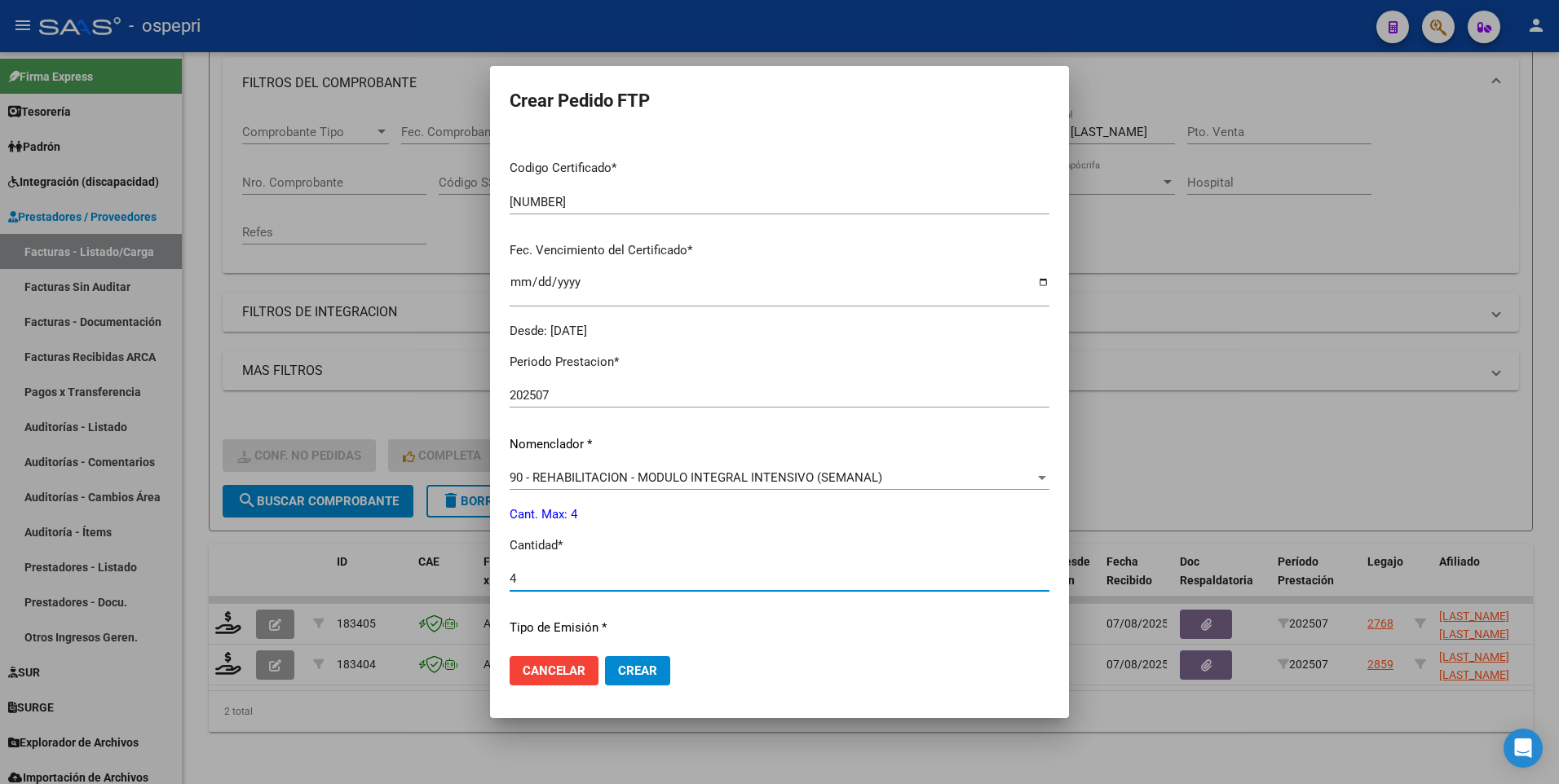 click on "Crear" 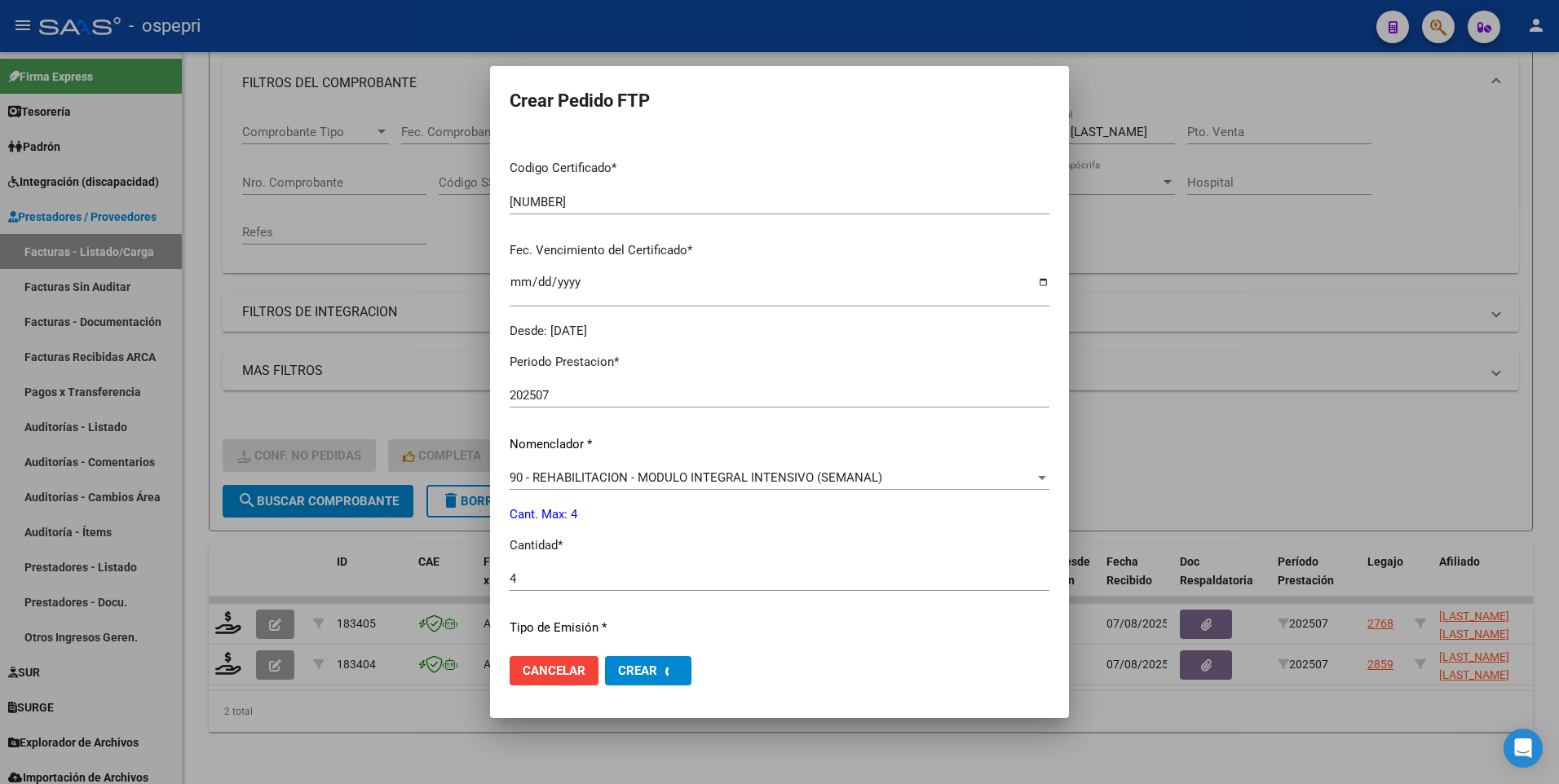 scroll, scrollTop: 234, scrollLeft: 0, axis: vertical 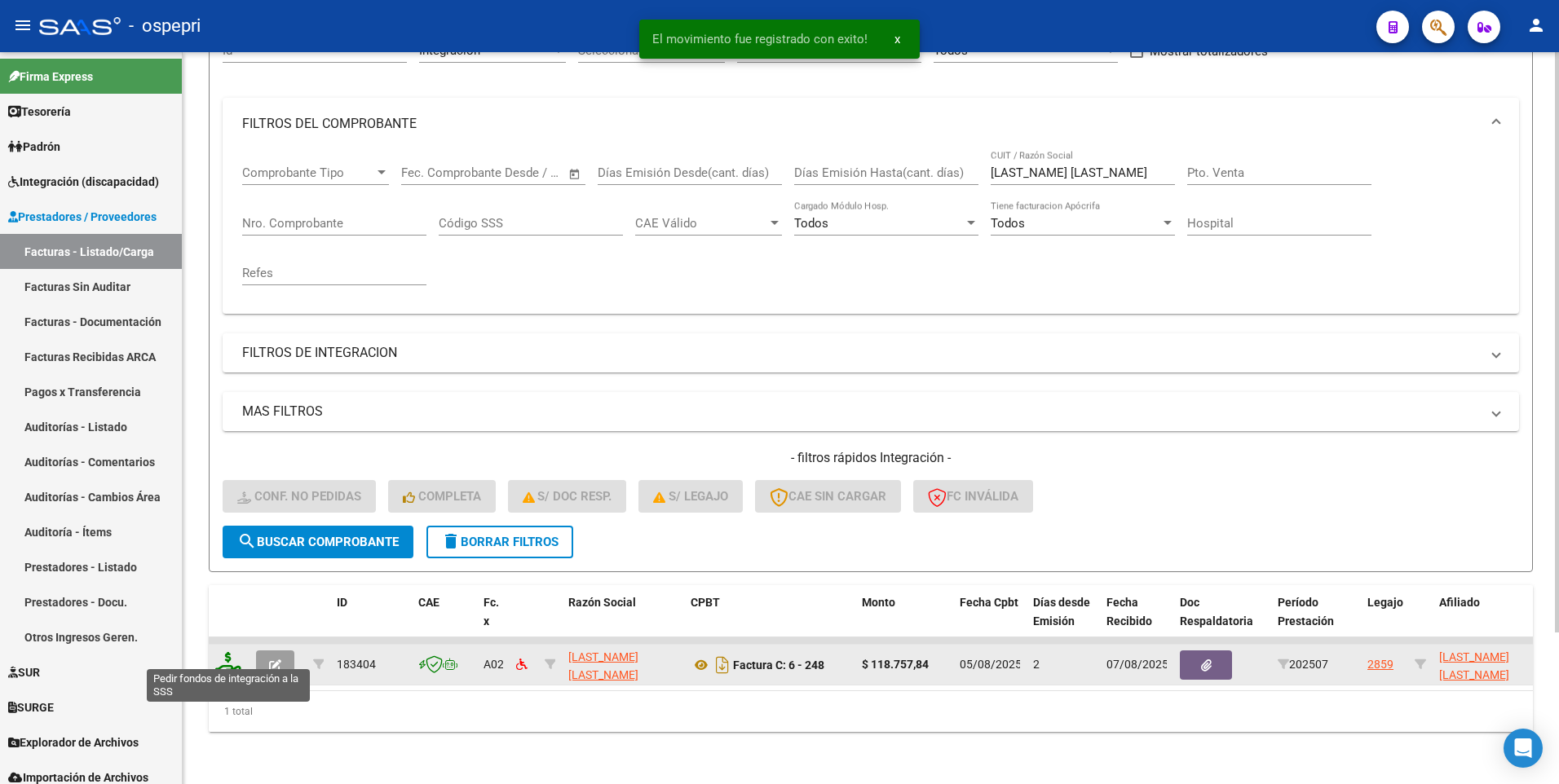 click 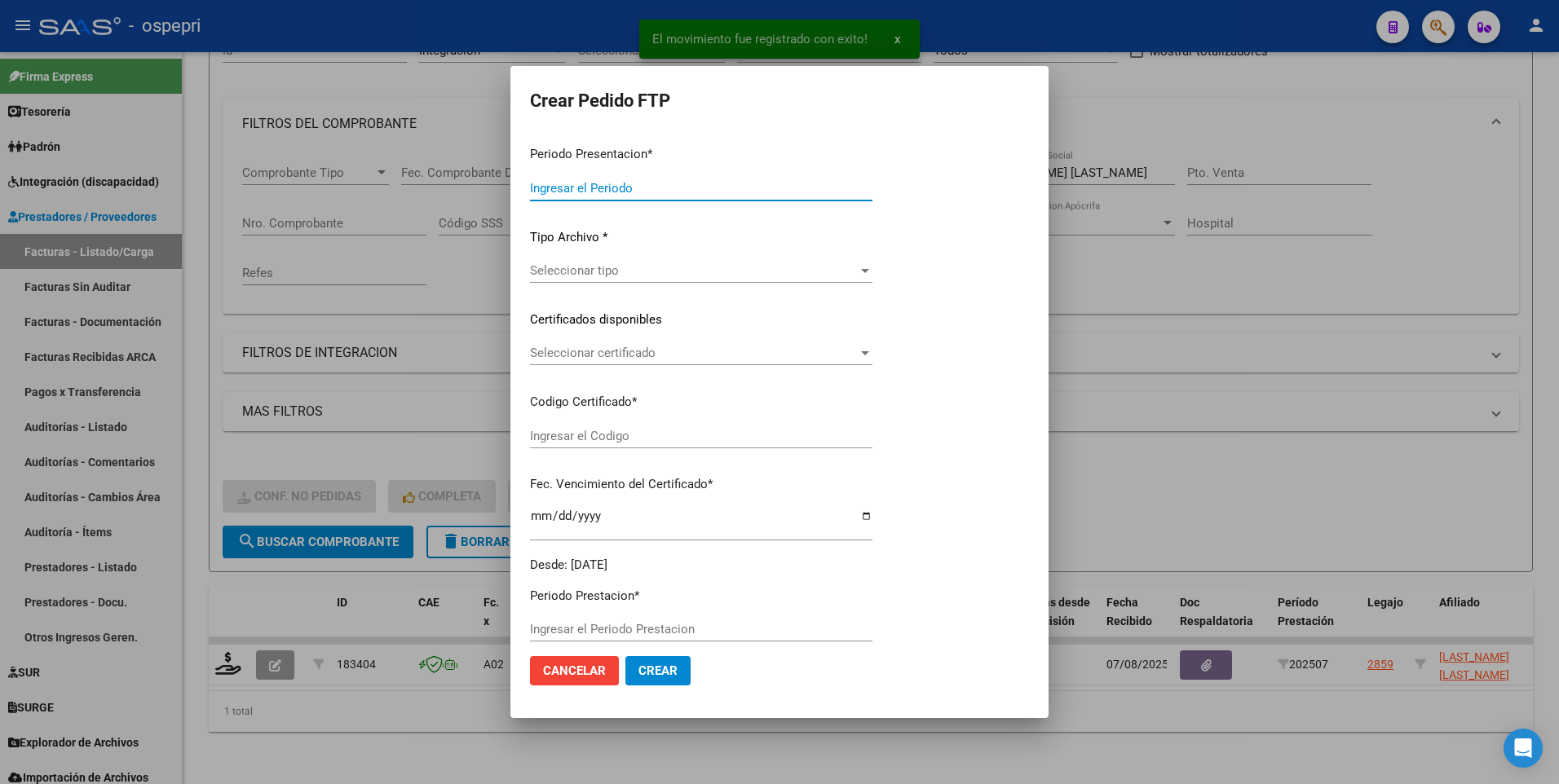 type on "202507" 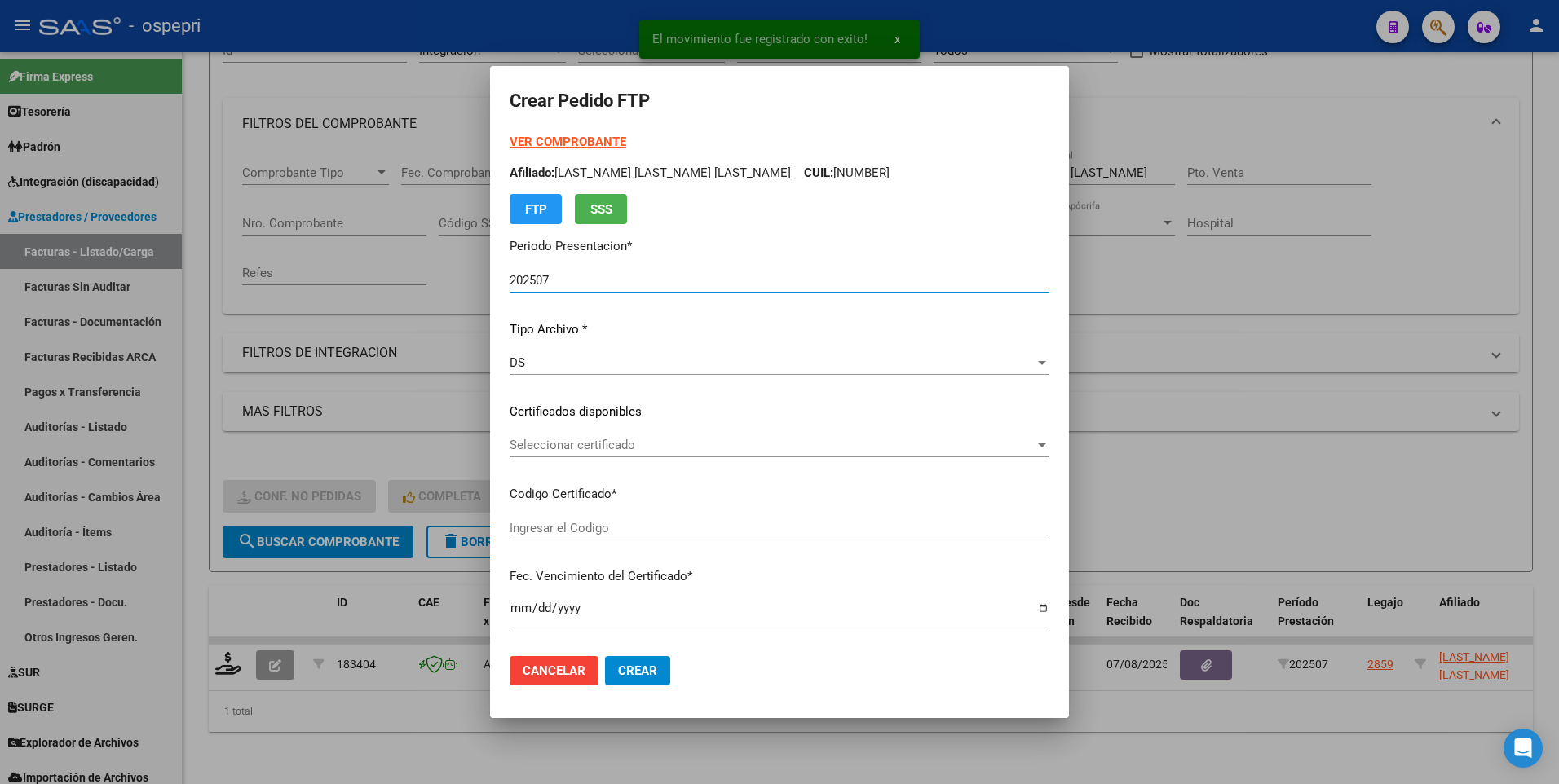 type on "2354773803-9" 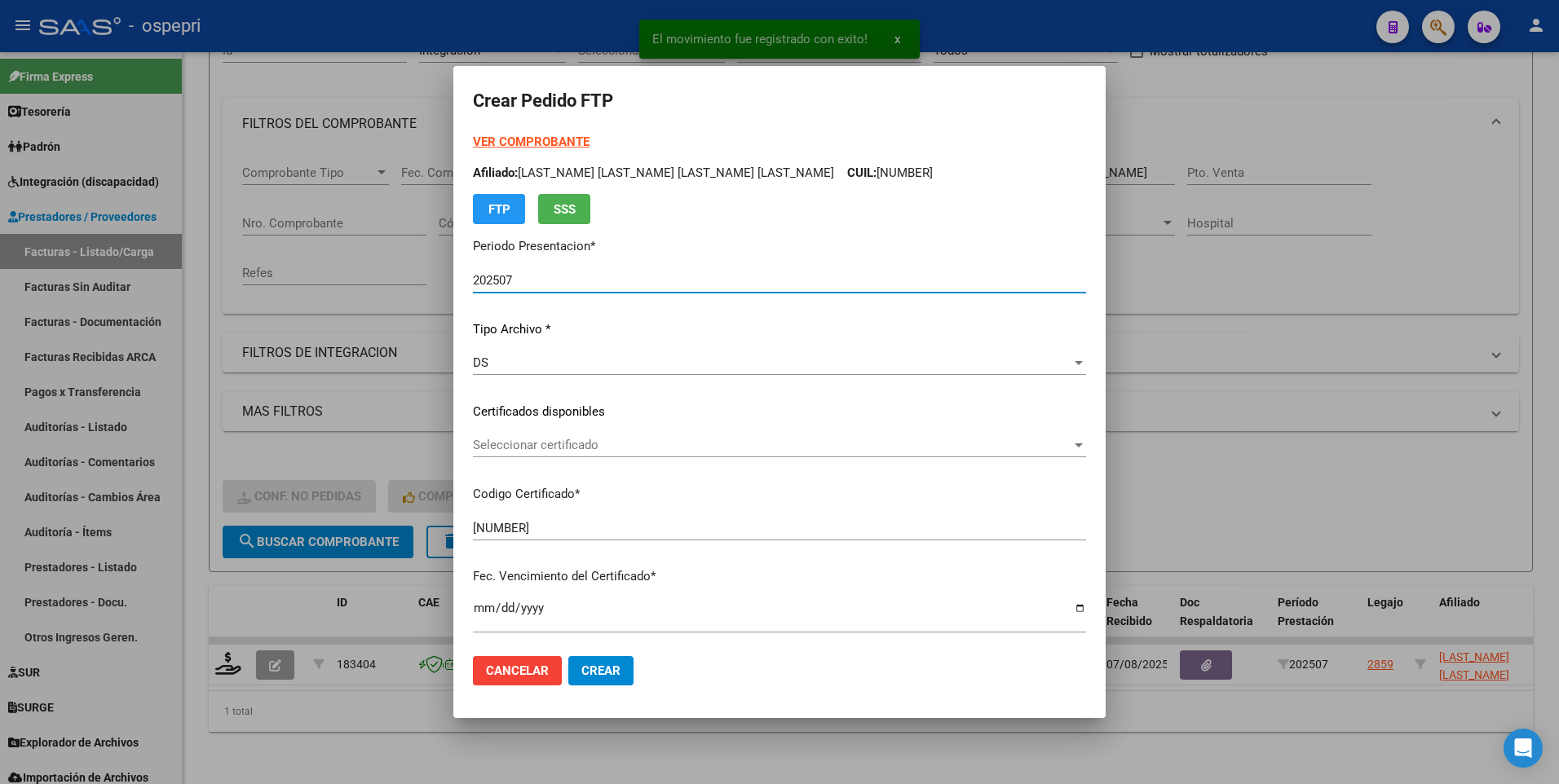click at bounding box center (1079, 445) 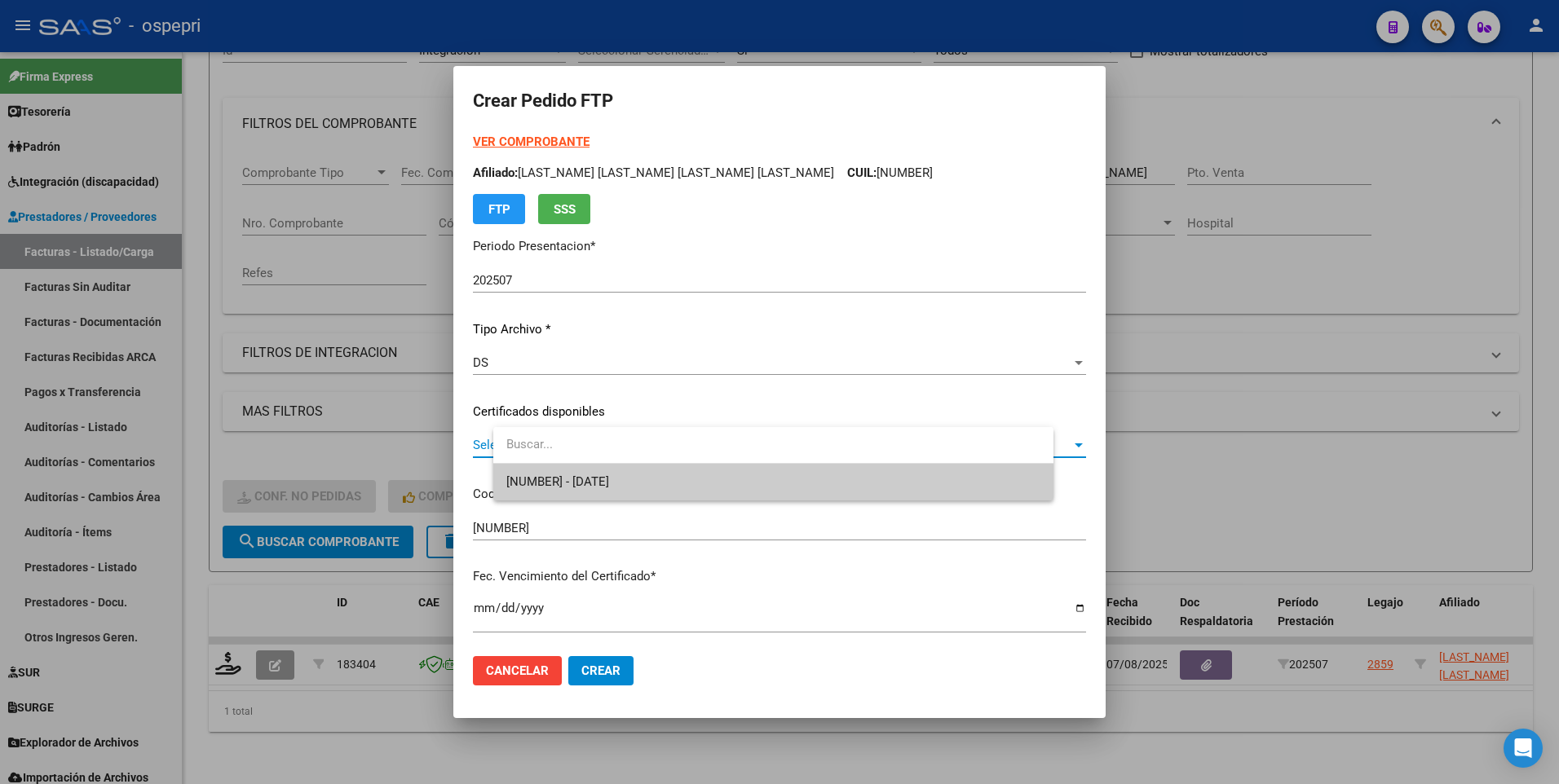 click on "2354773803-9 - 2026-06-12" at bounding box center (773, 482) 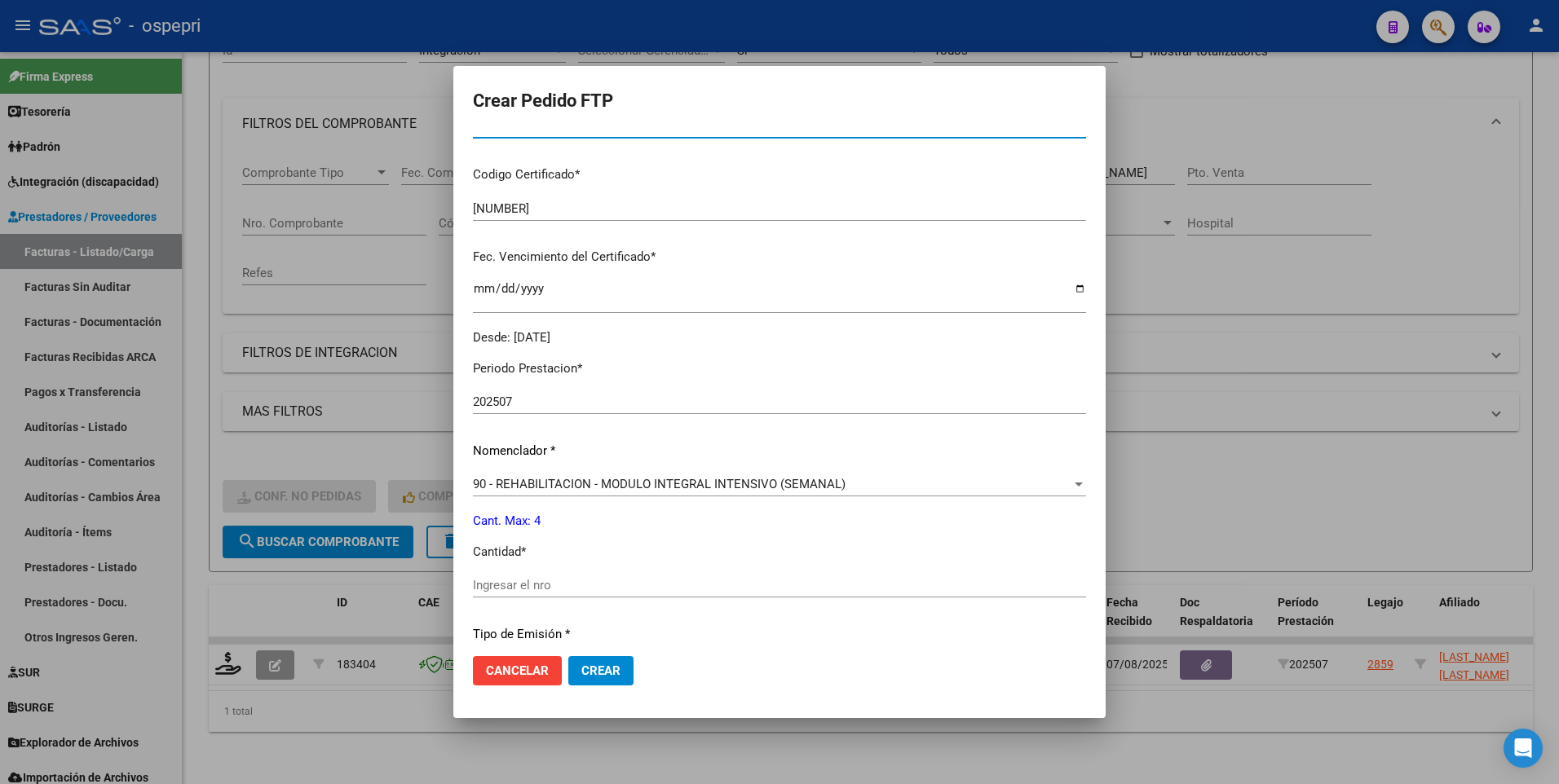 scroll, scrollTop: 326, scrollLeft: 0, axis: vertical 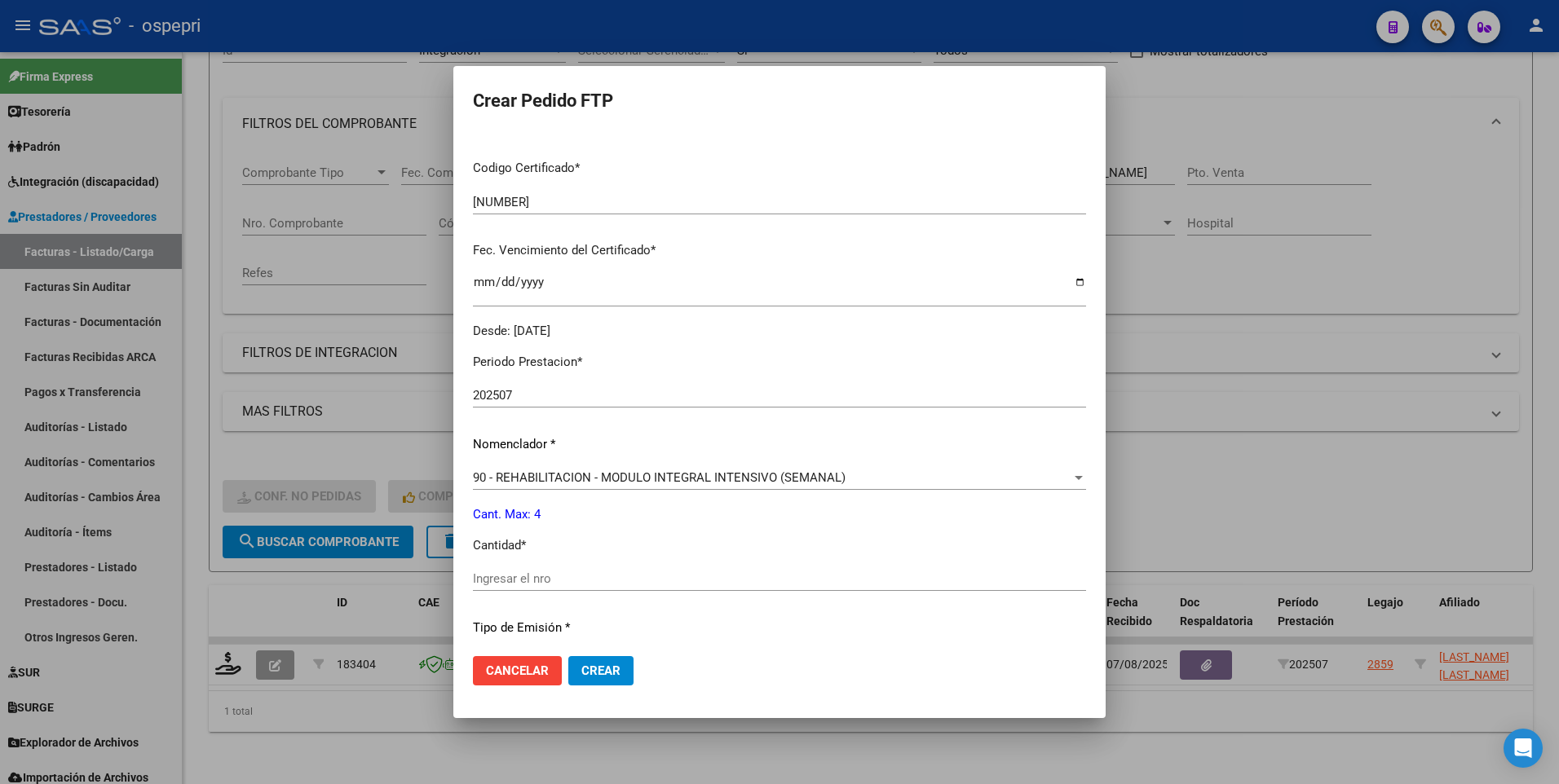 click on "Ingresar el nro" at bounding box center (780, 579) 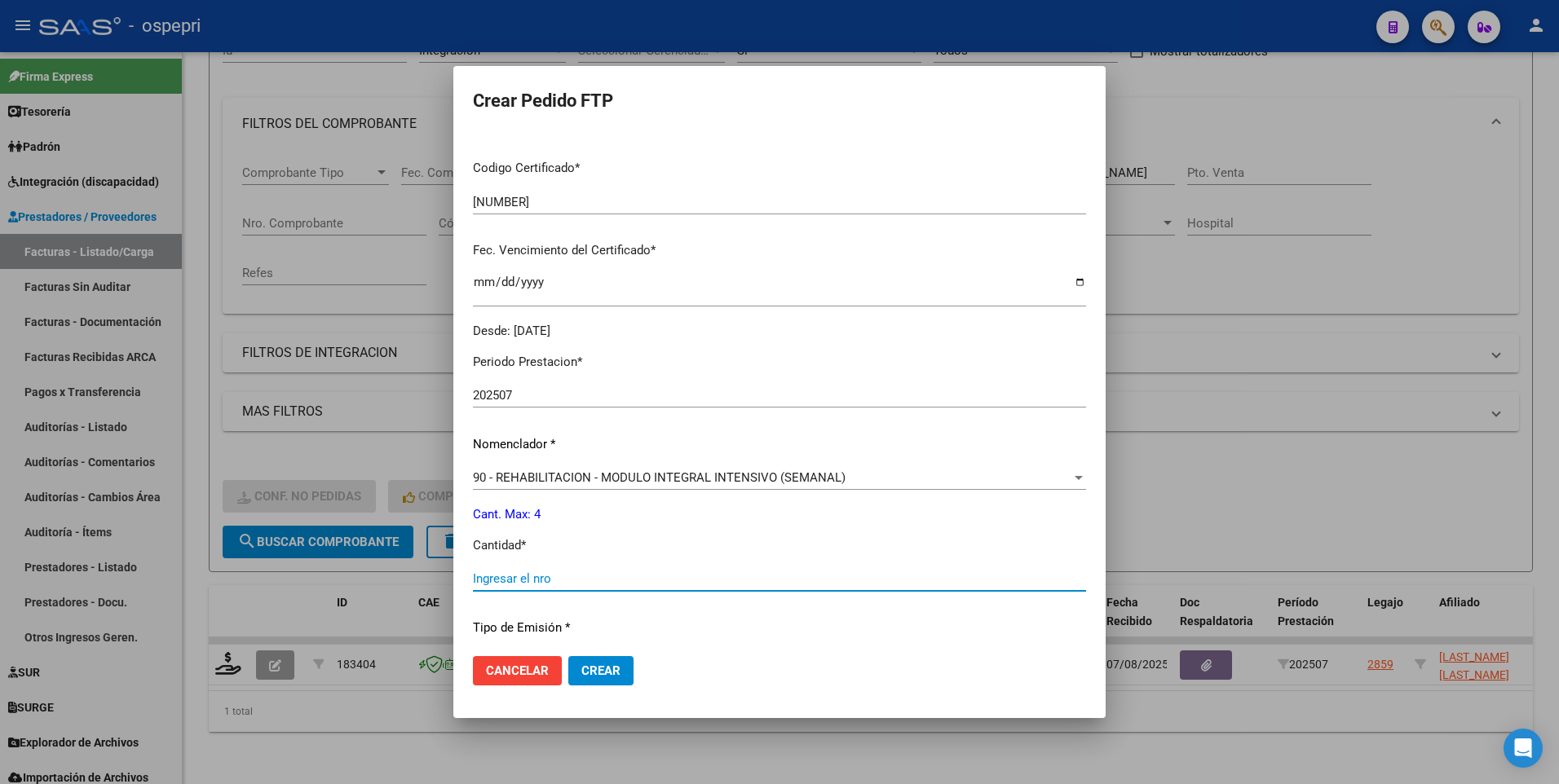 click on "Ingresar el nro" at bounding box center [780, 579] 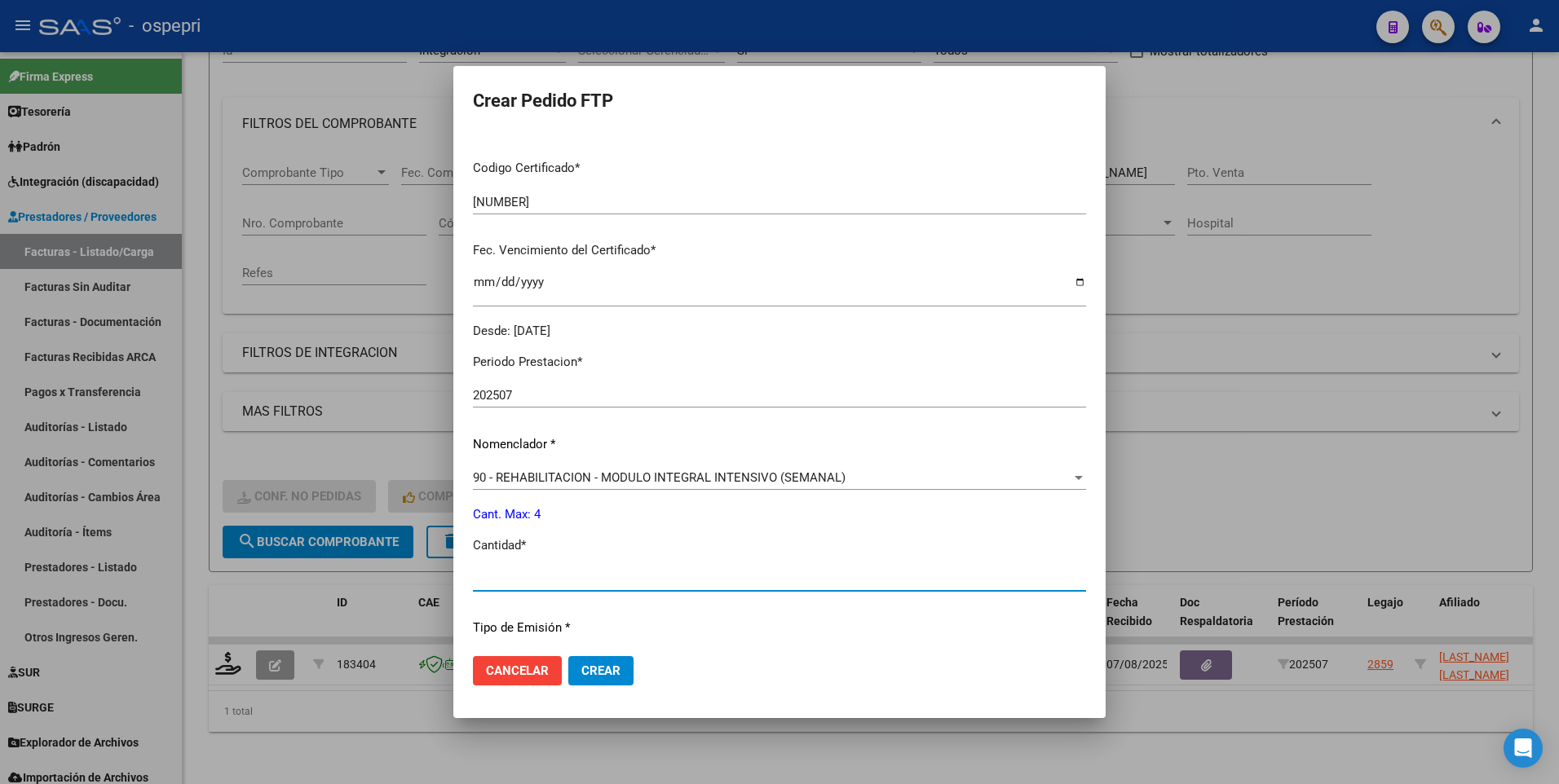 type on "4" 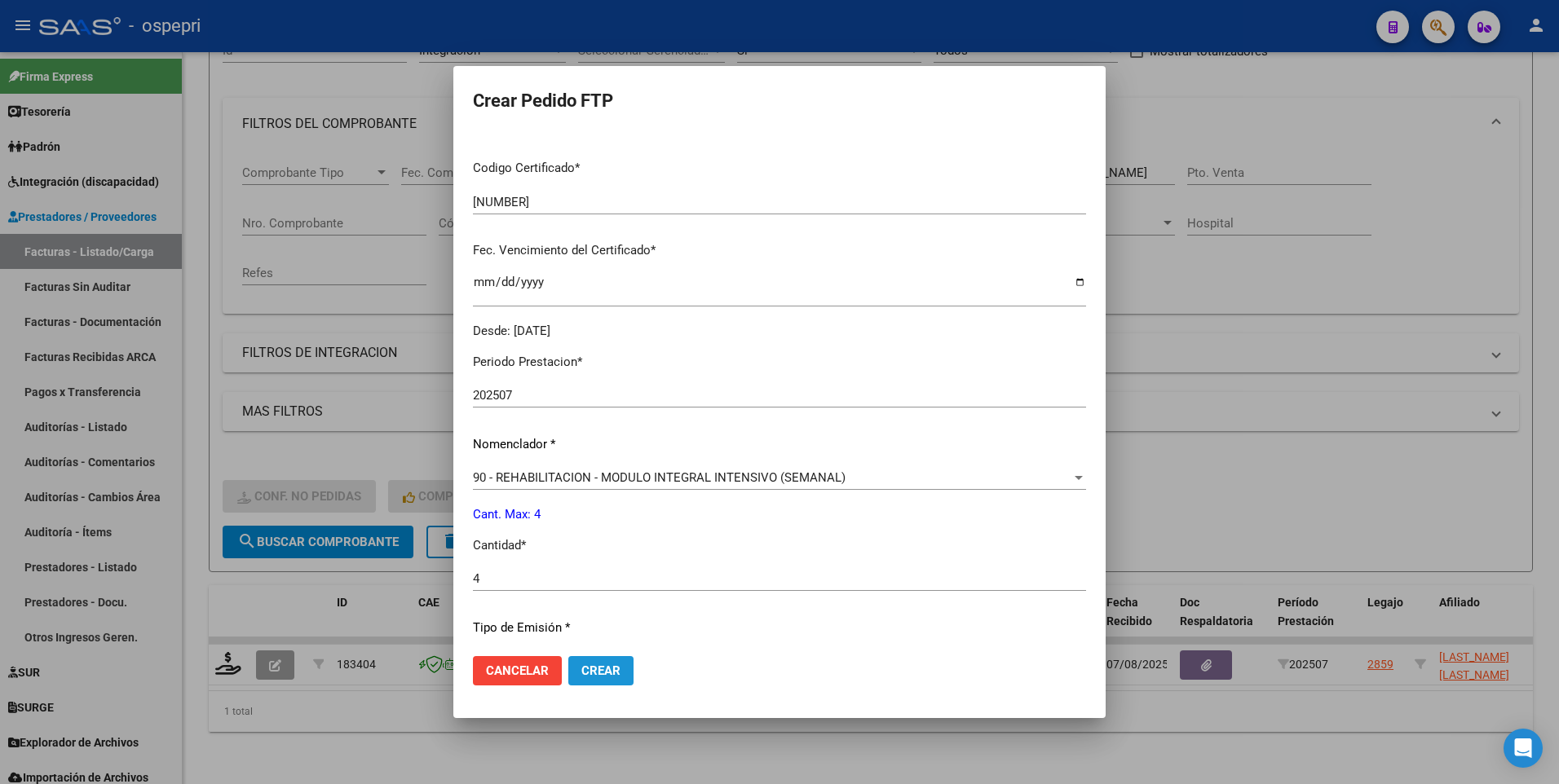 click on "Crear" 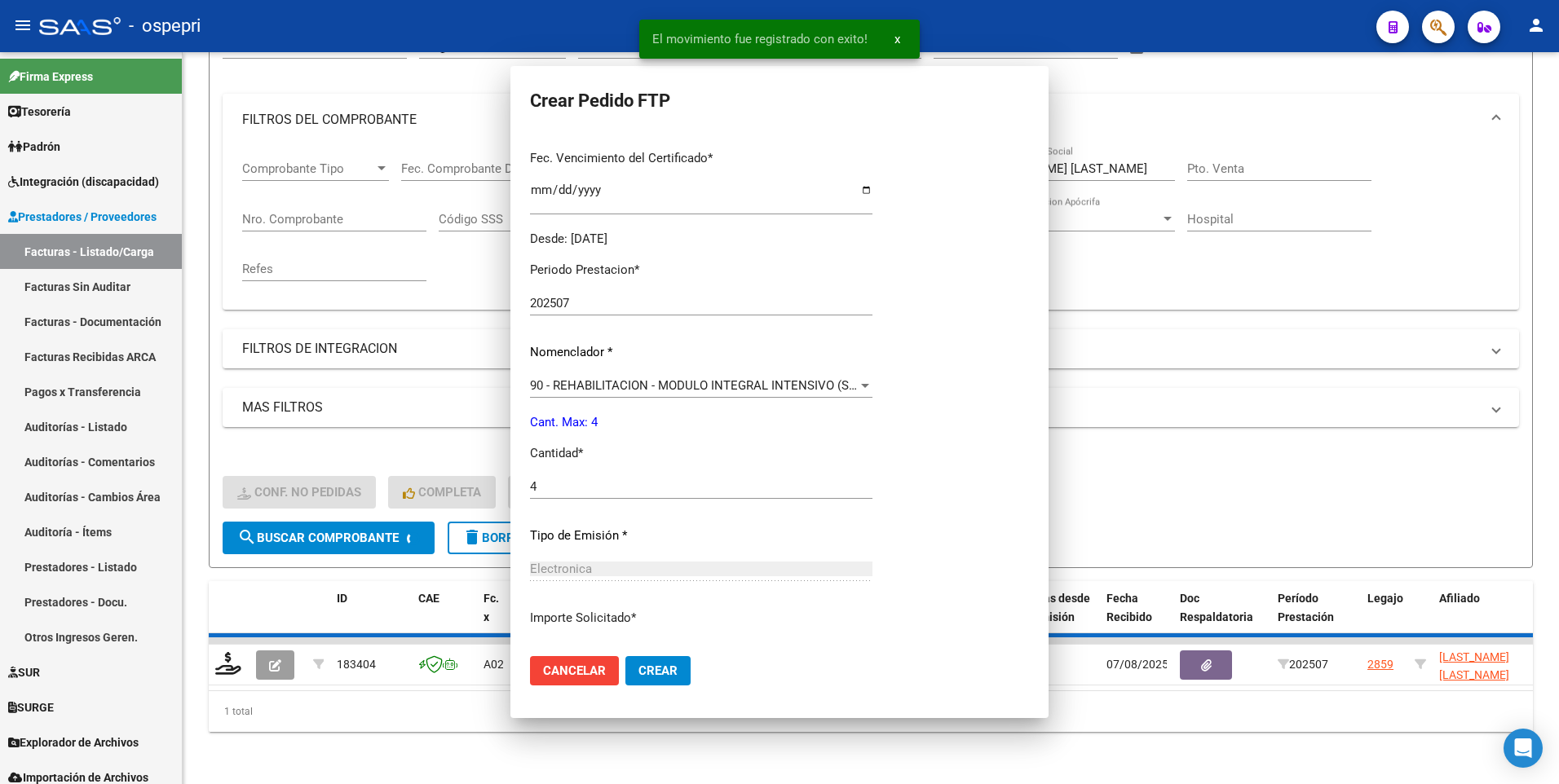 scroll, scrollTop: 0, scrollLeft: 0, axis: both 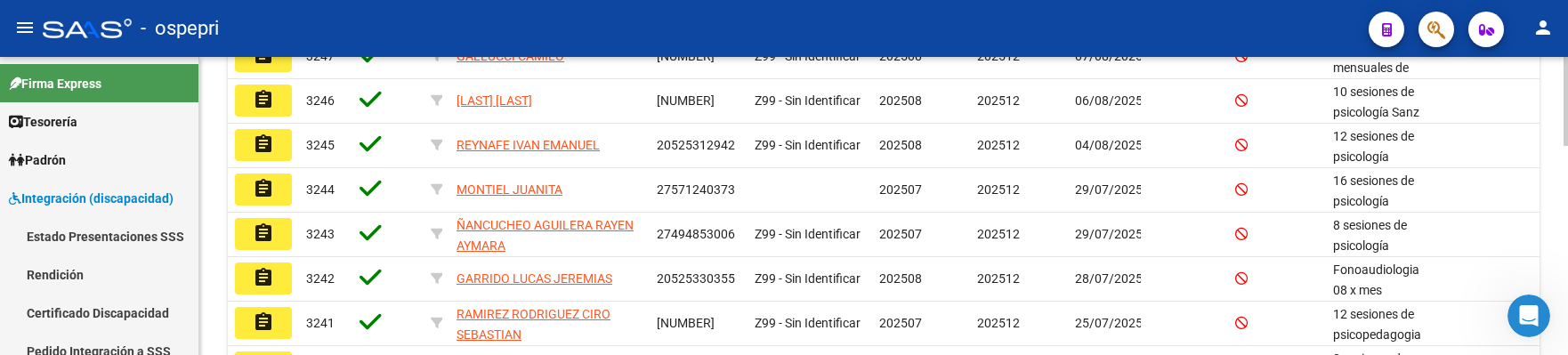 click on "menu -   ospepri  person    Firma Express     Tesorería Extractos Procesados (csv) Extractos Originales (pdf) Otros Ingresos Cheques Emitidos Pendientes de Depósito Cheques Depositados Histórico Auditorías Confirmadas    Padrón Afiliados Empadronados Movimientos de Afiliados Cambios de Gerenciador Padrón Ágil Análisis Afiliado Doc. Respaldatoria Categorías Última DDJJ Último Aporte MT/PD Familiares Monotributistas Altas Directas    Integración (discapacidad) Estado Presentaciones SSS Rendición Certificado Discapacidad Pedido Integración a SSS Datos Contables de Facturas Facturas Liquidadas x SSS Legajos Legajos Documentación    Prestadores / Proveedores Facturas - Listado/Carga Facturas Sin Auditar Facturas - Documentación Facturas Recibidas ARCA Pagos x Transferencia Auditorías - Listado Auditorías - Comentarios Auditorías - Cambios Área Auditoría - Ítems Prestadores - Listado Prestadores - Docu. Otros Ingresos Geren.    SUR Expedientes Internos Movimiento de Expte. SSS Id" at bounding box center (784, 177) 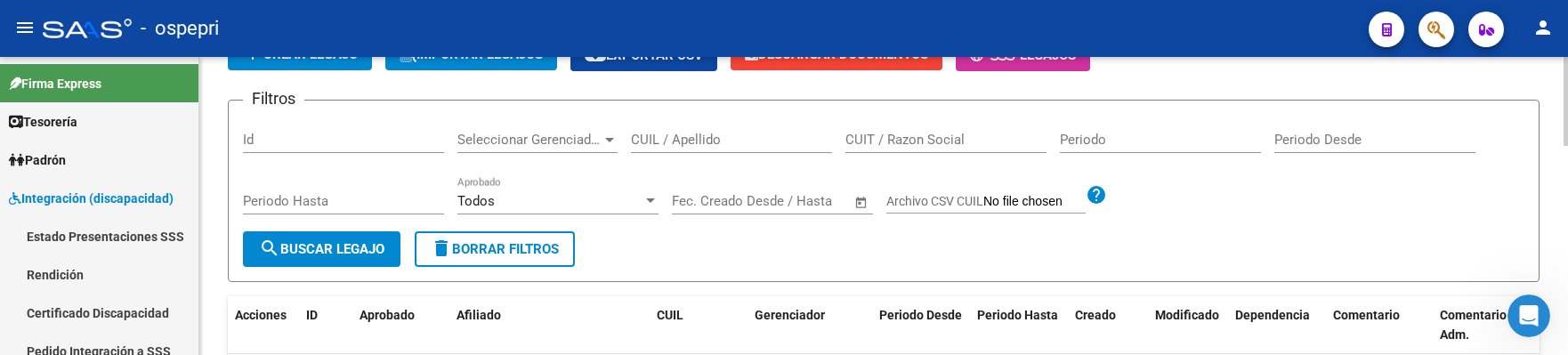 scroll, scrollTop: 134, scrollLeft: 0, axis: vertical 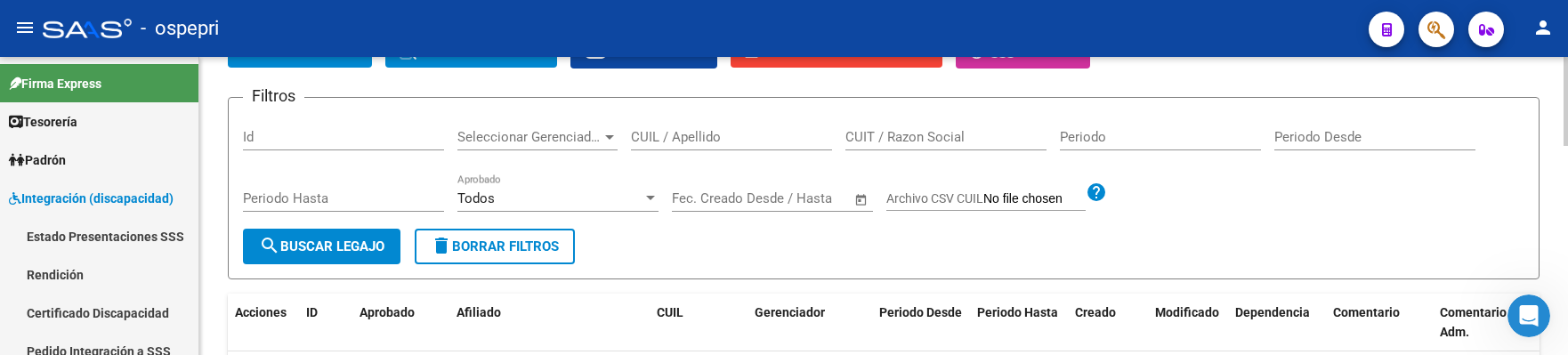 click on "Modelo Formulario DDJJ para Transporte  /  Modelo Conformidad Transporte  /  Modelo Presupuesto Transporte  /  Modelo Conformidad Prestacional  /  Modelo Presupuesto Prestacional  /  ModeloResumen HC  /  Modelo Planilla FIM  INTEGRACION -> Legajos add  Crear Legajo
IMPORTAR LEGAJOS
cloud_download  Exportar CSV  Descargar Documentos
-  Legajos Filtros Id Seleccionar Gerenciador Seleccionar Gerenciador CUIL / Apellido CUIT / Razon Social Periodo Periodo Desde Periodo Hasta Todos Aprobado Start date – End date Fec. Creado Desde / Hasta Archivo CSV CUIL help search  Buscar Legajo  delete  Borrar Filtros  Acciones ID Aprobado Afiliado CUIL Gerenciador Periodo Desde Periodo Hasta Creado Modificado Dependencia Comentario Comentario Adm. assignment 3247 GALLUCCI CAMILO 20580425500 Z99 - Sin Identificar 202508 202512 07/08/2025 8 sesiones mensuales de psicopedagogia/ PONCE VANESA
8 sesiones mensuales de kinesiologia/ MOREIRA M ALEJANDRA
8 sesiones mensuales psicomotricidad/ PEREZ NORMA assignment 3246  1" 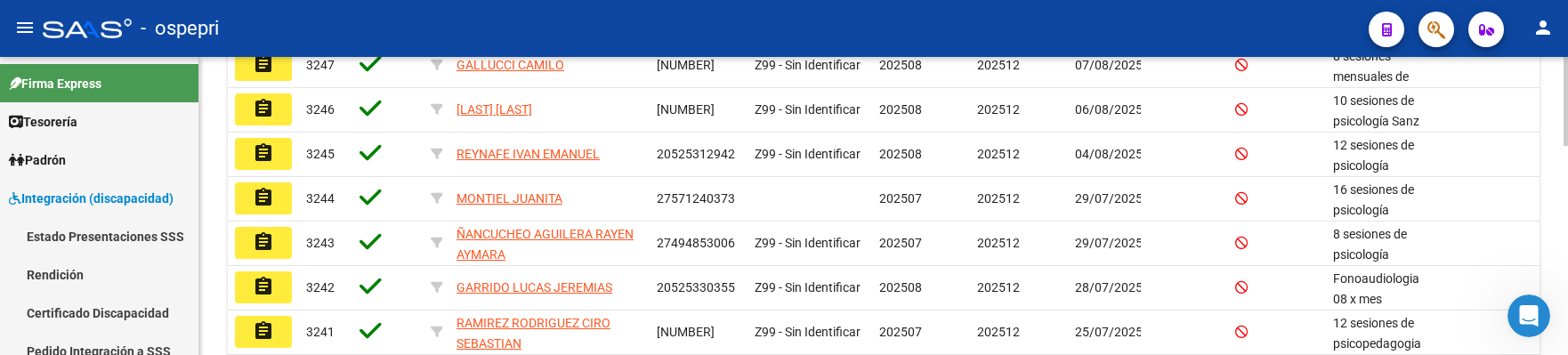 scroll, scrollTop: 448, scrollLeft: 0, axis: vertical 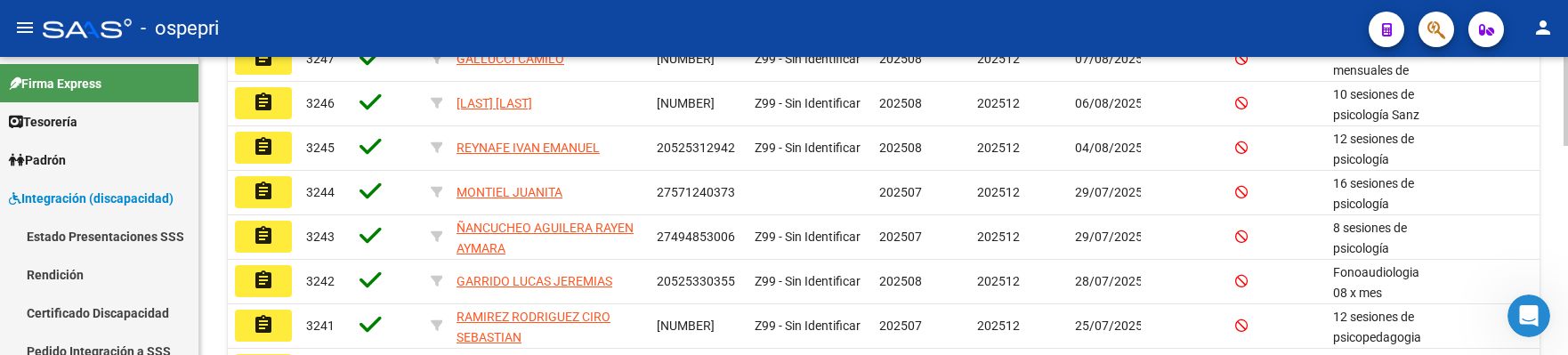 click on "menu -   ospepri  person    Firma Express     Tesorería Extractos Procesados (csv) Extractos Originales (pdf) Otros Ingresos Cheques Emitidos Pendientes de Depósito Cheques Depositados Histórico Auditorías Confirmadas    Padrón Afiliados Empadronados Movimientos de Afiliados Cambios de Gerenciador Padrón Ágil Análisis Afiliado Doc. Respaldatoria Categorías Última DDJJ Último Aporte MT/PD Familiares Monotributistas Altas Directas    Integración (discapacidad) Estado Presentaciones SSS Rendición Certificado Discapacidad Pedido Integración a SSS Datos Contables de Facturas Facturas Liquidadas x SSS Legajos Legajos Documentación    Prestadores / Proveedores Facturas - Listado/Carga Facturas Sin Auditar Facturas - Documentación Facturas Recibidas ARCA Pagos x Transferencia Auditorías - Listado Auditorías - Comentarios Auditorías - Cambios Área Auditoría - Ítems Prestadores - Listado Prestadores - Docu. Otros Ingresos Geren.    SUR Expedientes Internos Movimiento de Expte. SSS Id" at bounding box center (784, 177) 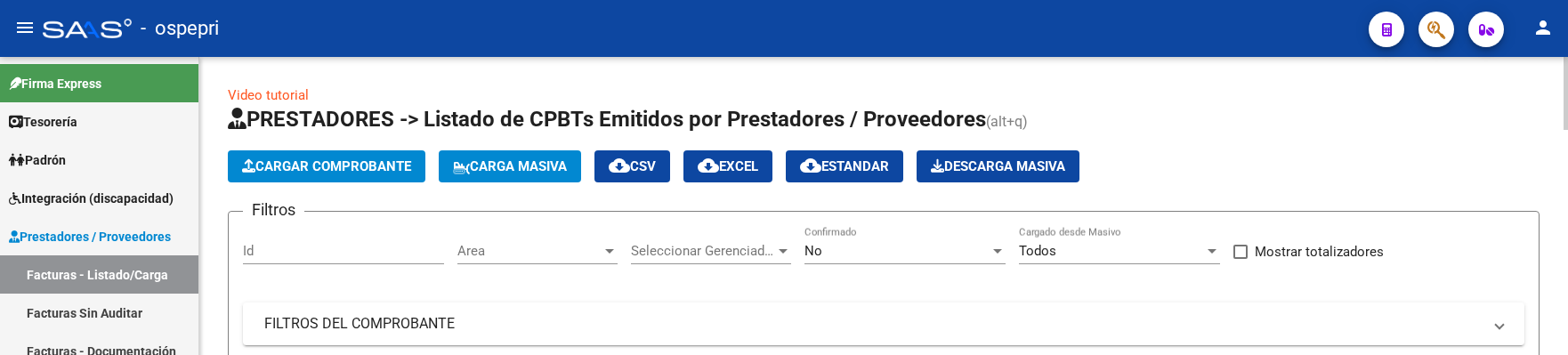 scroll, scrollTop: 0, scrollLeft: 0, axis: both 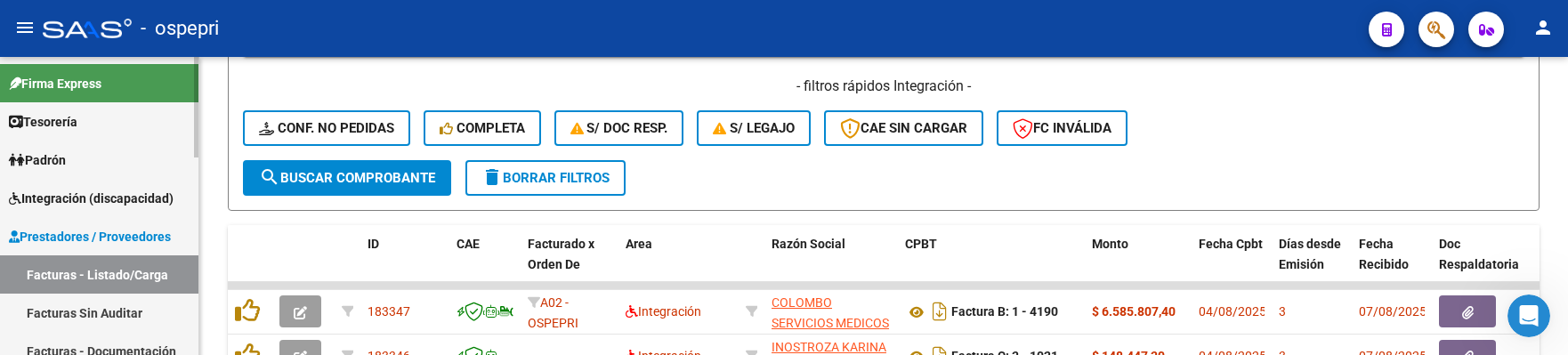 click on "Integración (discapacidad)" at bounding box center [91, 198] 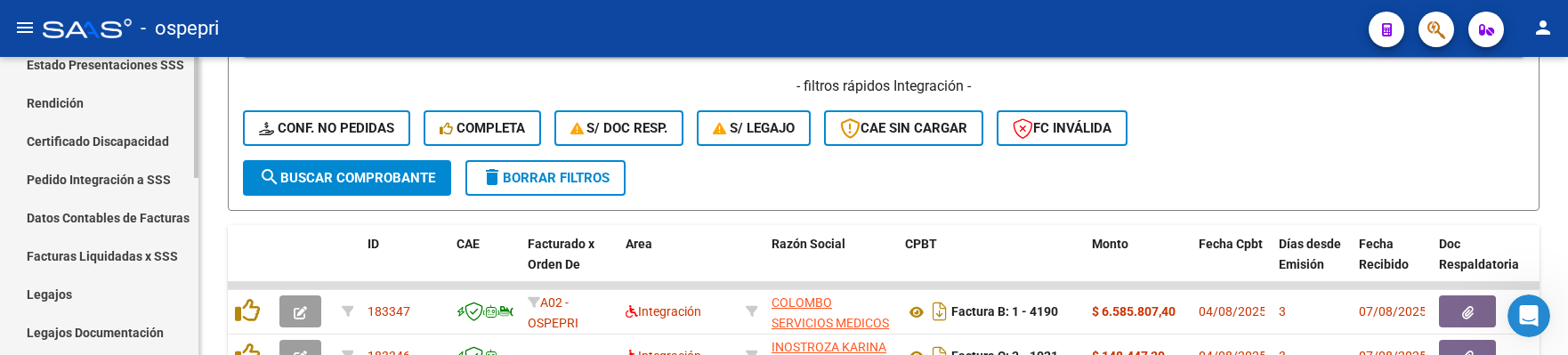 scroll, scrollTop: 178, scrollLeft: 0, axis: vertical 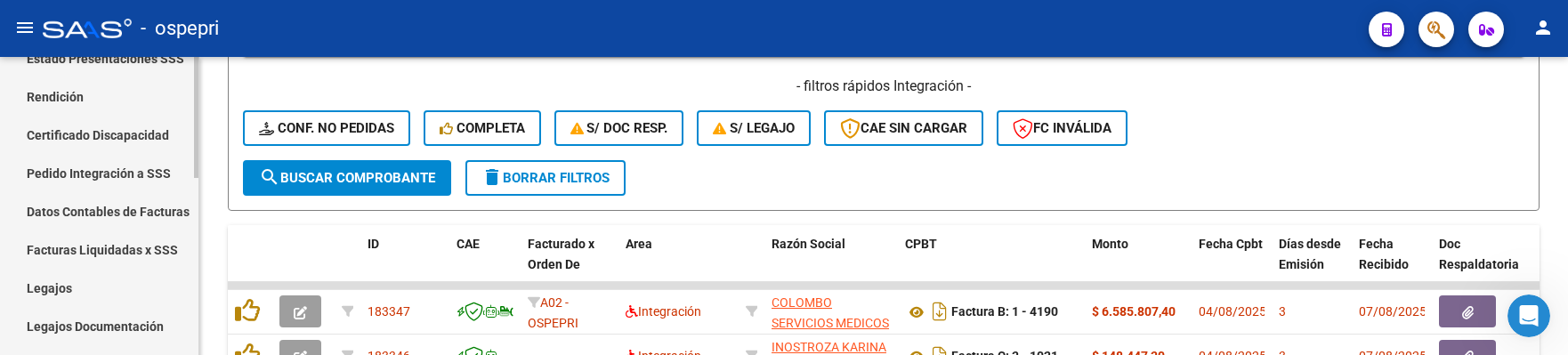 click on "Pedido Integración a SSS" at bounding box center [99, 173] 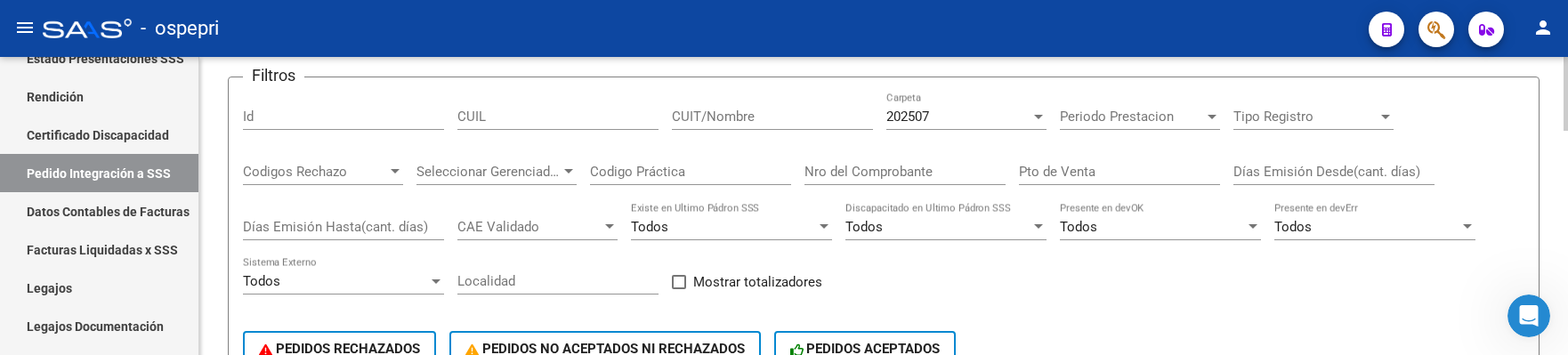 scroll, scrollTop: 164, scrollLeft: 0, axis: vertical 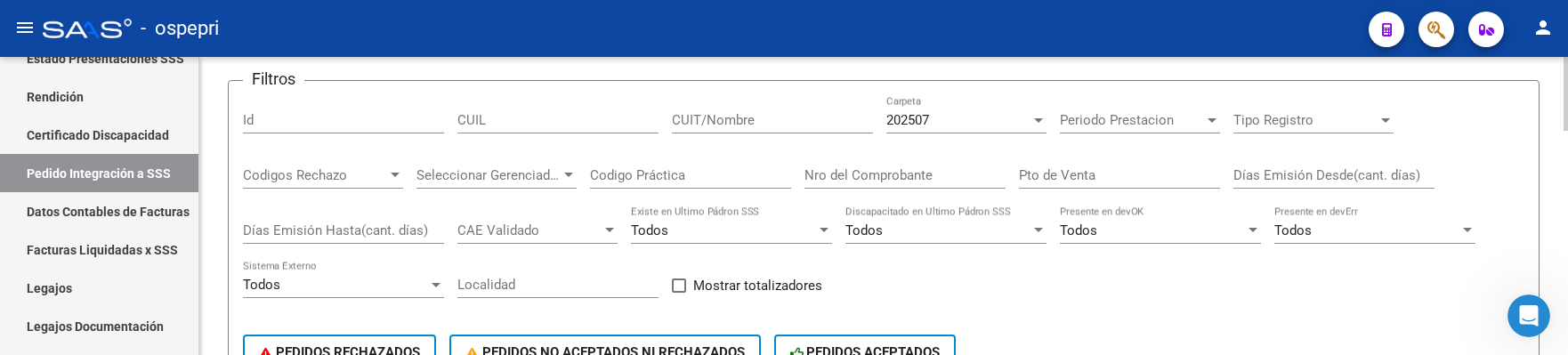 click on "DS.DEVOK: Último Archivo SSS publicado hace: 8 días - DS.DEVERR: Último Archivo SSS publicado hace: 8 días  VER DETALLE  Instructivo SSS  -  Instructivo Reversión SSS   -  Nomenclador de Prestaciones  -  Cronograma  -  Descargar Filezilla  -  Descargar Archivo Configuración FTP  INTEGRACION -> Pedido Integración a SSS  (alt+e) add  Crear Pedido
Exportar CSV  file_download  Exportar SSS
Importar Sistema Externo     -  Comprobantes Filtros Id CUIL CUIT/Nombre 202507 Carpeta Periodo Prestacion Periodo Prestacion Tipo Registro Tipo Registro Codigos Rechazo Codigos Rechazo Seleccionar Gerenciador Seleccionar Gerenciador Codigo Práctica Nro del Comprobante Pto de Venta Días Emisión Desde(cant. días) Días Emisión Hasta(cant. días) CAE Validado CAE Validado Todos Existe en Ultimo Pádron SSS Todos Discapacitado en Ultimo Pádron SSS Todos Presente en devOK Todos Presente en devErr Todos Sistema Externo Localidad    Mostrar totalizadores    PEDIDOS RECHAZADOS    PEDIDOS NO ACEPTADOS NI RECHAZADOS" 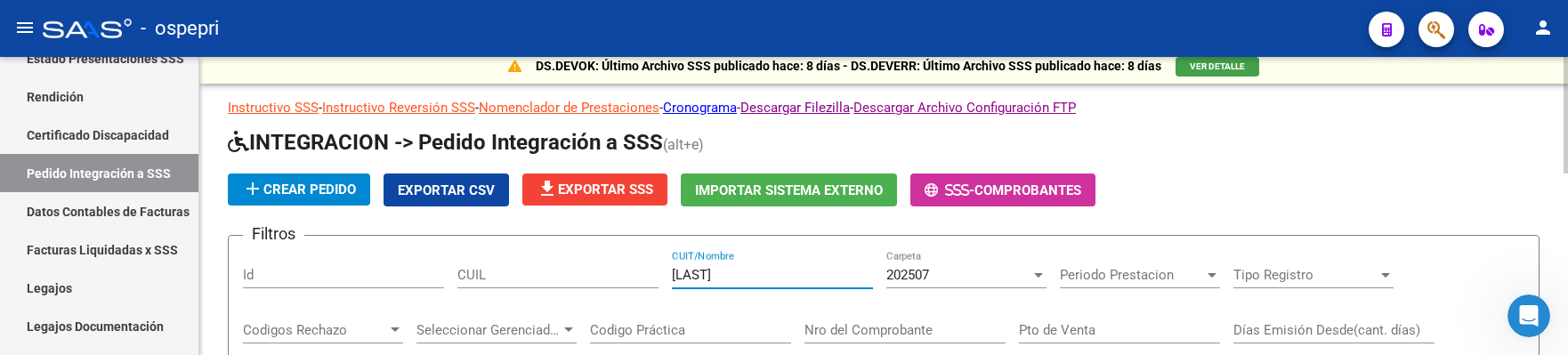 scroll, scrollTop: 0, scrollLeft: 0, axis: both 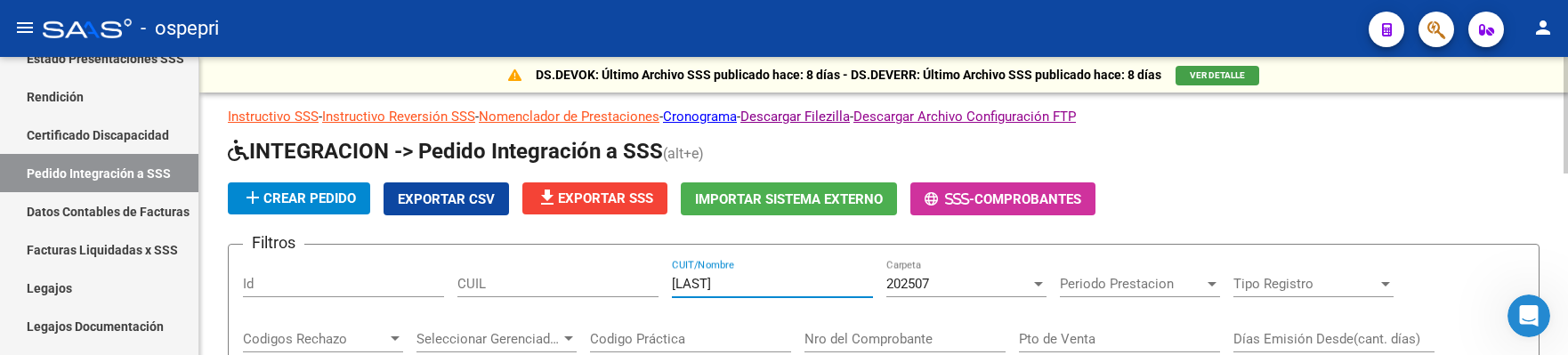 type on "[LAST]" 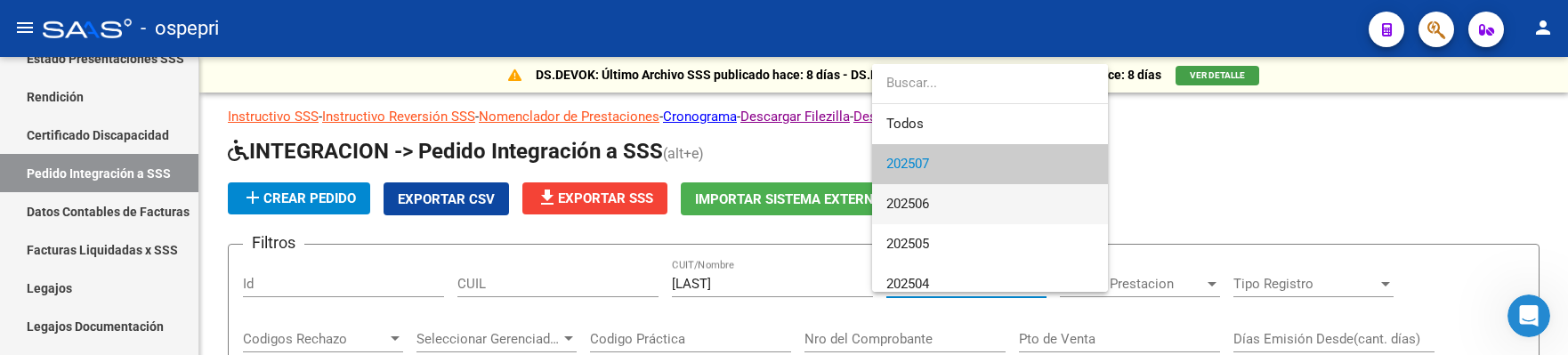click on "202506" at bounding box center [990, 204] 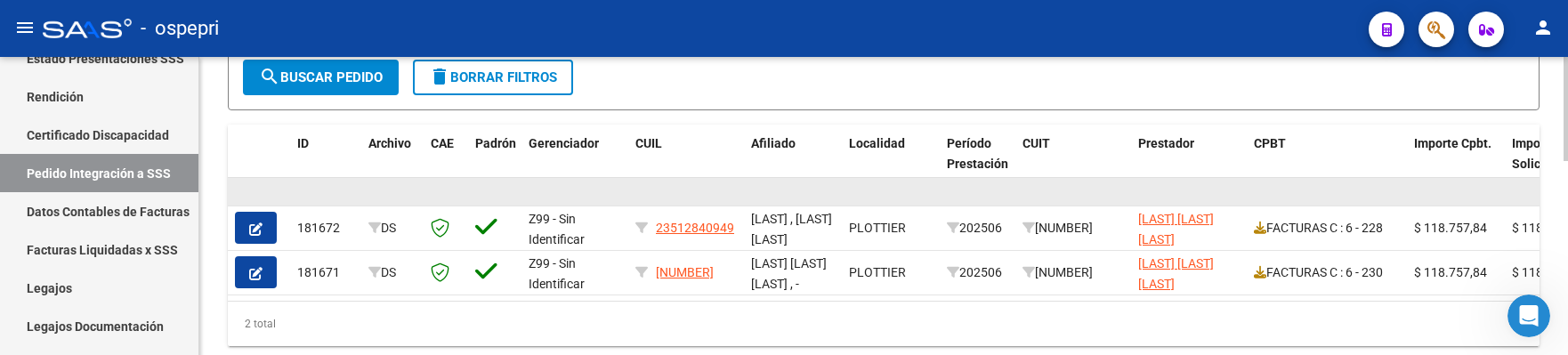 scroll, scrollTop: 534, scrollLeft: 0, axis: vertical 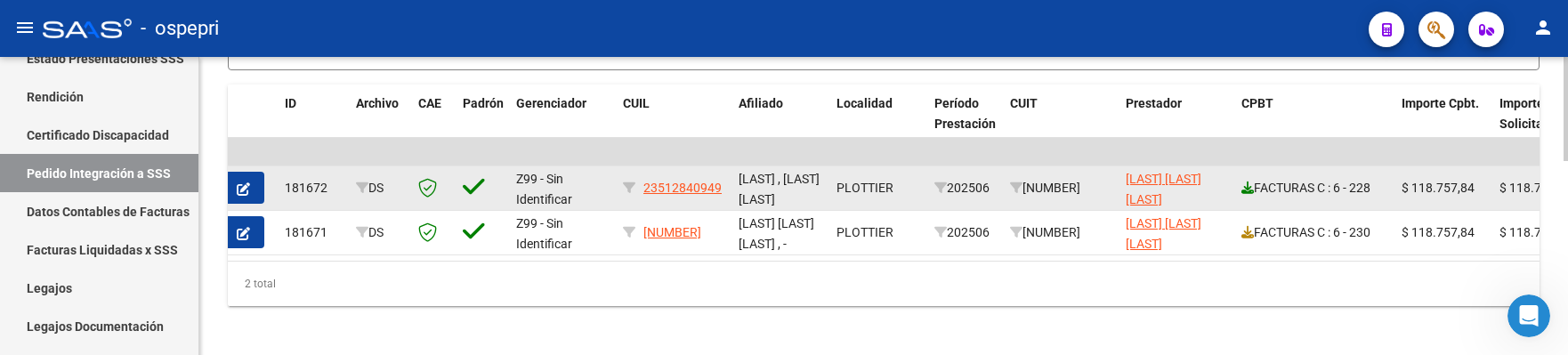 click 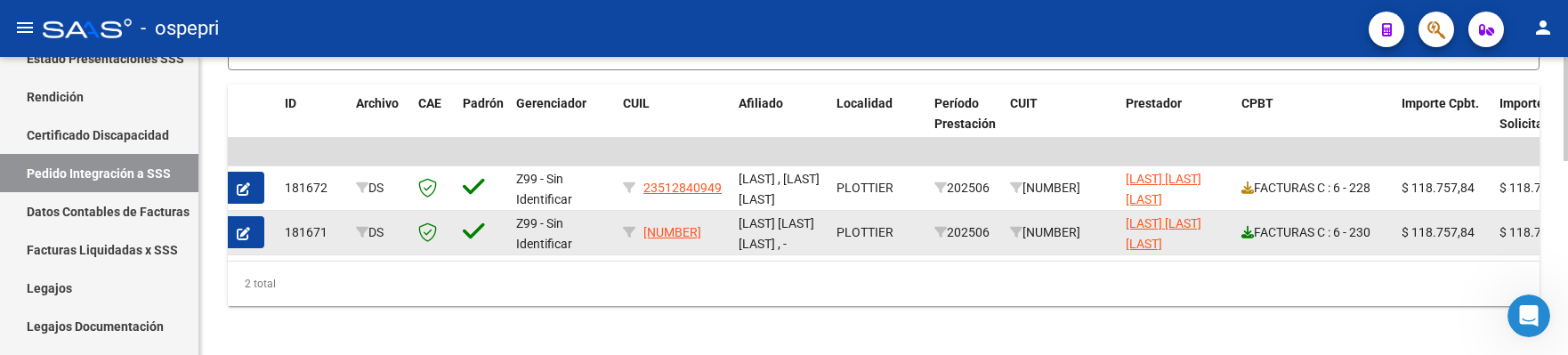 click 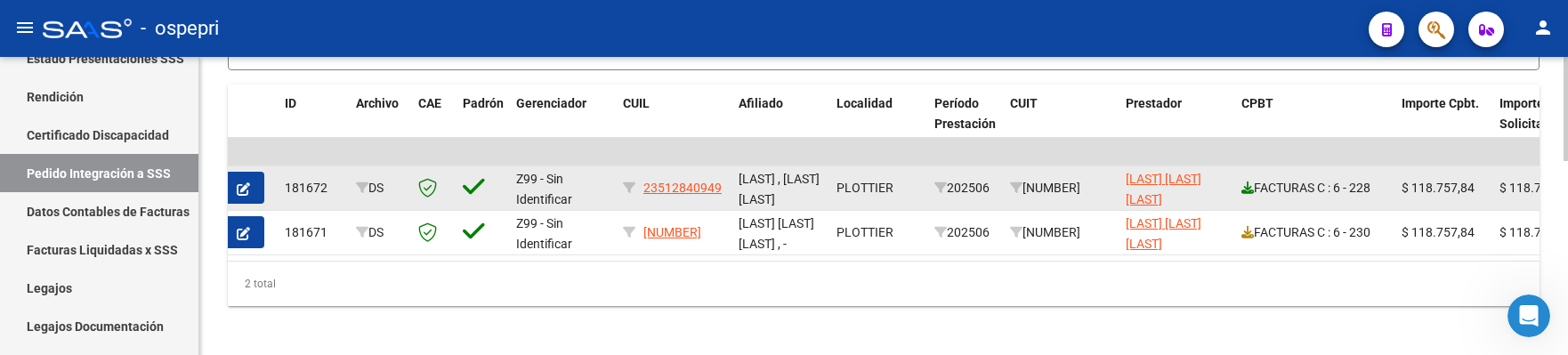click 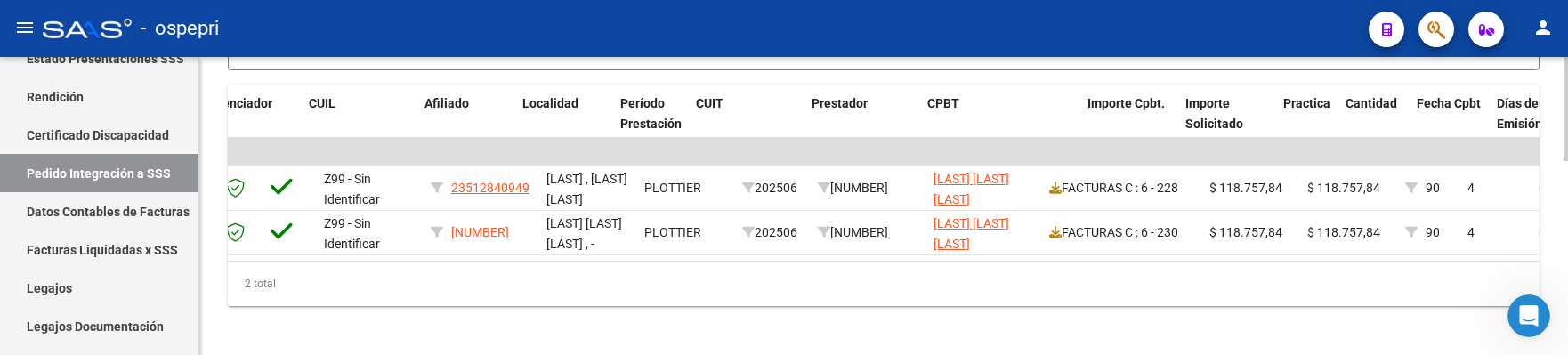 scroll, scrollTop: 0, scrollLeft: 0, axis: both 